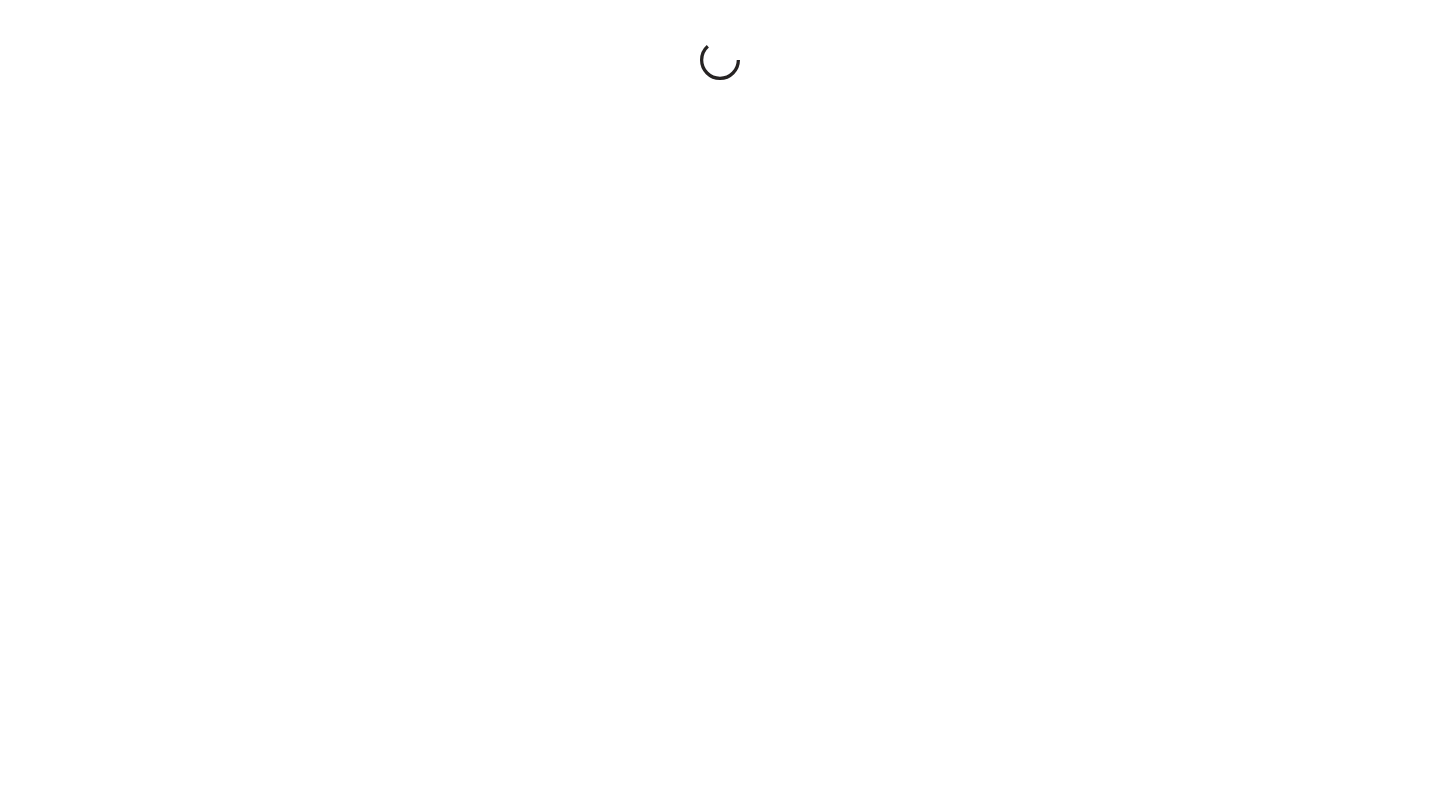 scroll, scrollTop: 0, scrollLeft: 0, axis: both 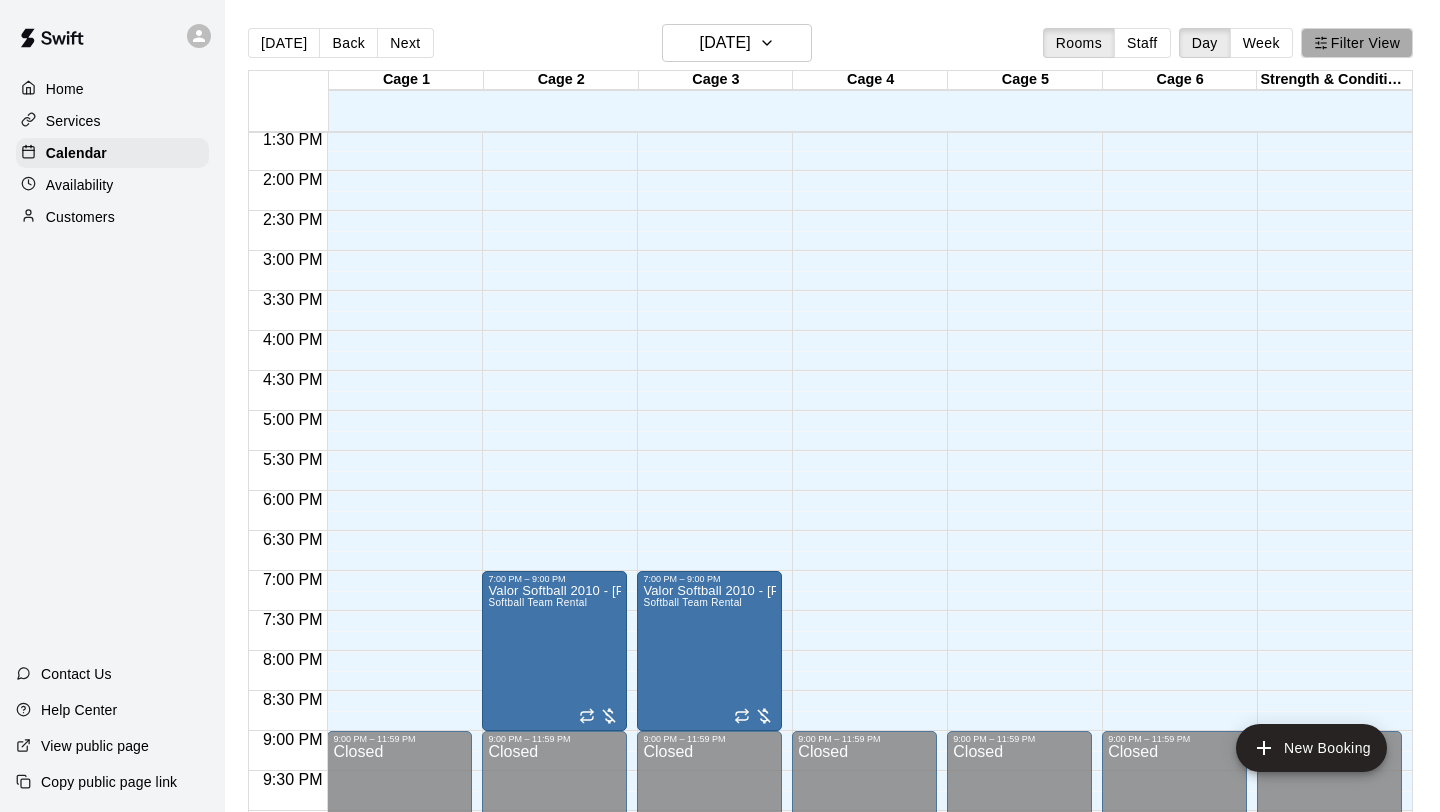 click on "Filter View" at bounding box center [1357, 43] 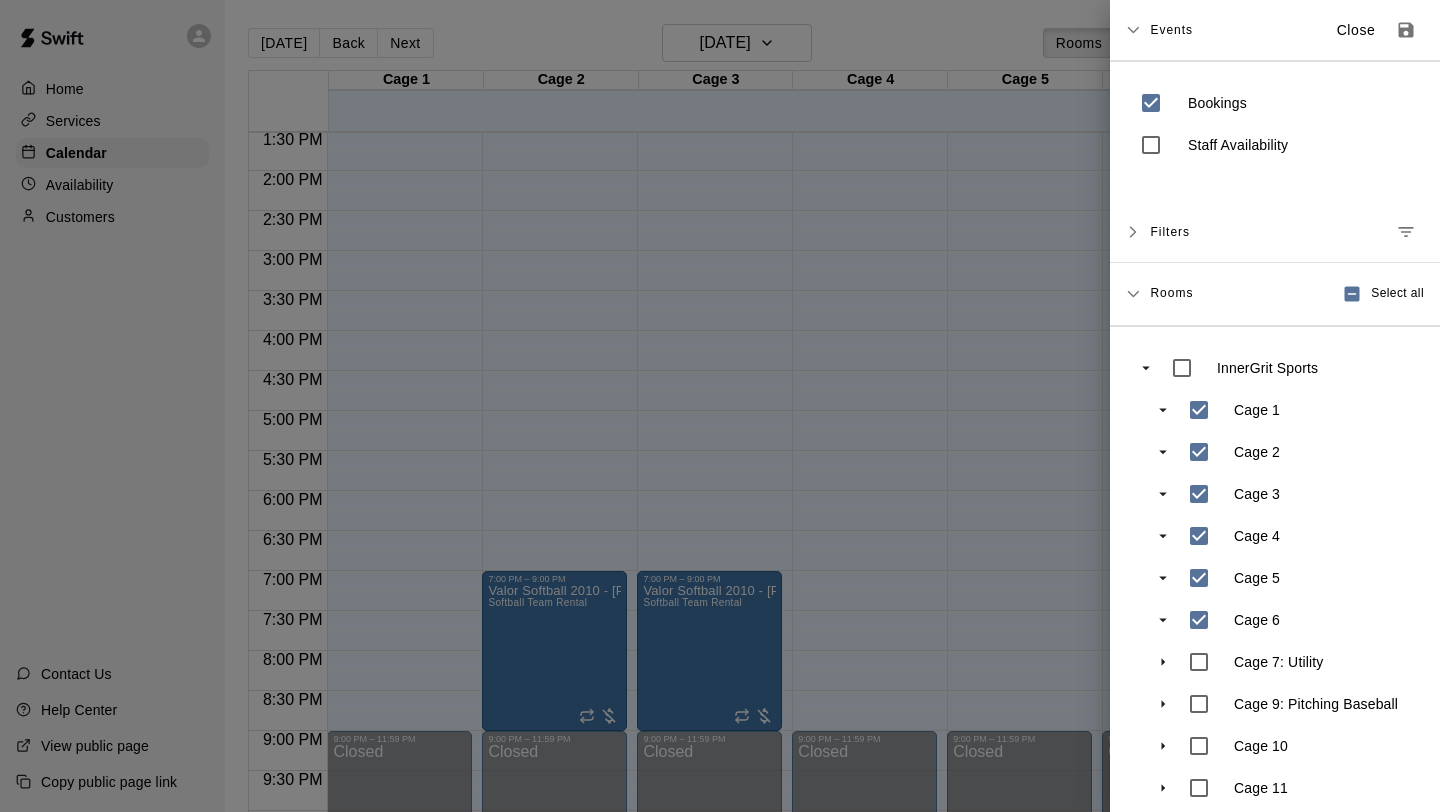 scroll, scrollTop: 101, scrollLeft: 0, axis: vertical 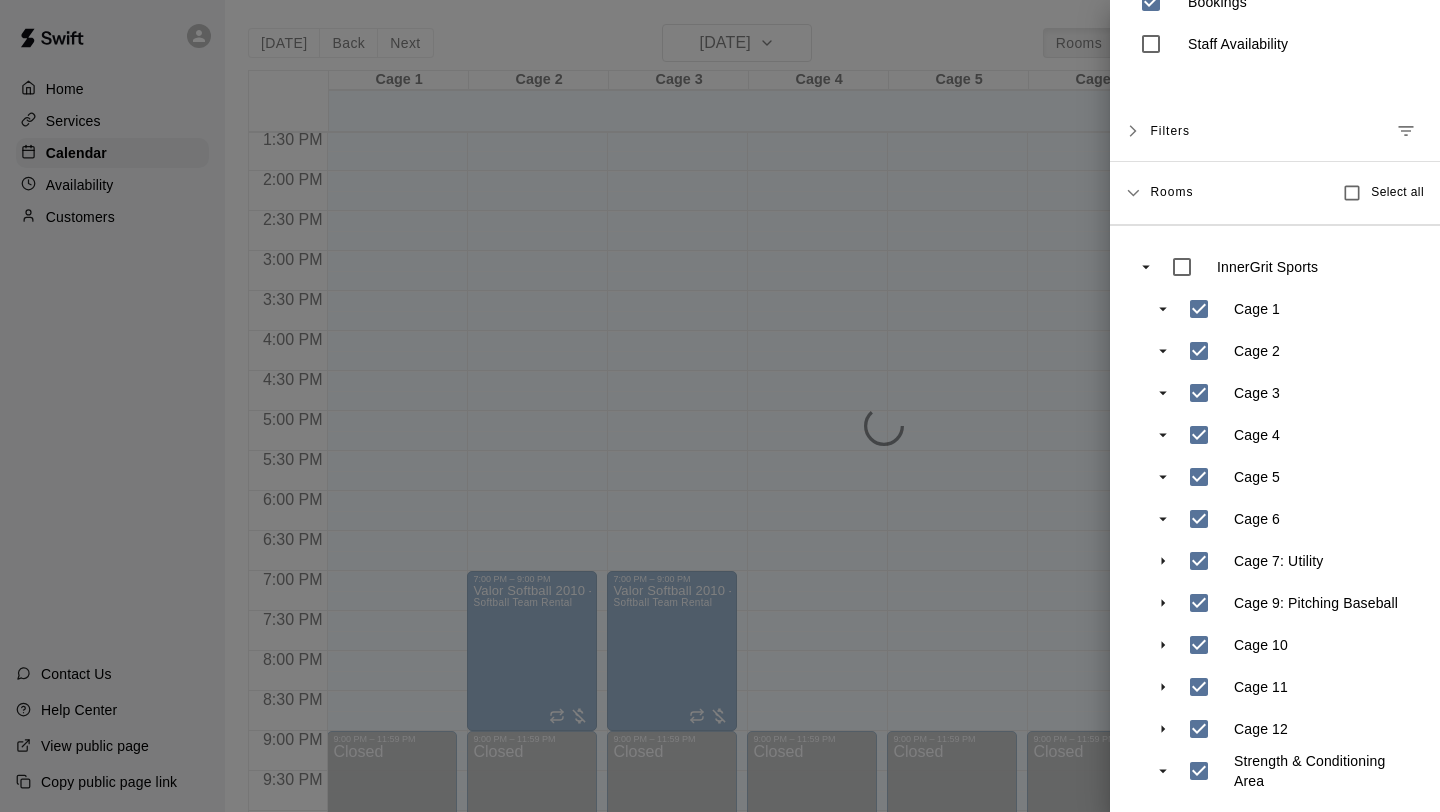 click at bounding box center (720, 406) 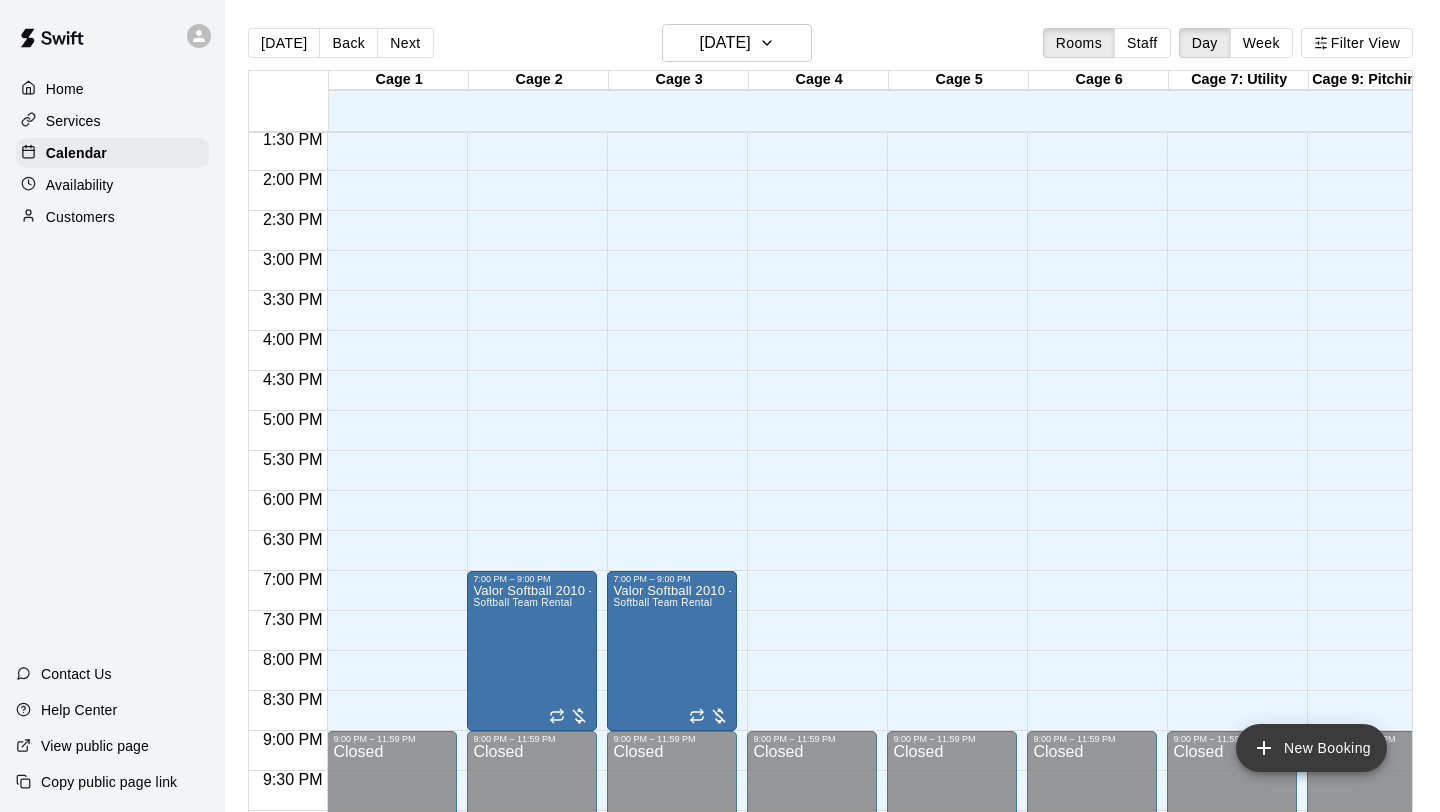 click on "New Booking" at bounding box center [1311, 748] 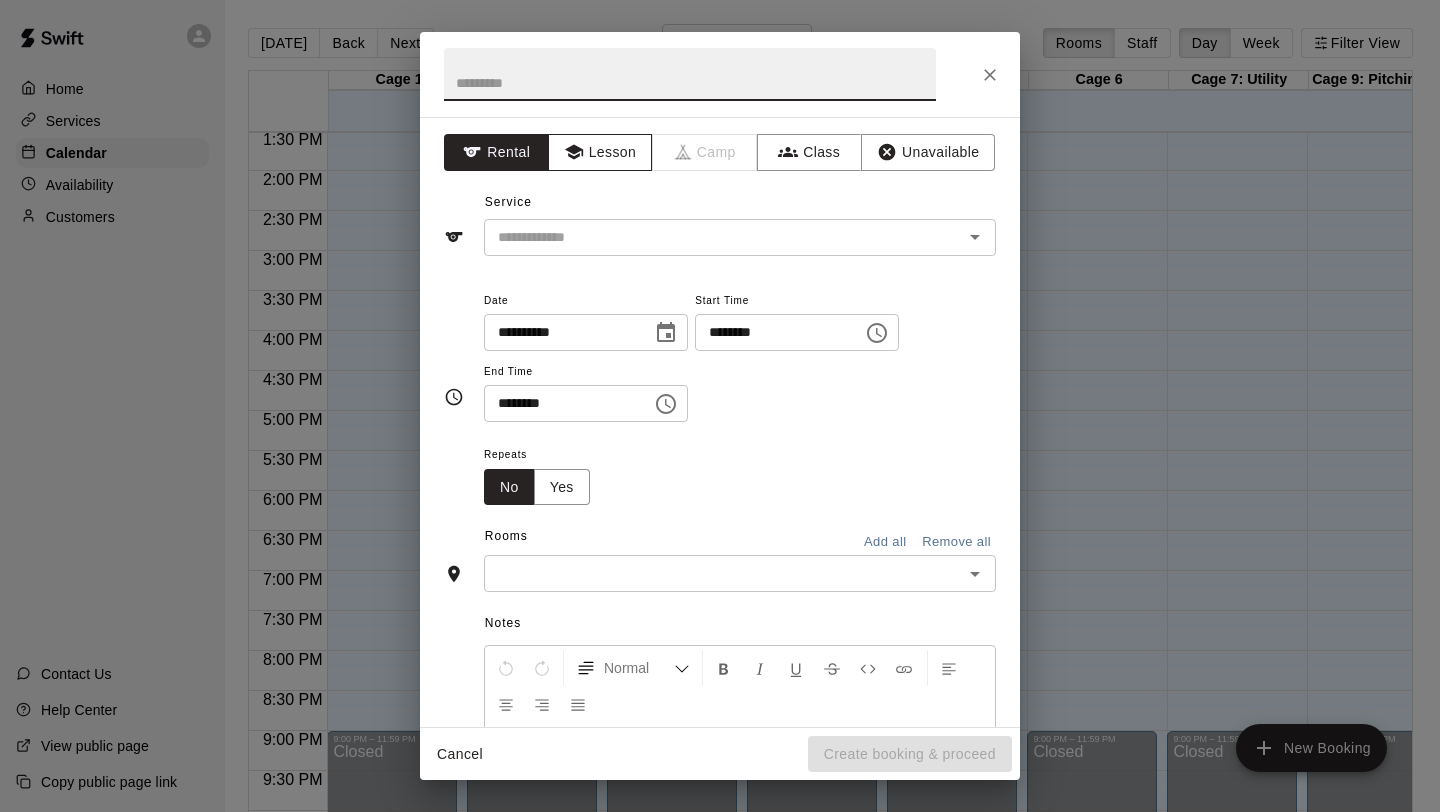click on "Lesson" at bounding box center (600, 152) 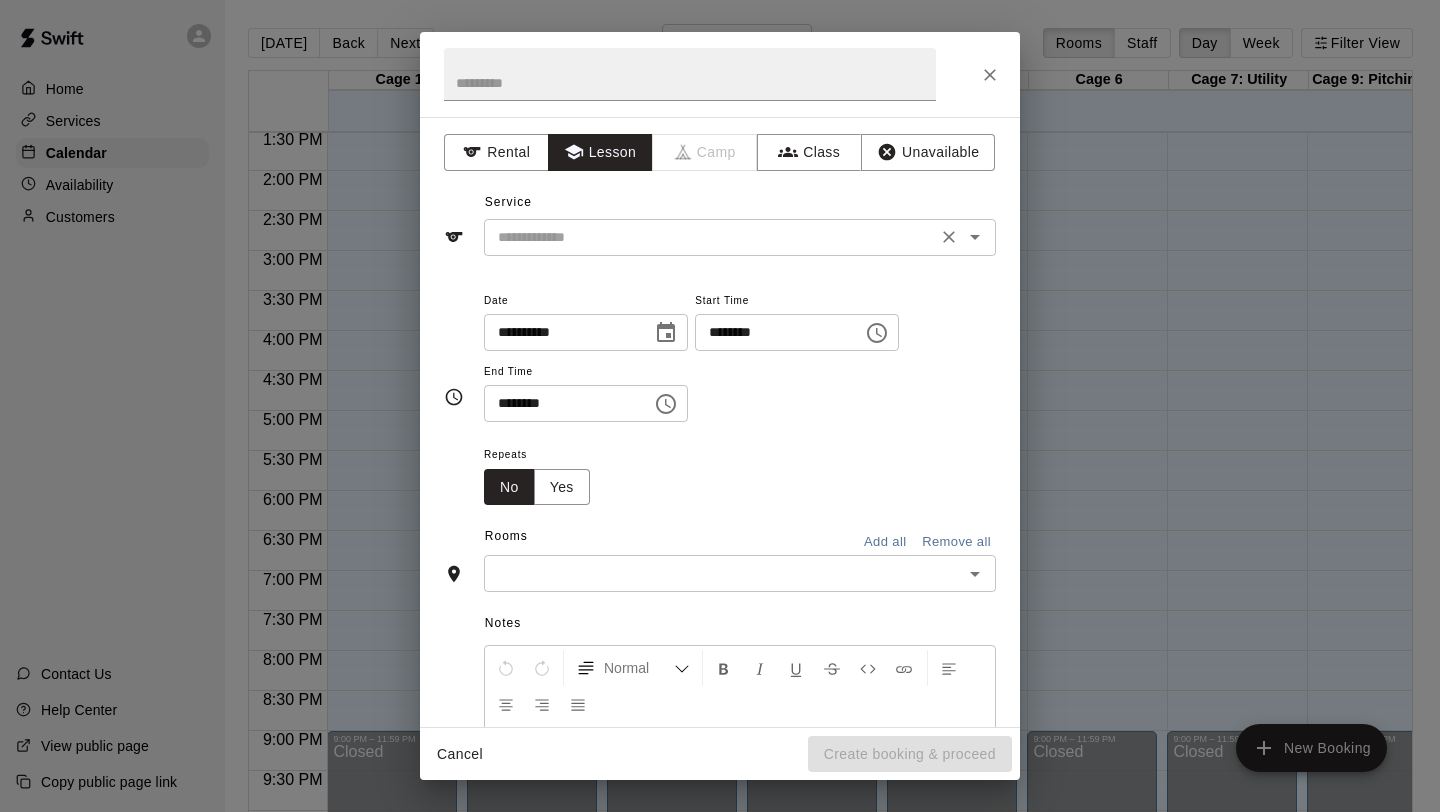click at bounding box center (710, 237) 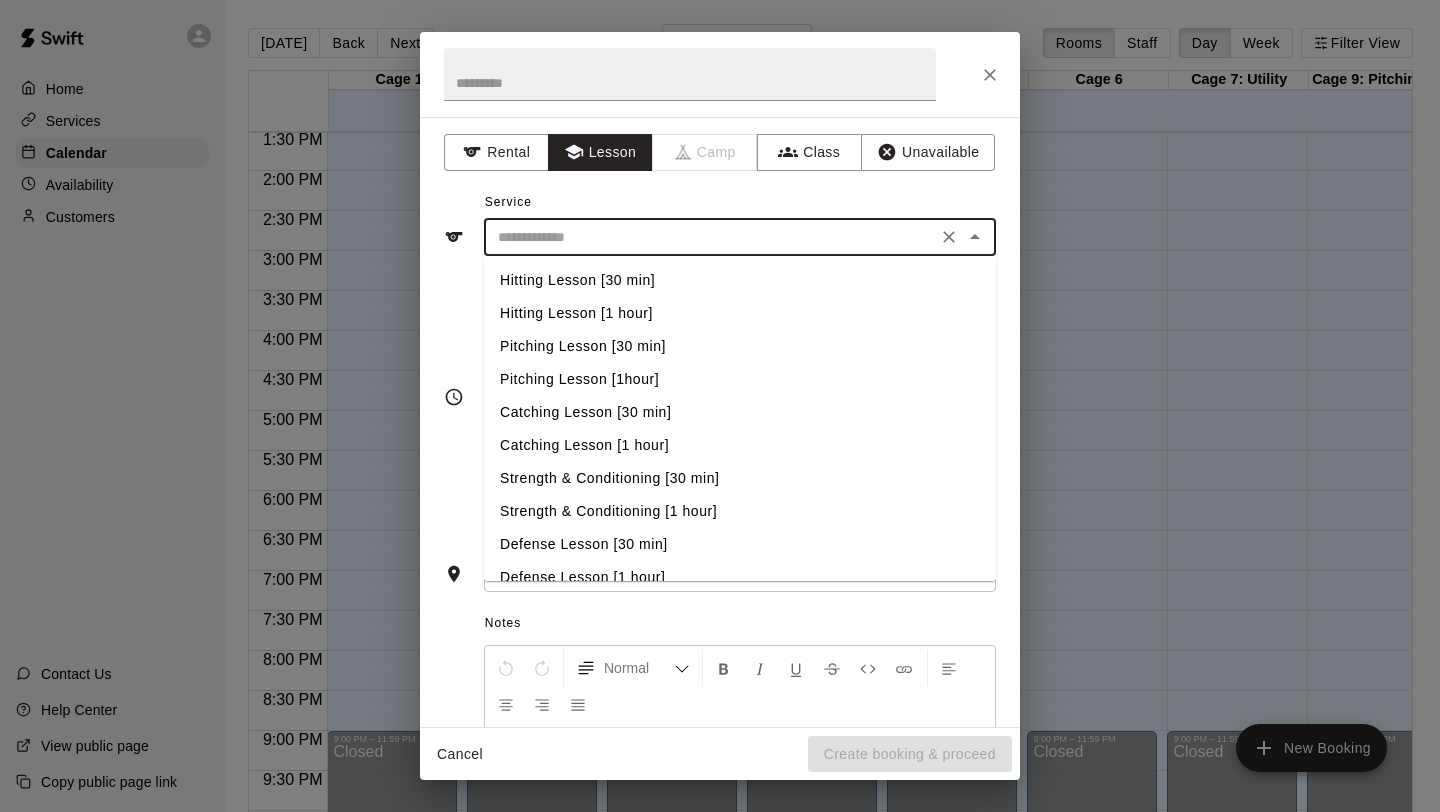 click at bounding box center (710, 237) 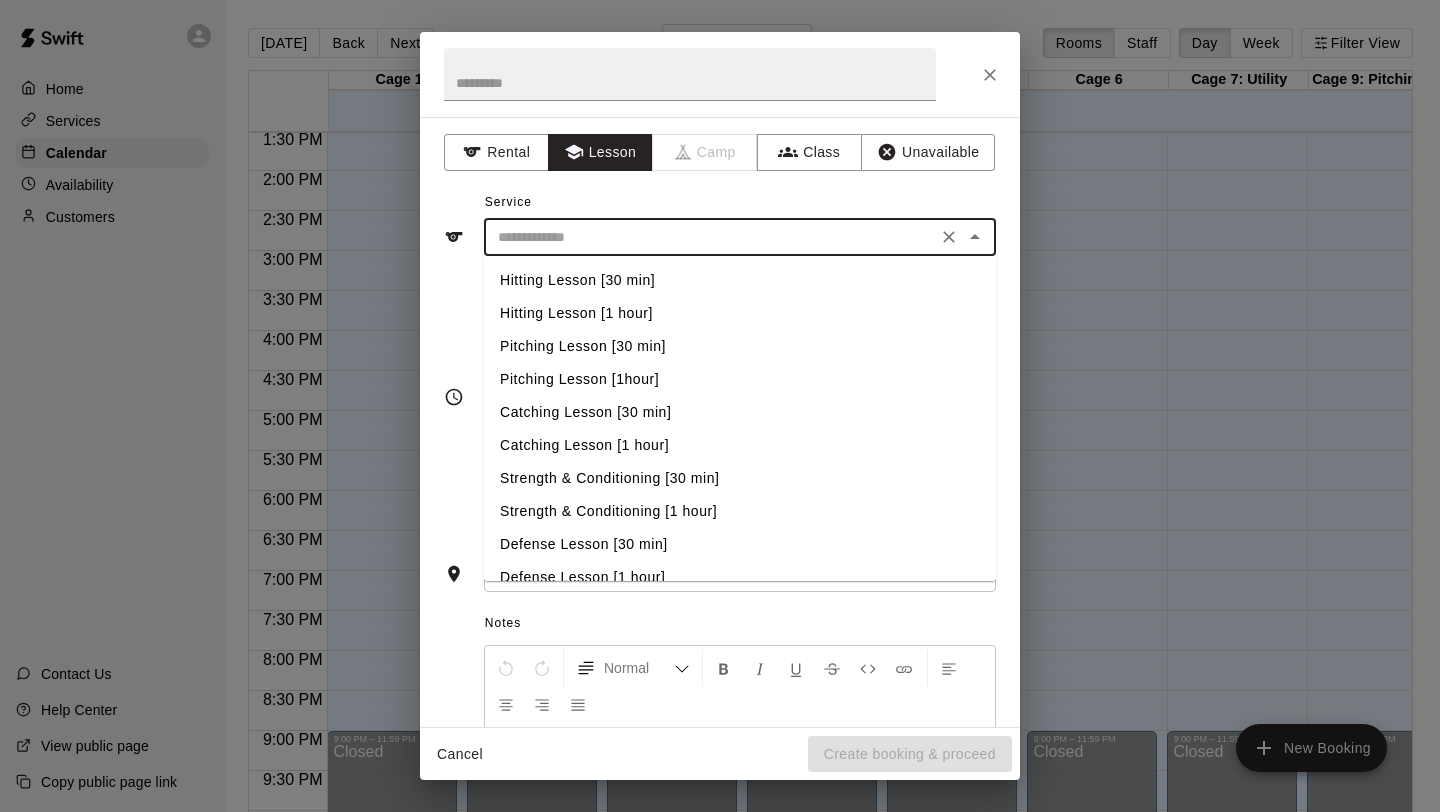 click on "Defense Lesson [30 min]" at bounding box center (740, 544) 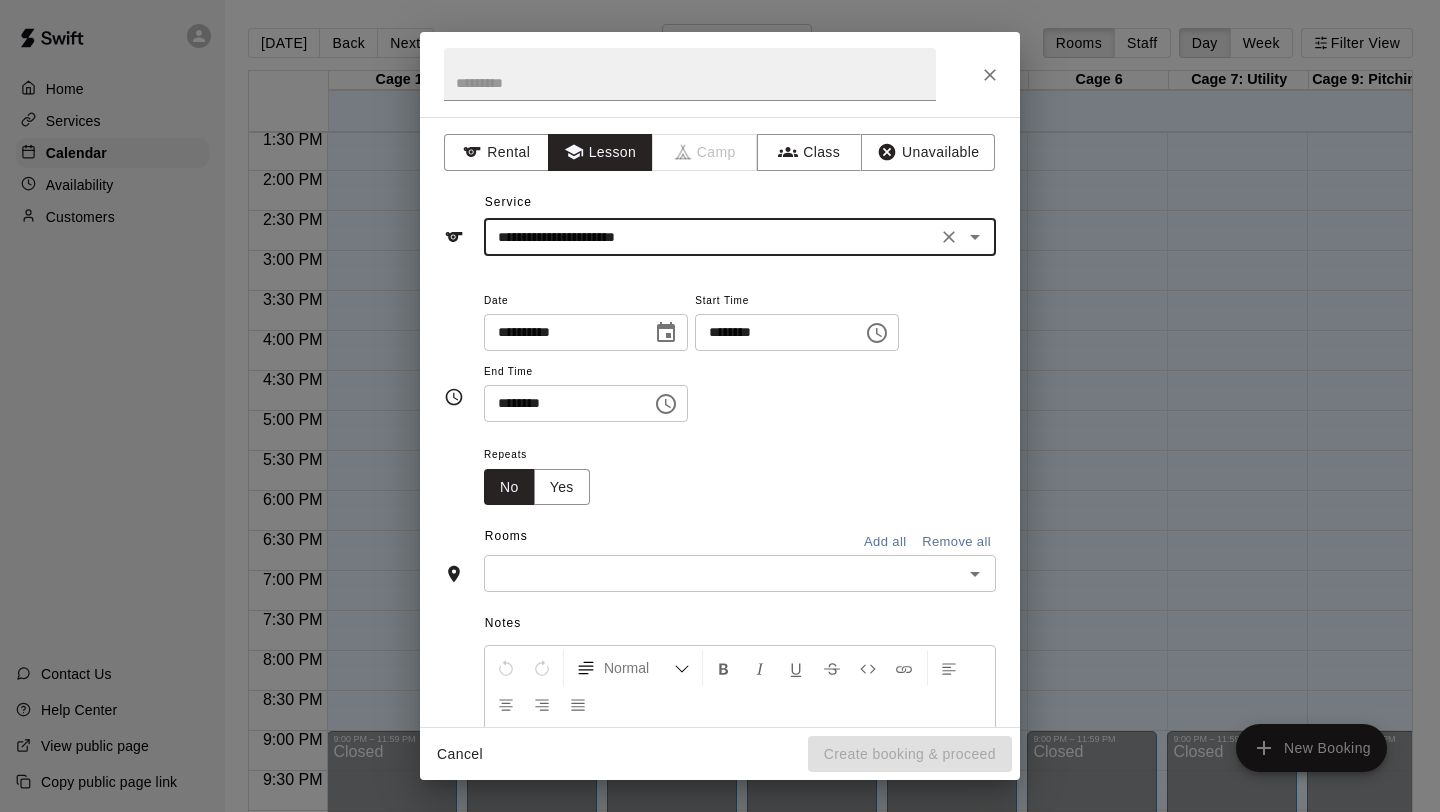click 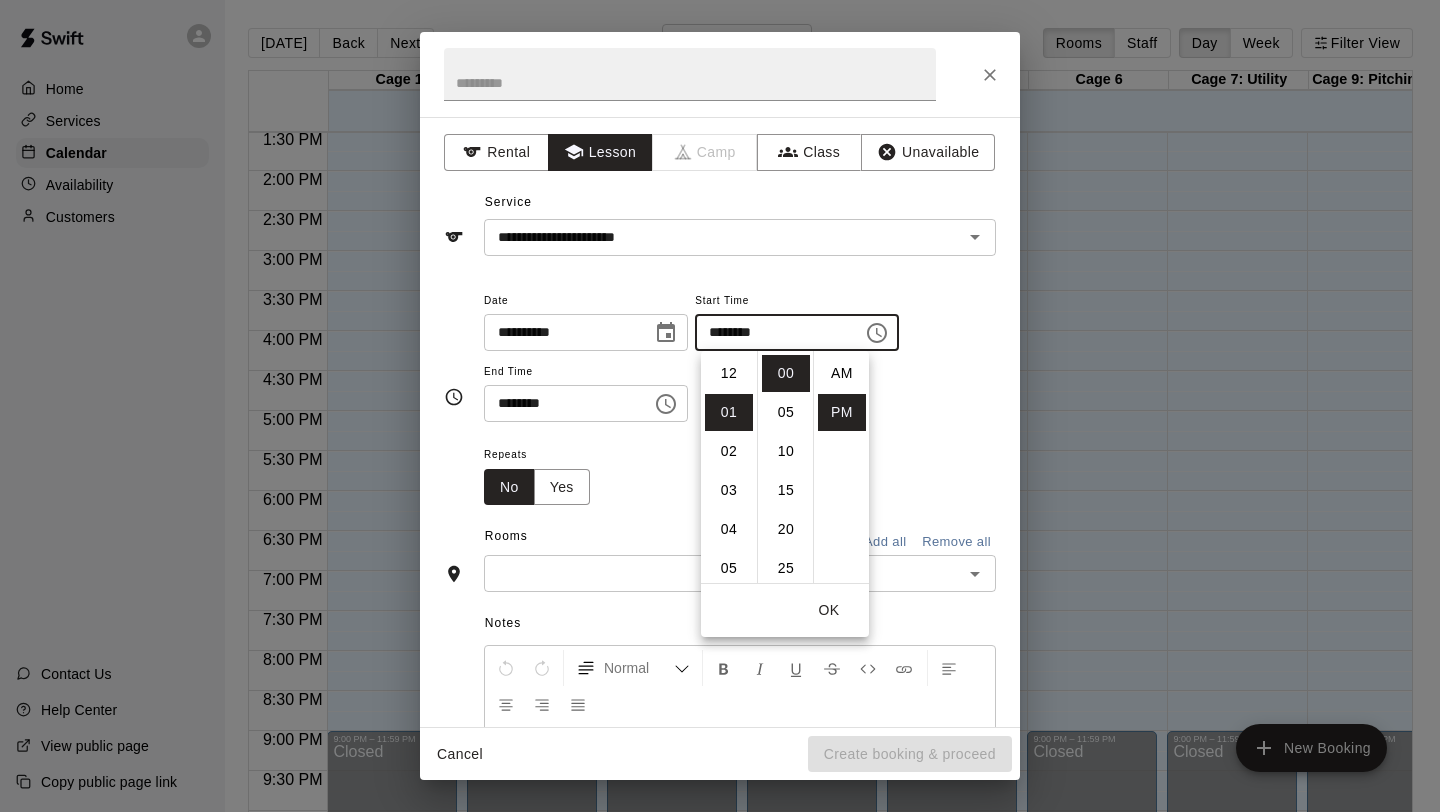 scroll, scrollTop: 39, scrollLeft: 0, axis: vertical 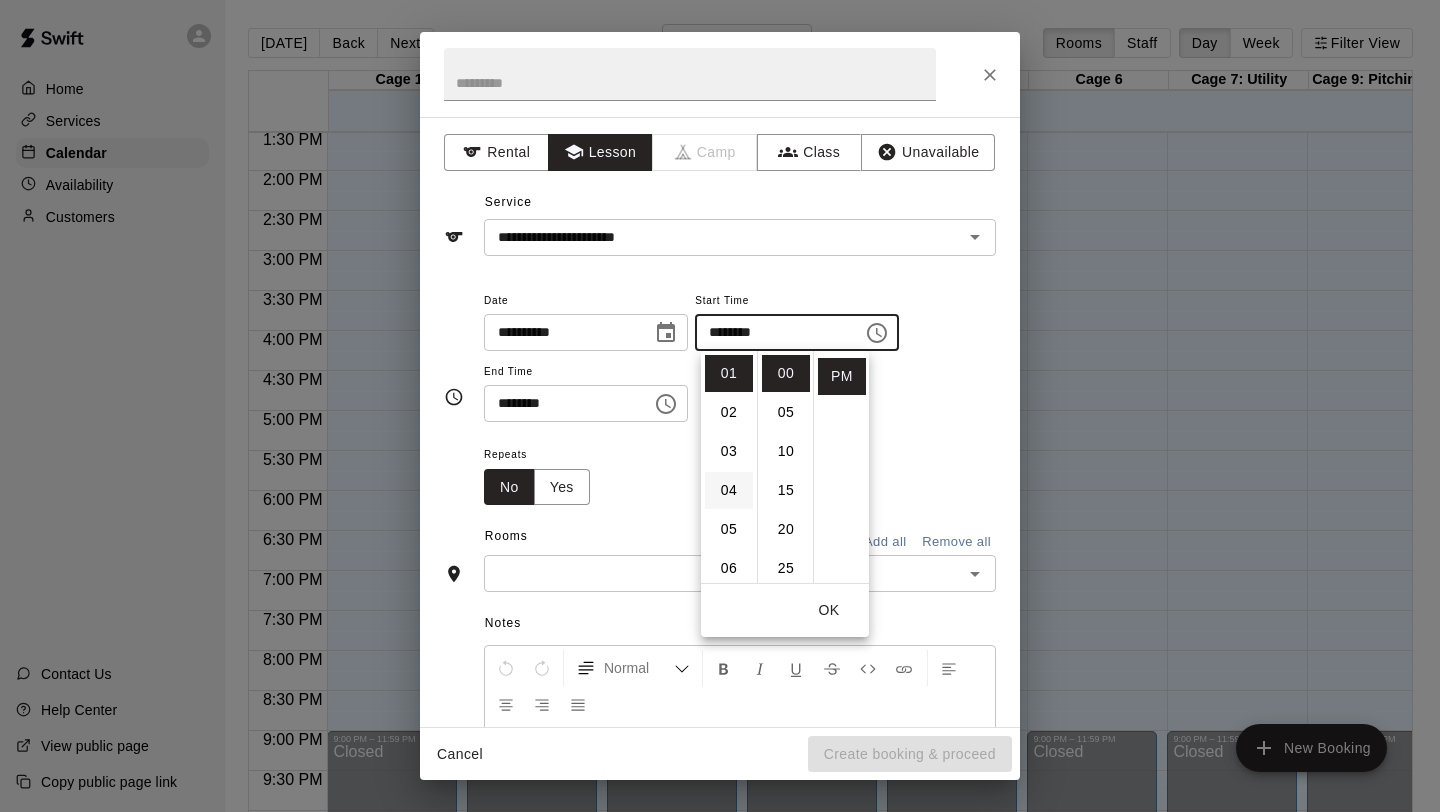click on "04" at bounding box center (729, 490) 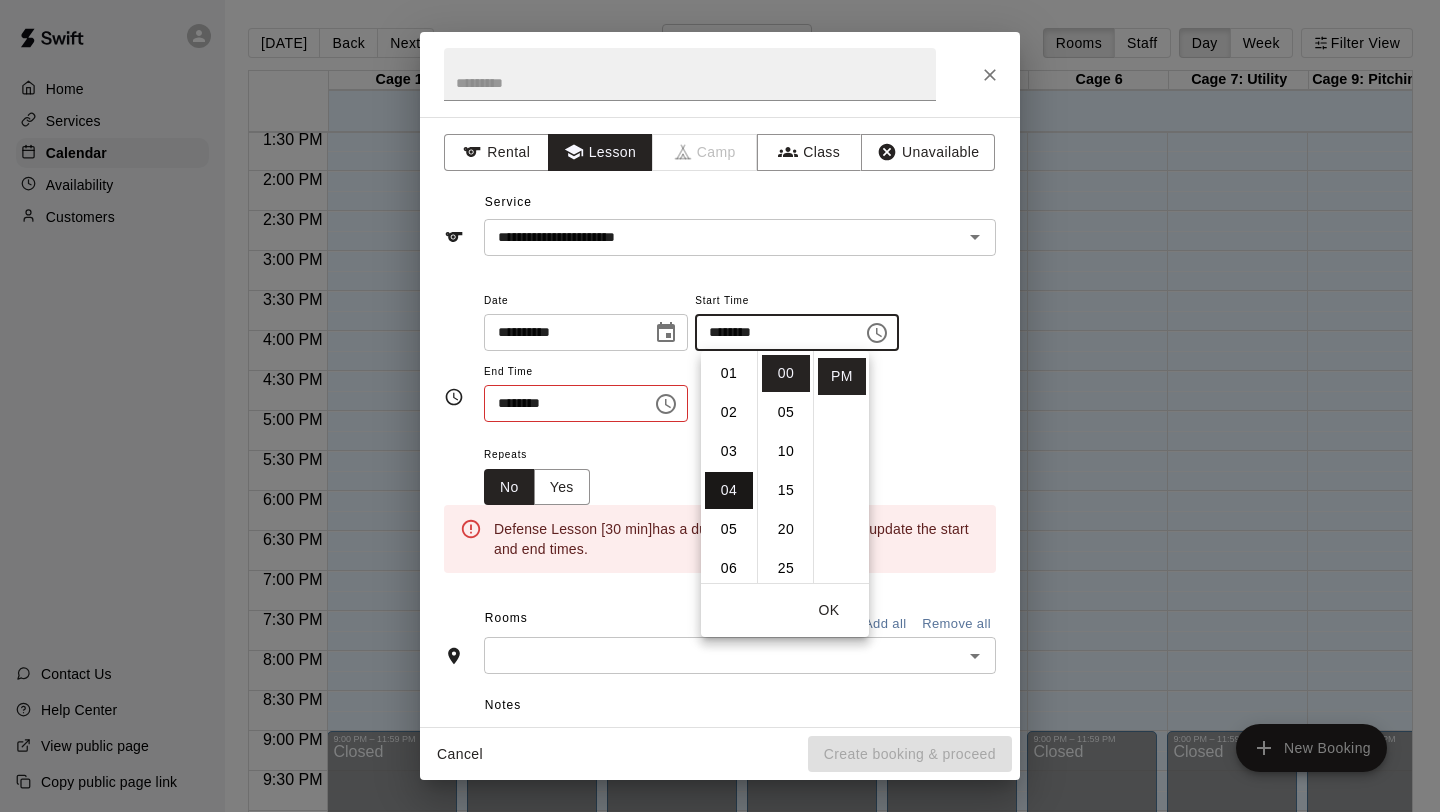 scroll, scrollTop: 156, scrollLeft: 0, axis: vertical 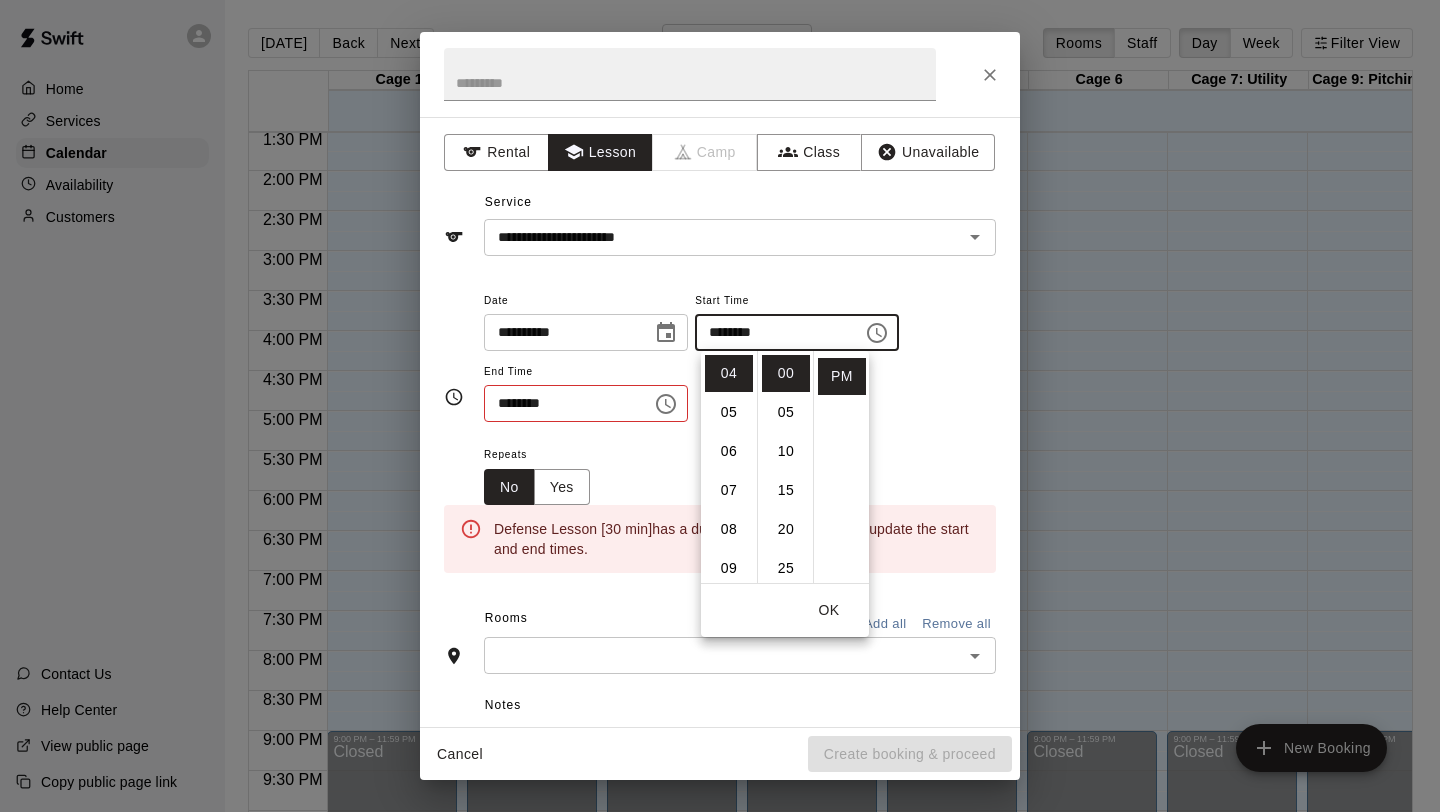 click 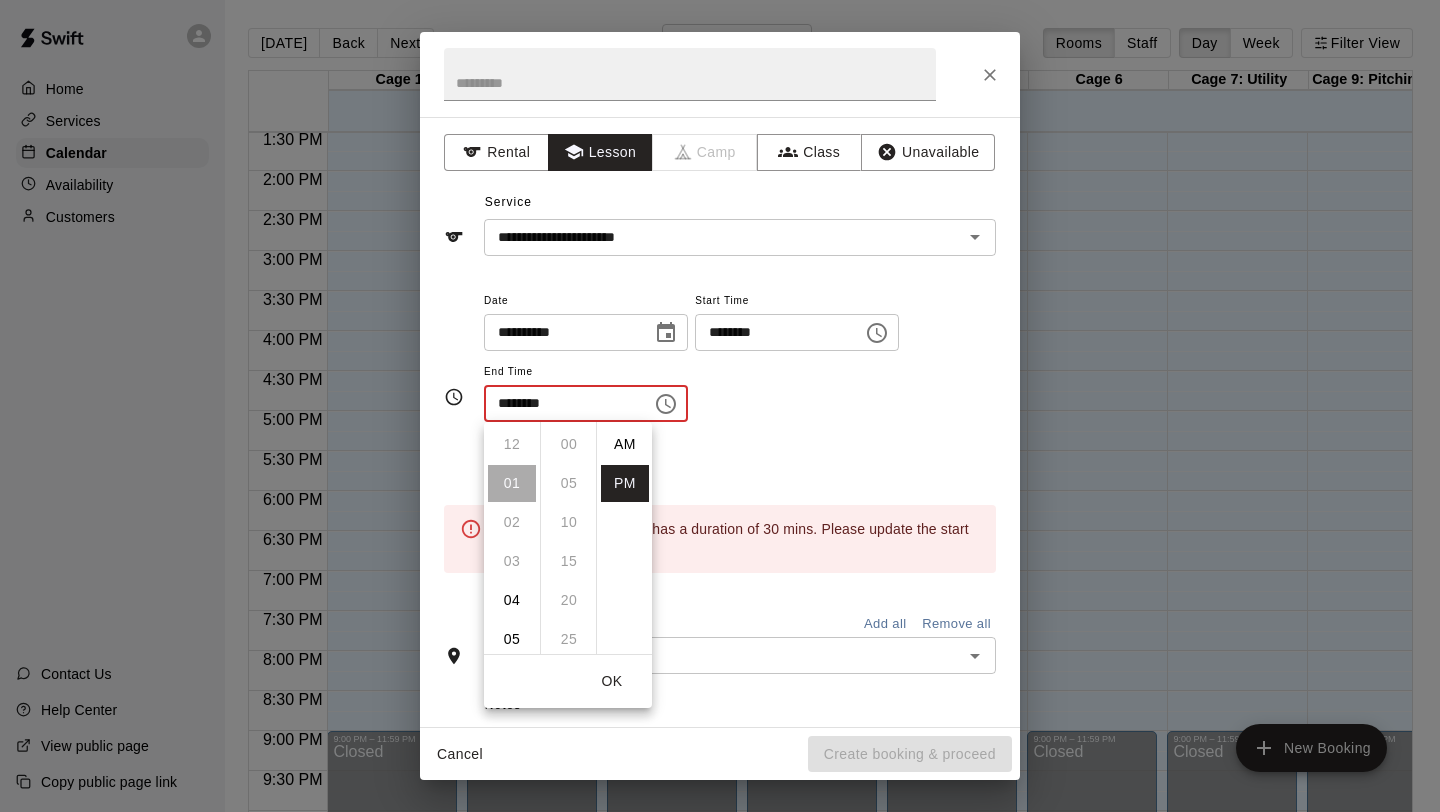 scroll, scrollTop: 39, scrollLeft: 0, axis: vertical 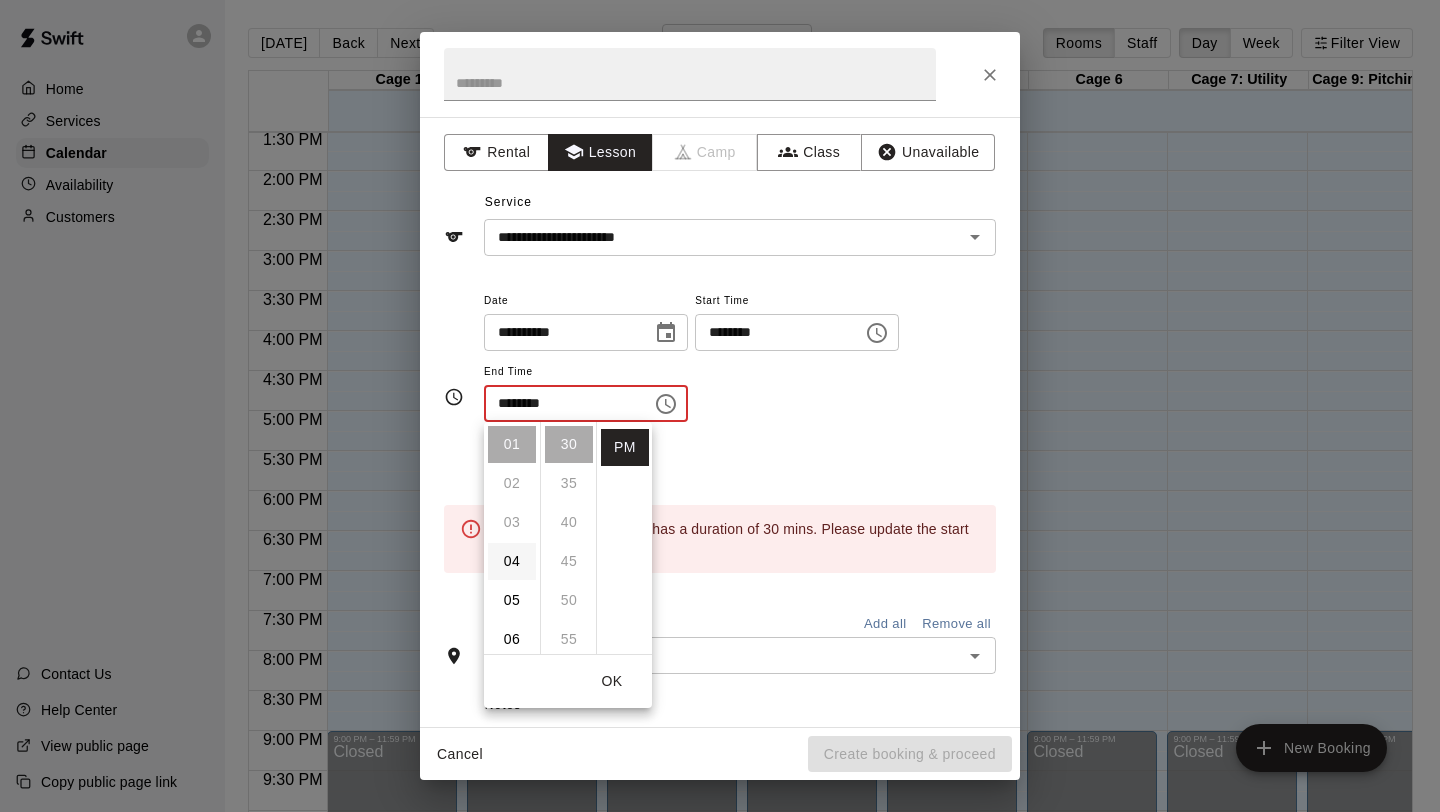 click on "04" at bounding box center [512, 561] 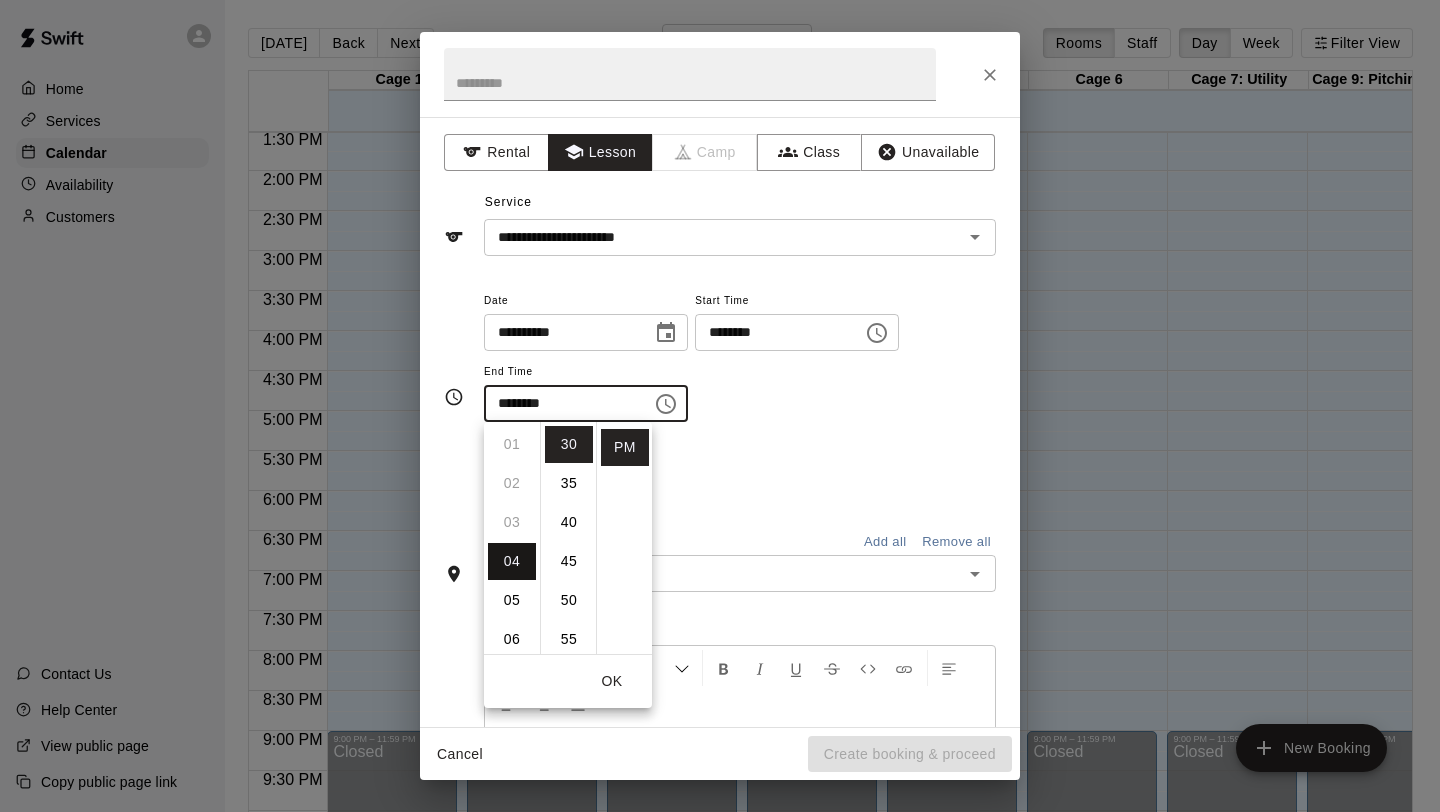 scroll, scrollTop: 156, scrollLeft: 0, axis: vertical 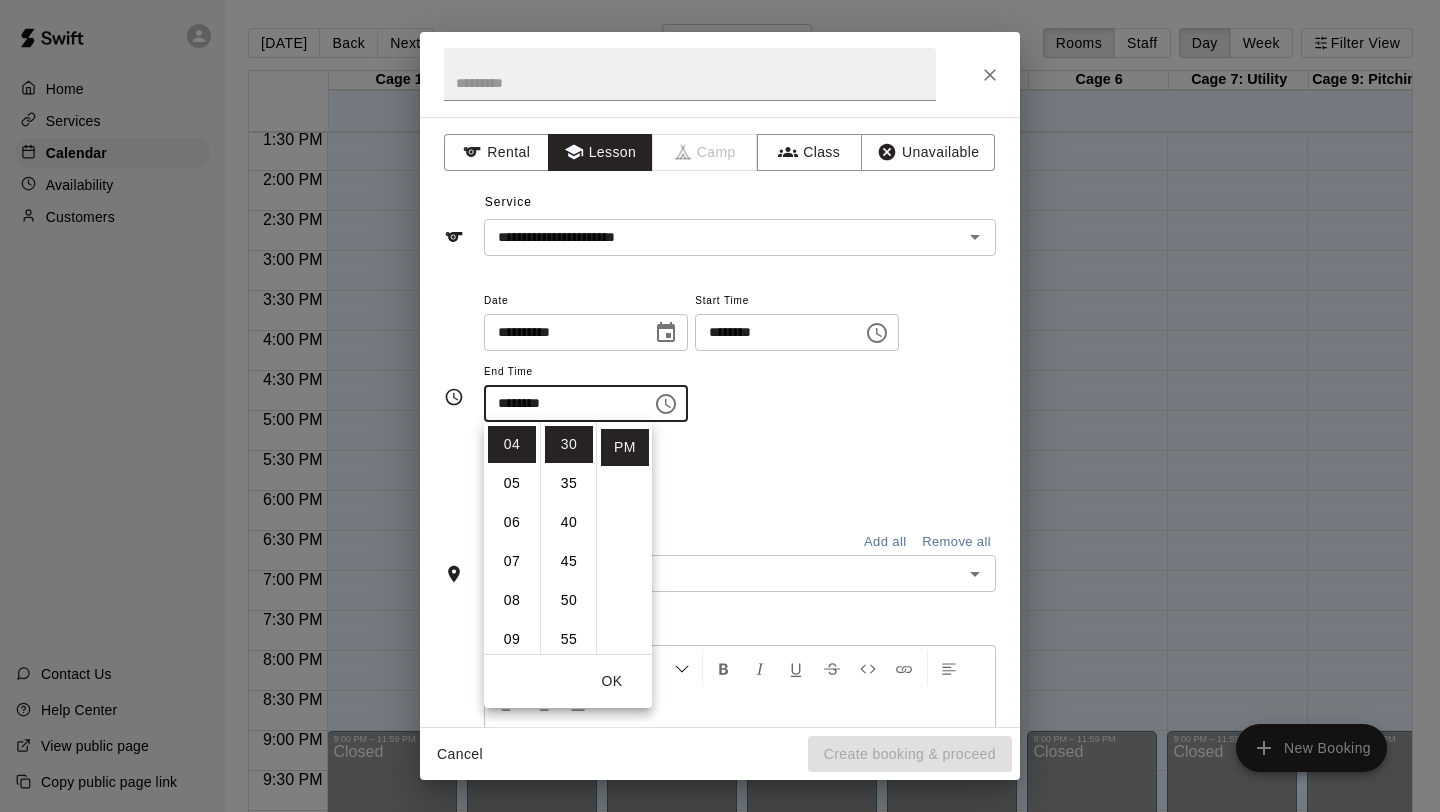 click on "**********" at bounding box center (740, 365) 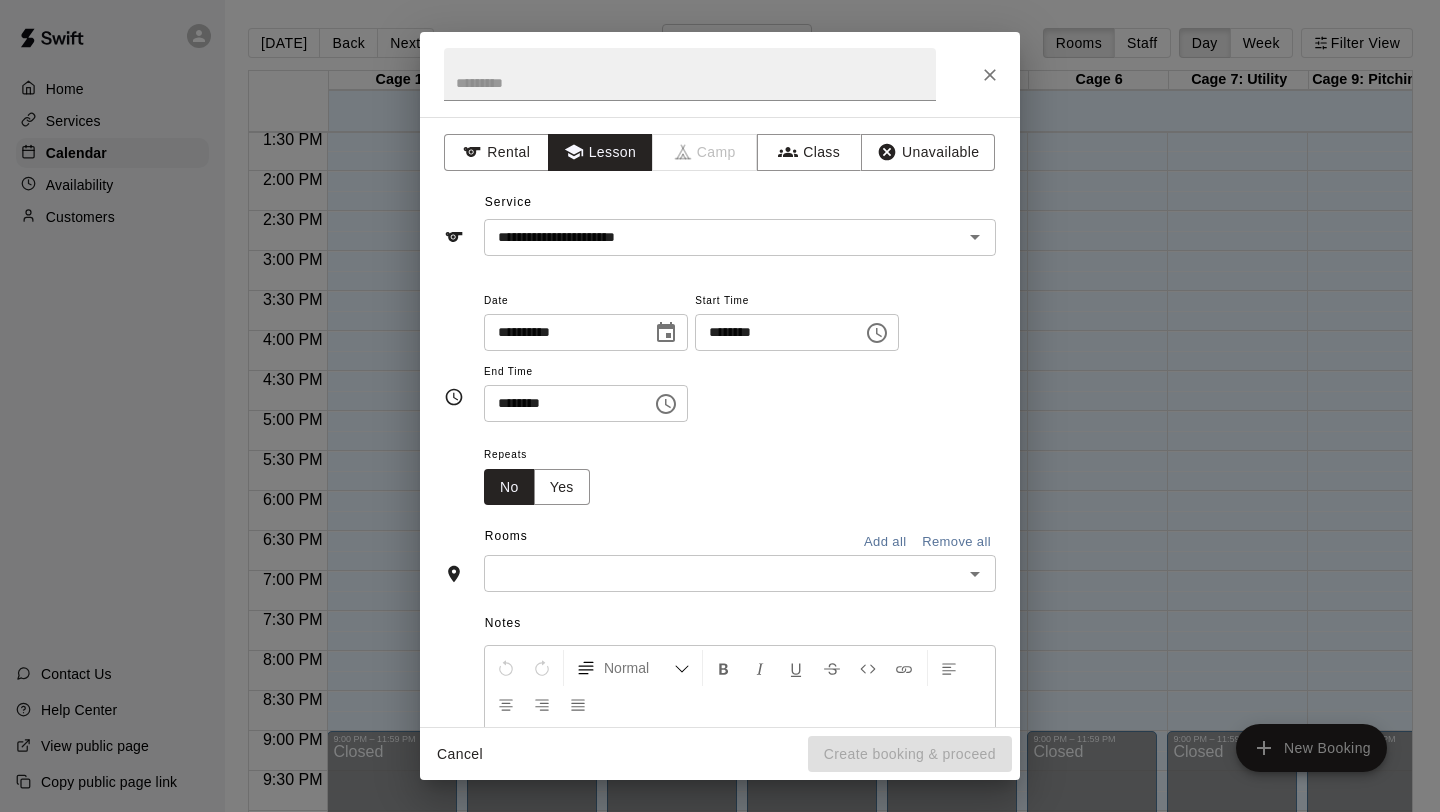 click at bounding box center [723, 573] 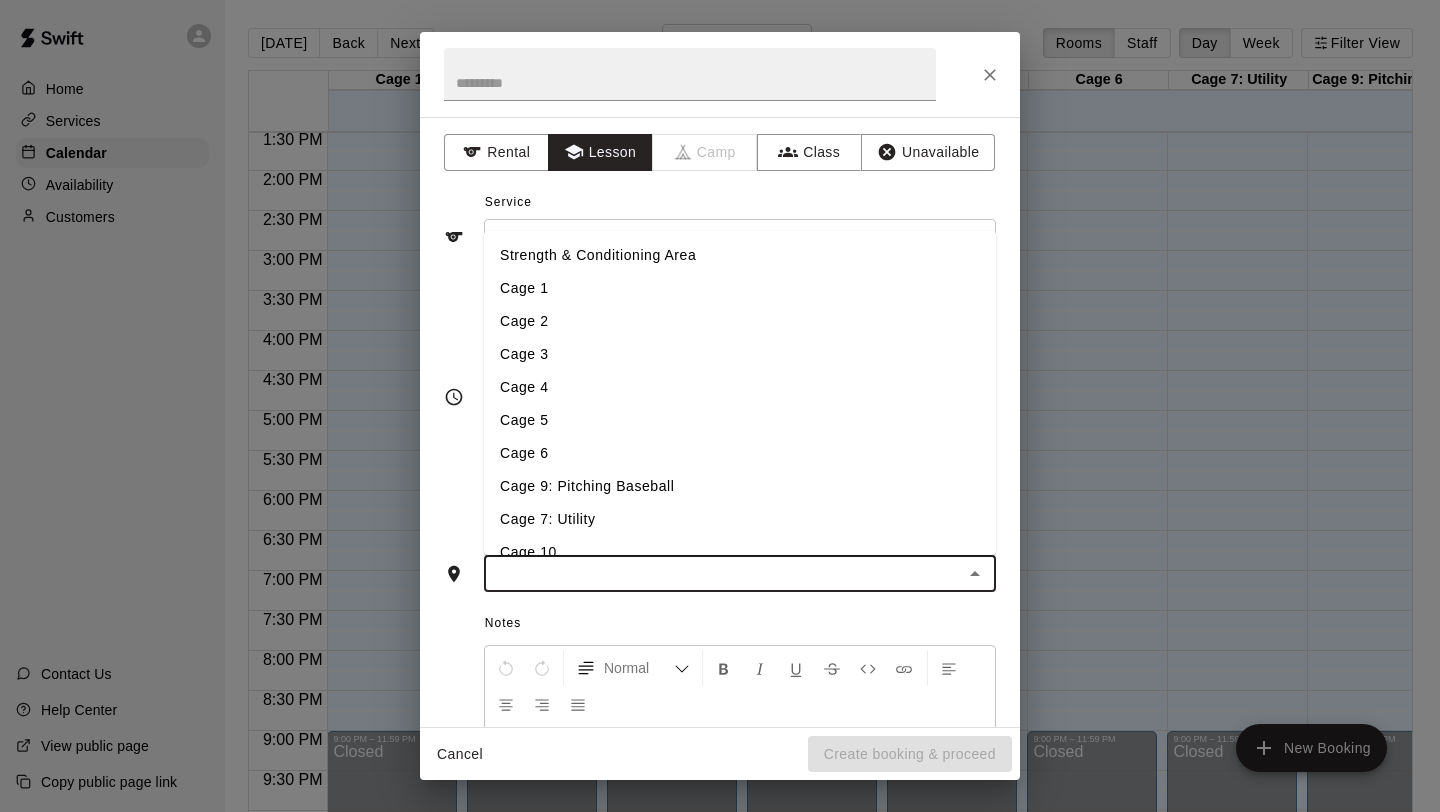 click on "Cage 7: Utility" at bounding box center [740, 519] 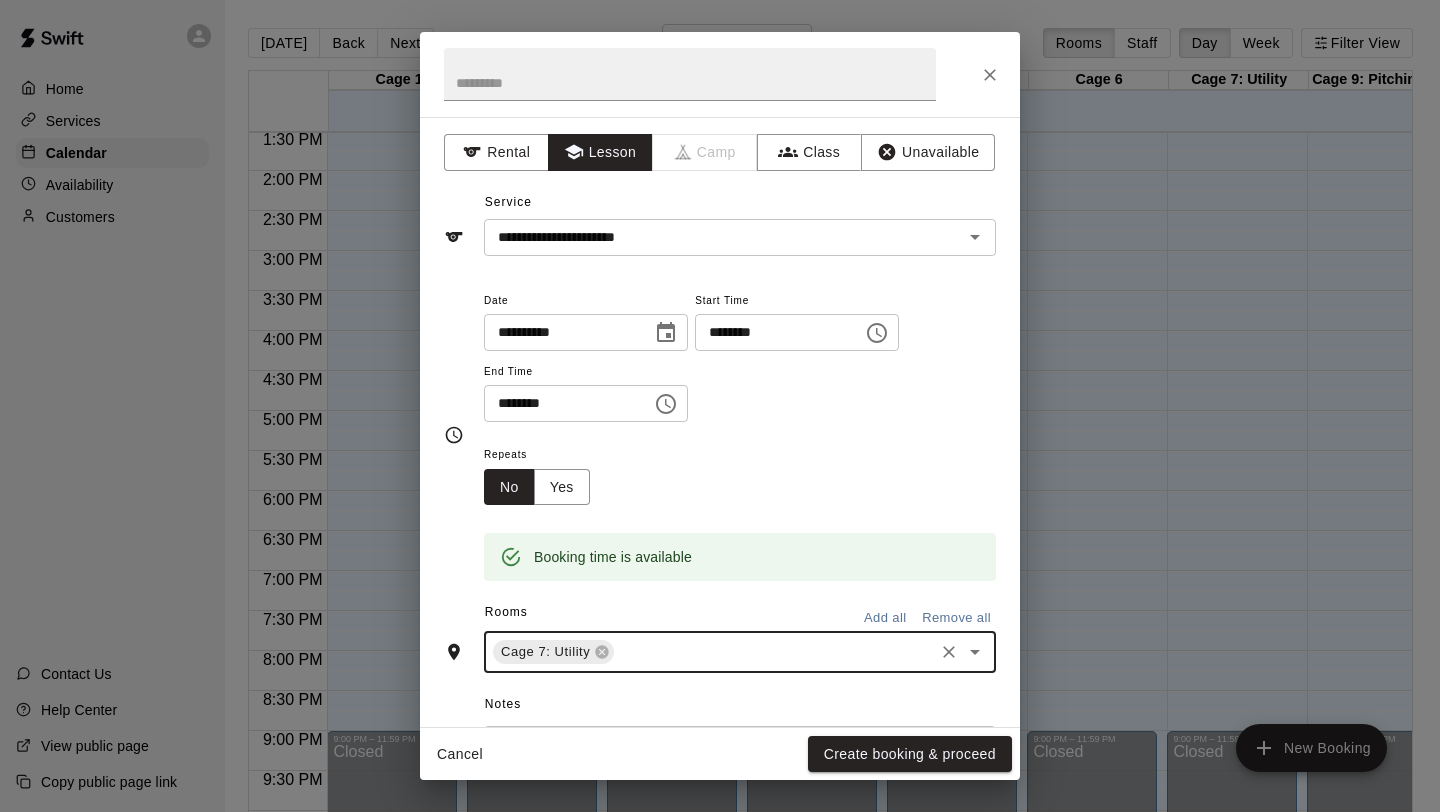 scroll, scrollTop: 269, scrollLeft: 0, axis: vertical 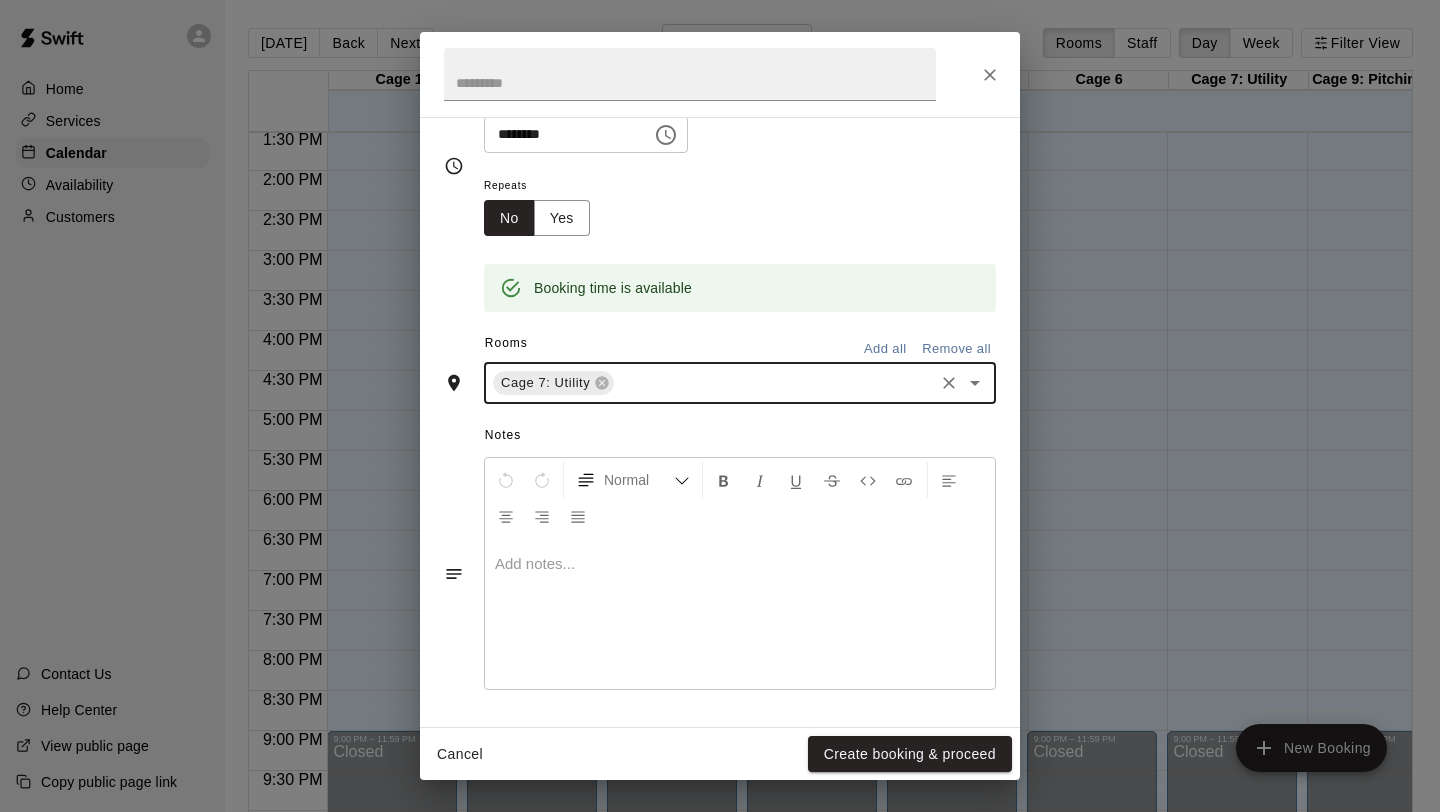 click at bounding box center [740, 614] 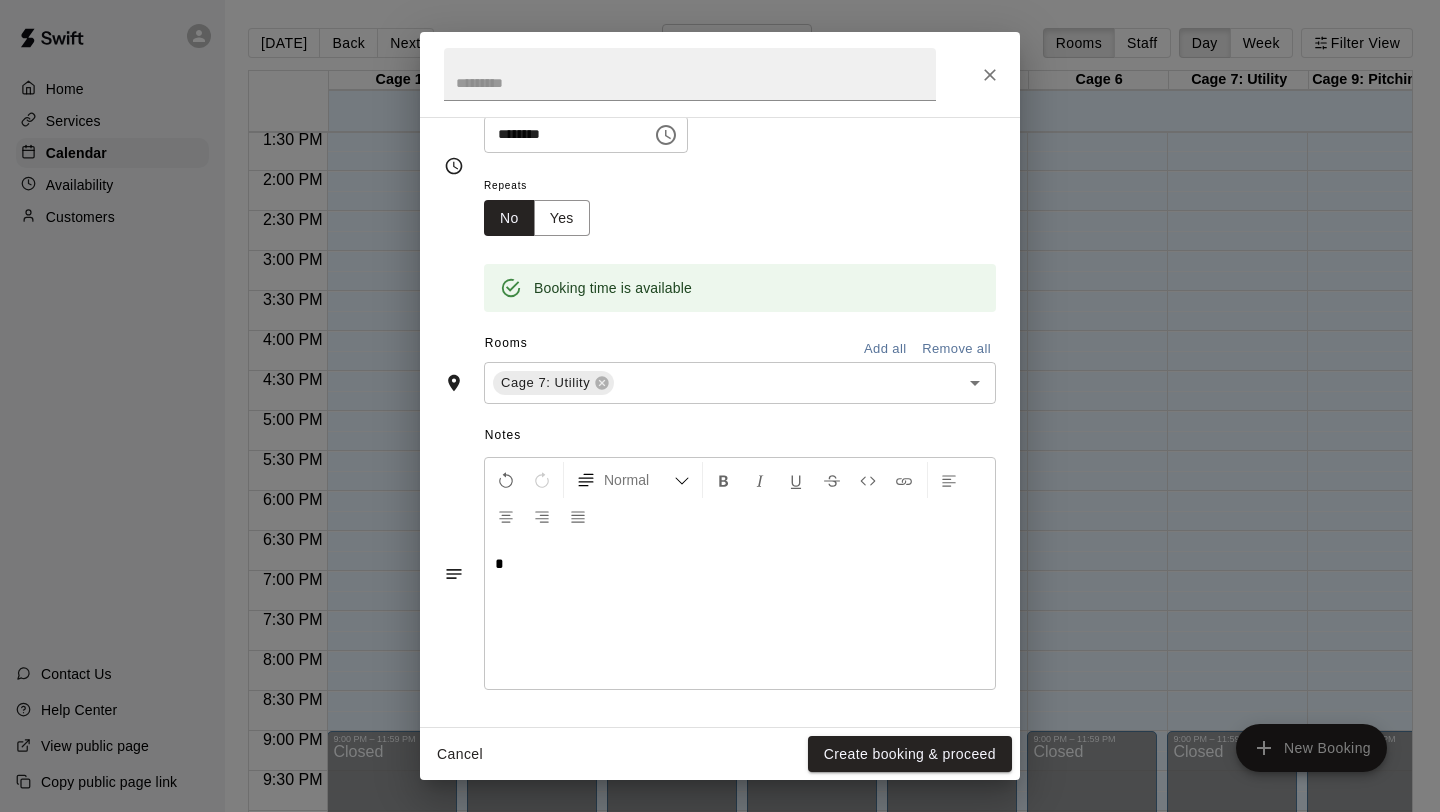 type 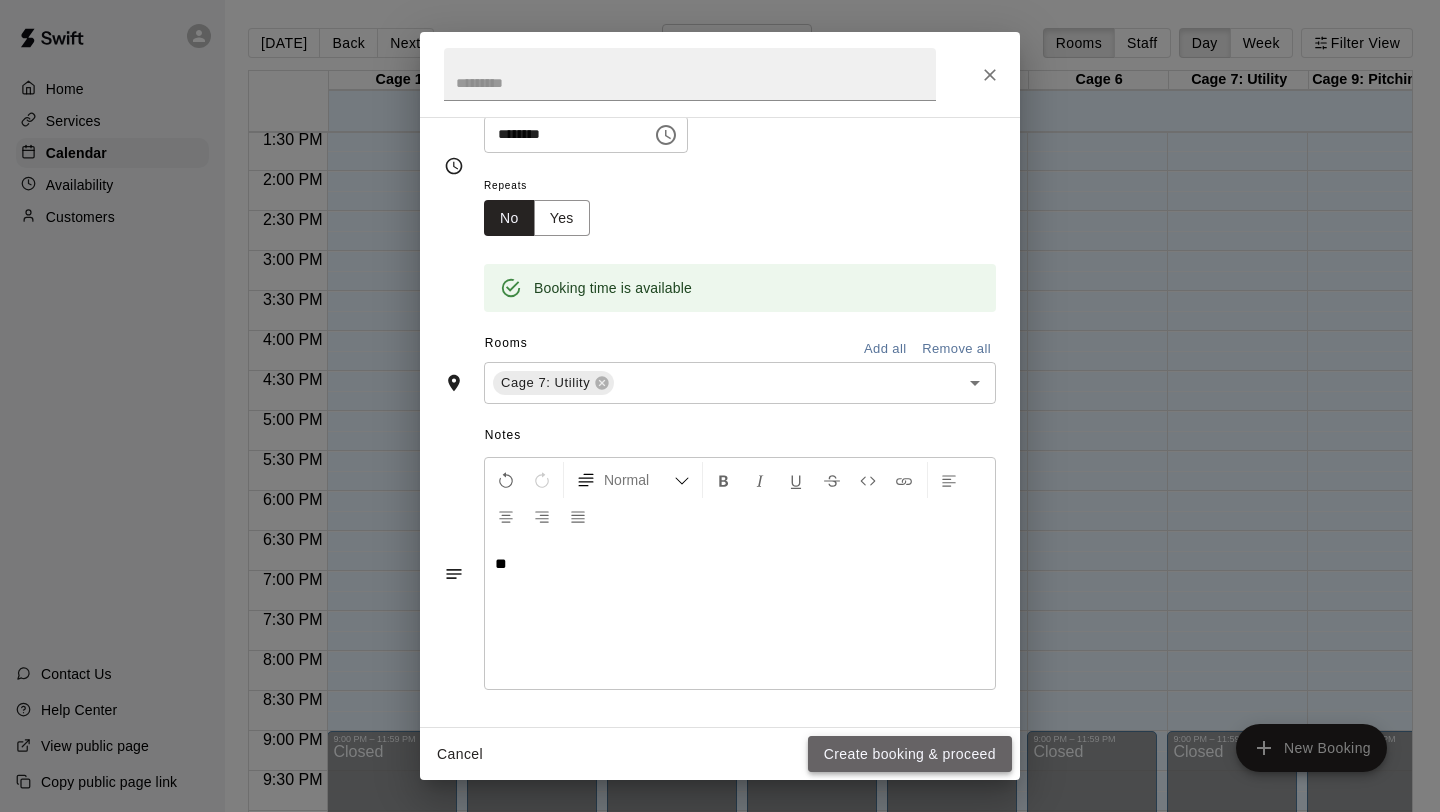 click on "Create booking & proceed" at bounding box center (910, 754) 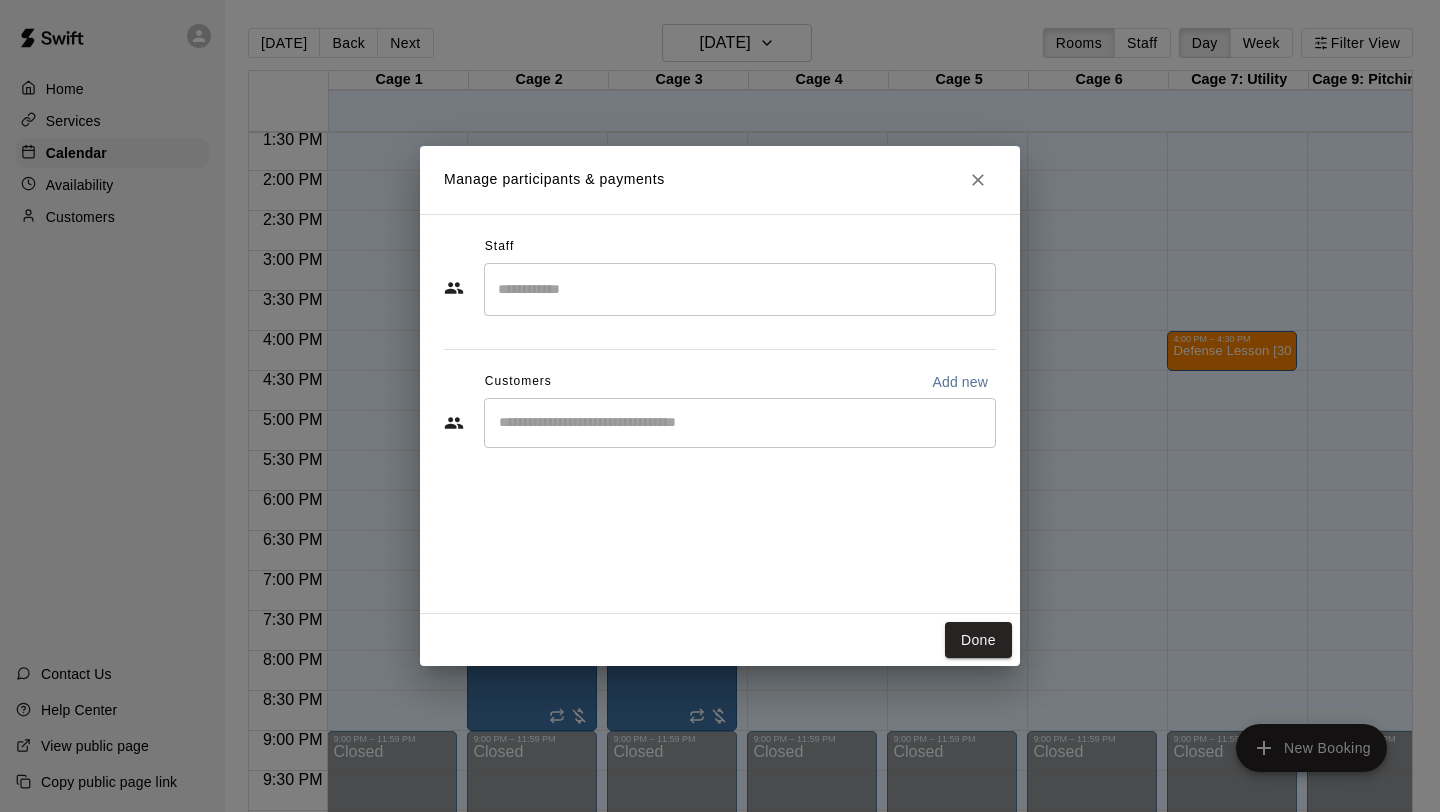 click at bounding box center (740, 289) 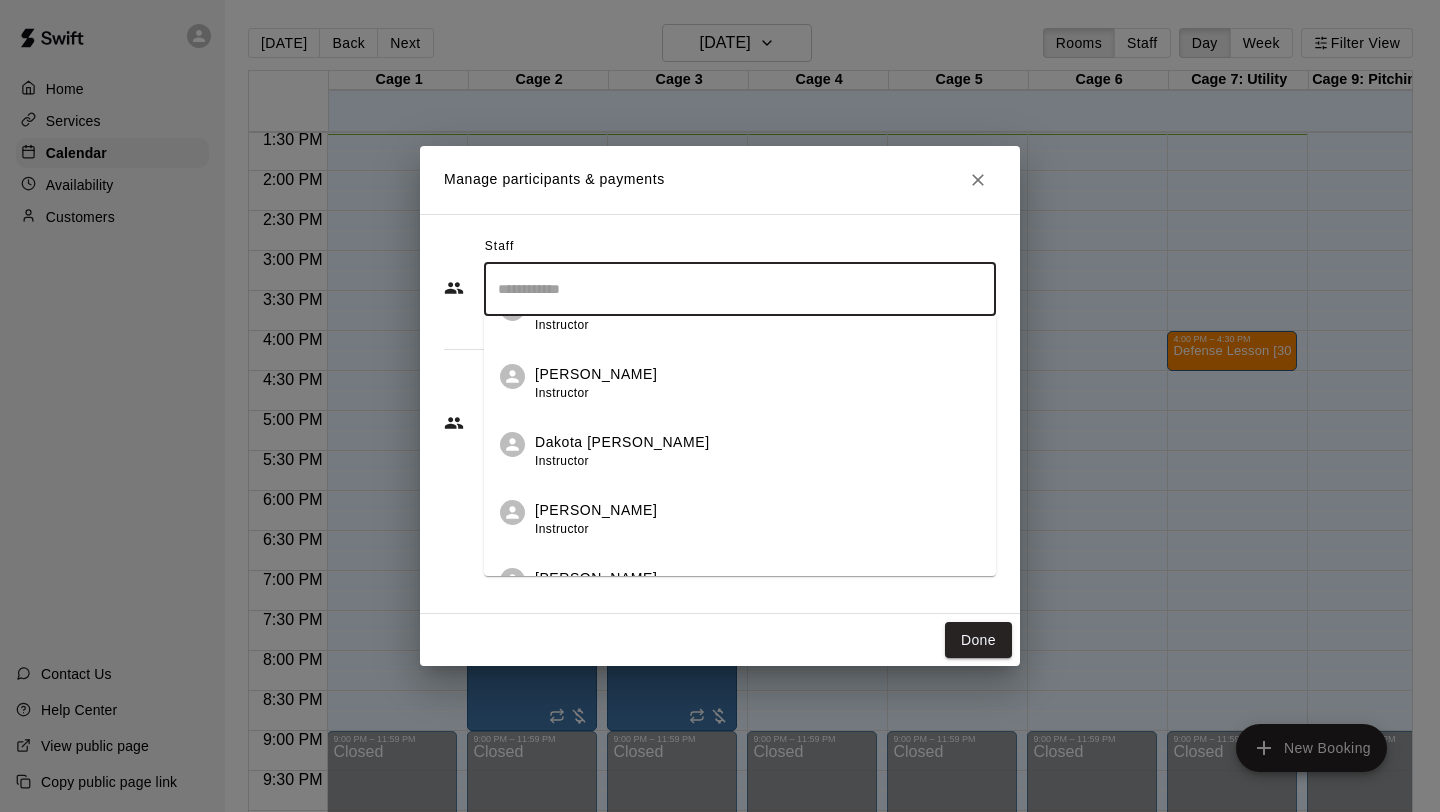 scroll, scrollTop: 388, scrollLeft: 0, axis: vertical 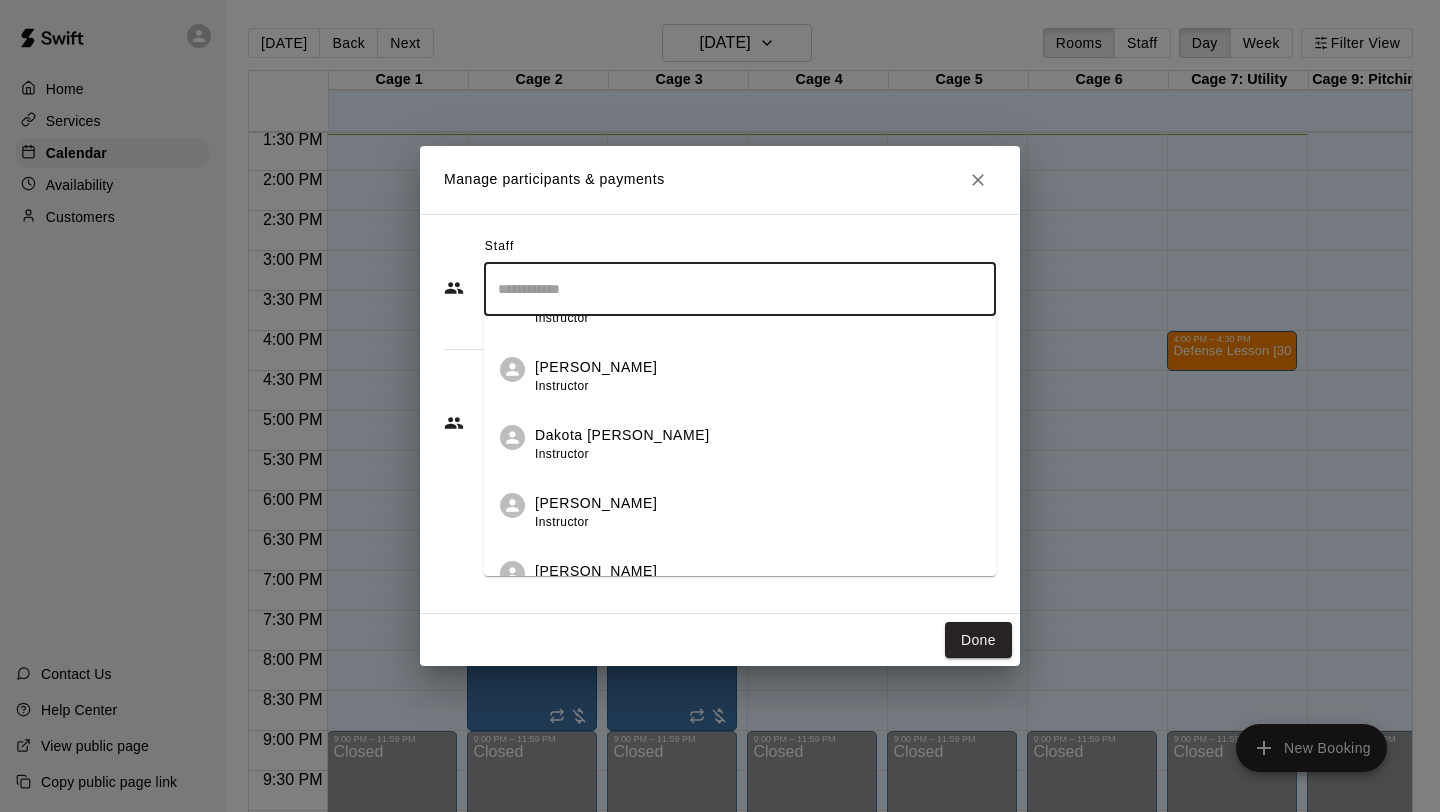 click on "Dakota [PERSON_NAME] Instructor" at bounding box center (757, 444) 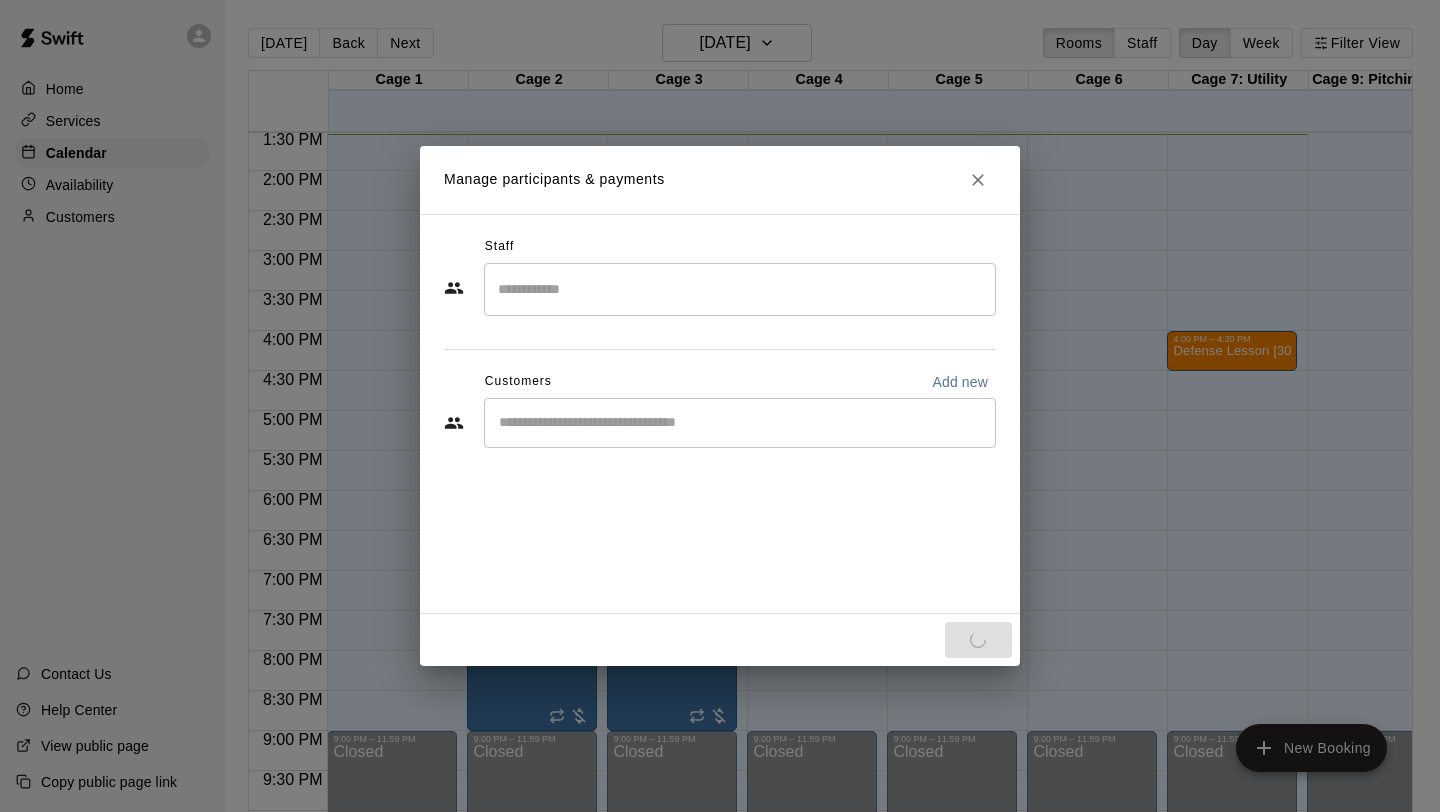 click on "Staff ​ Customers Add new ​" at bounding box center [720, 414] 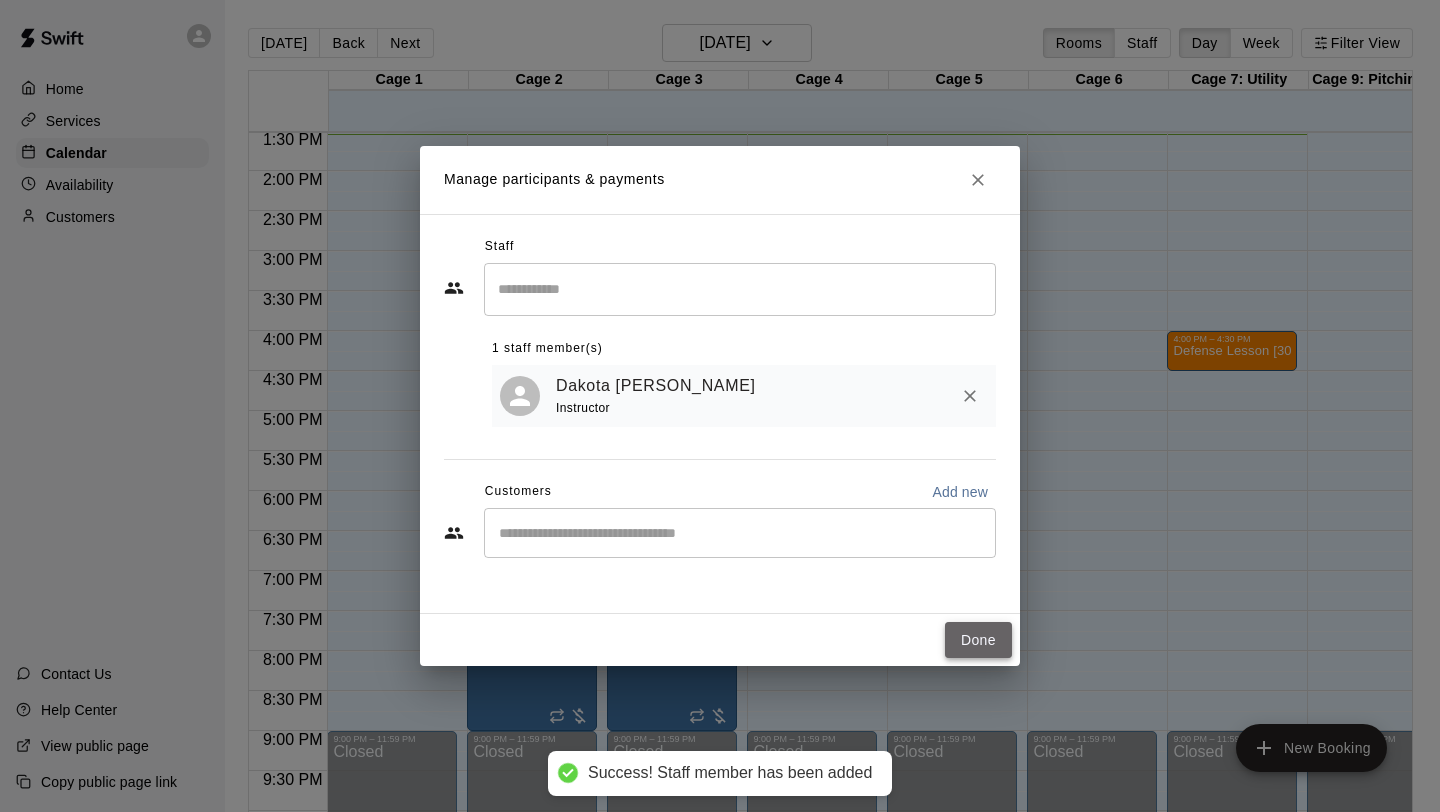 click on "Done" at bounding box center [978, 640] 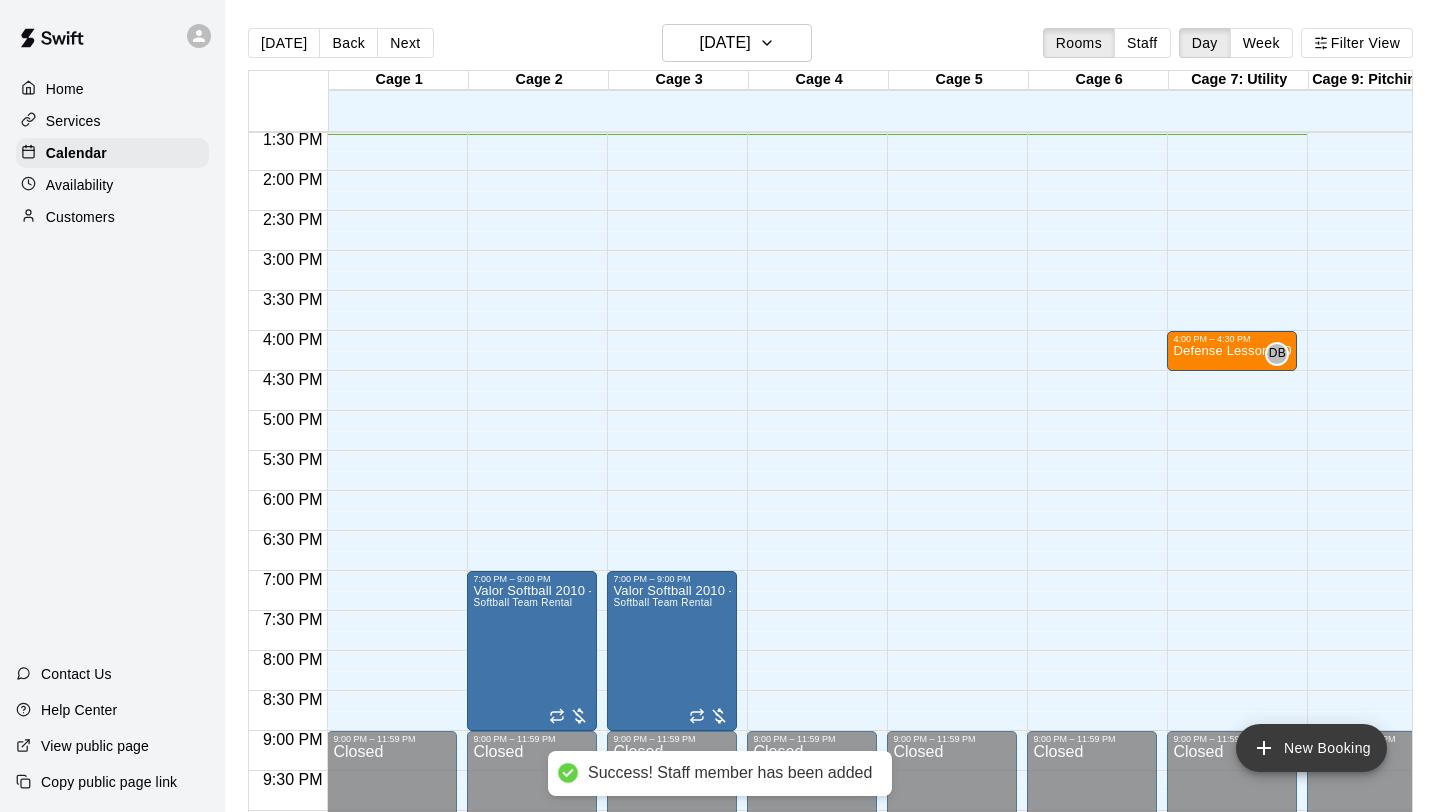 click on "New Booking" at bounding box center [1311, 748] 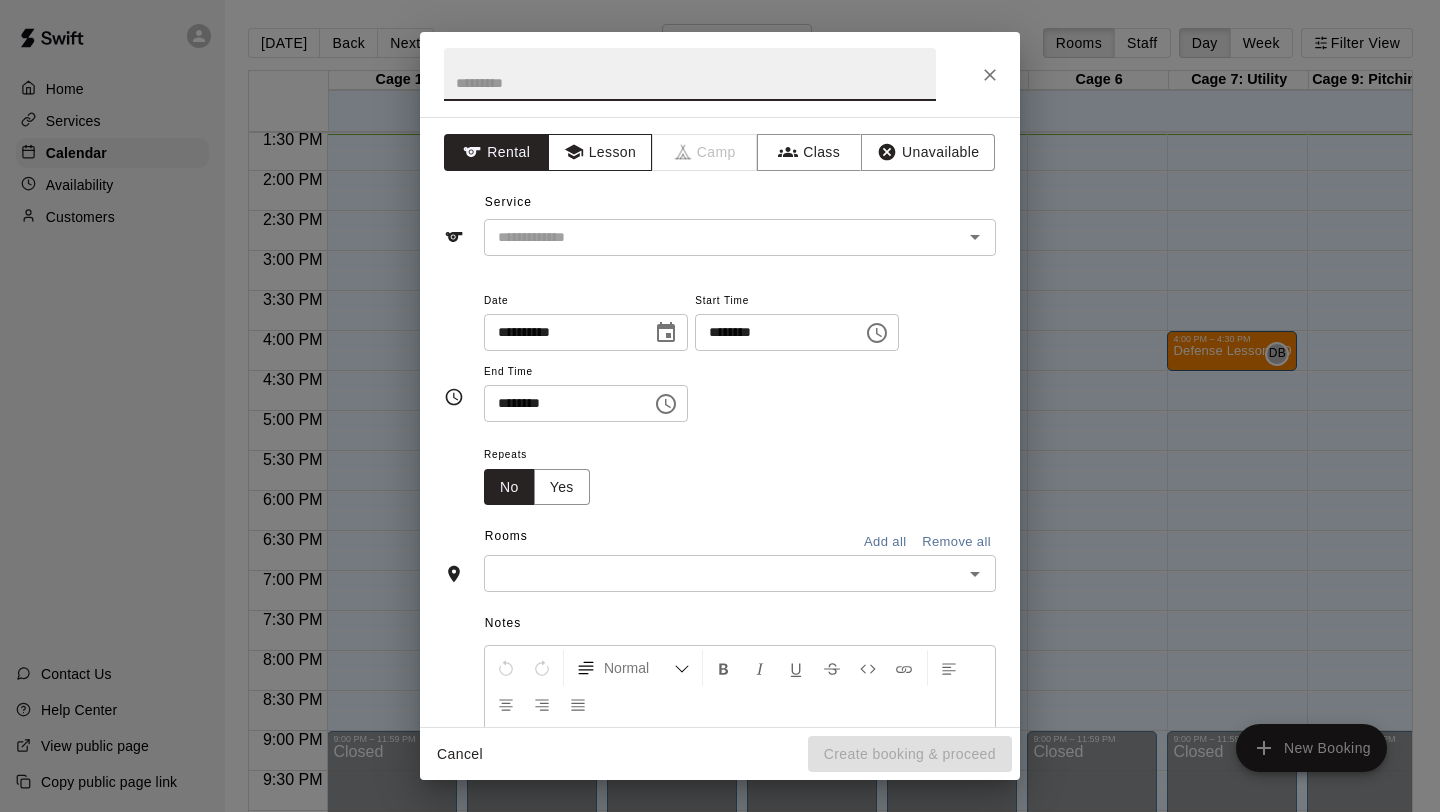 click on "Lesson" at bounding box center (600, 152) 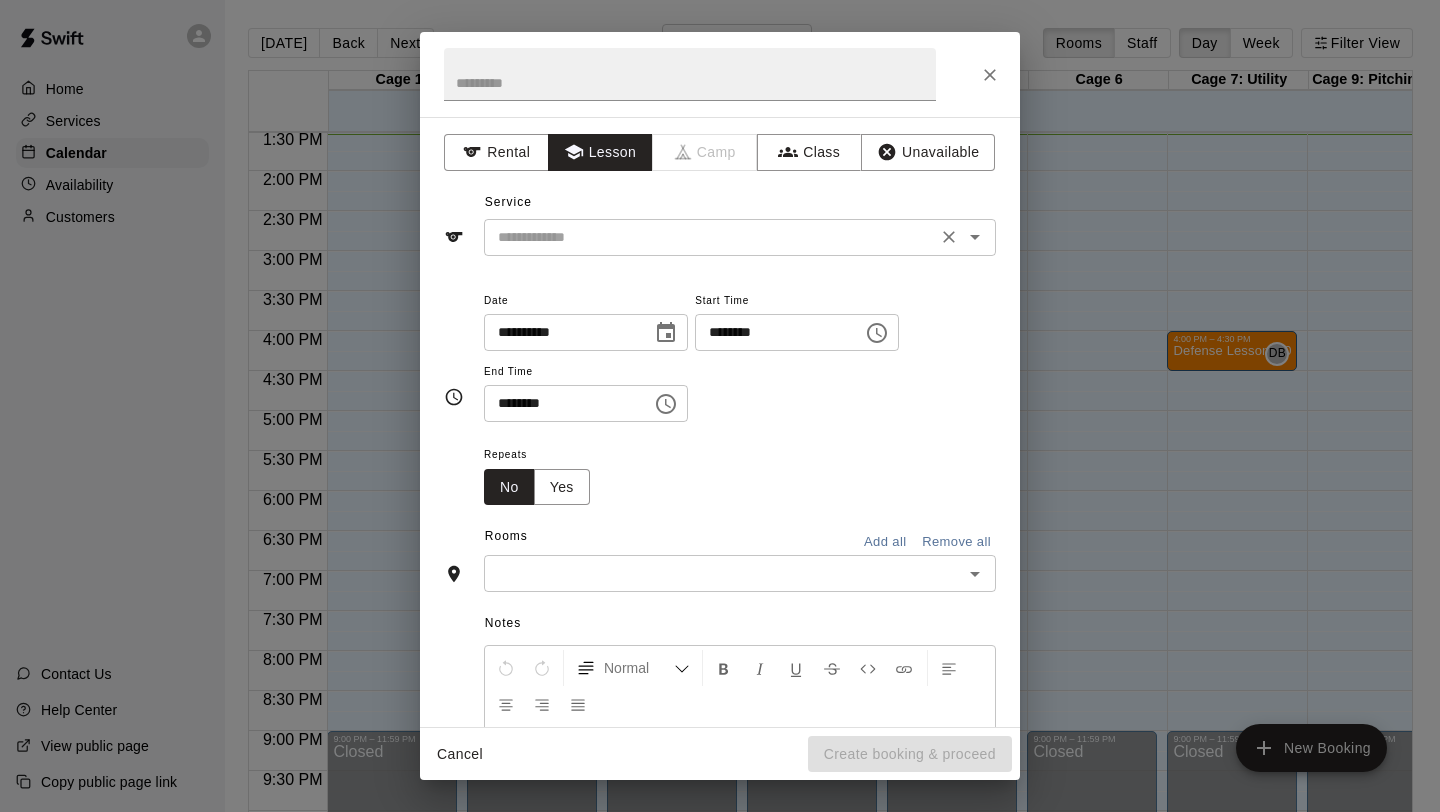 click on "​" at bounding box center [740, 237] 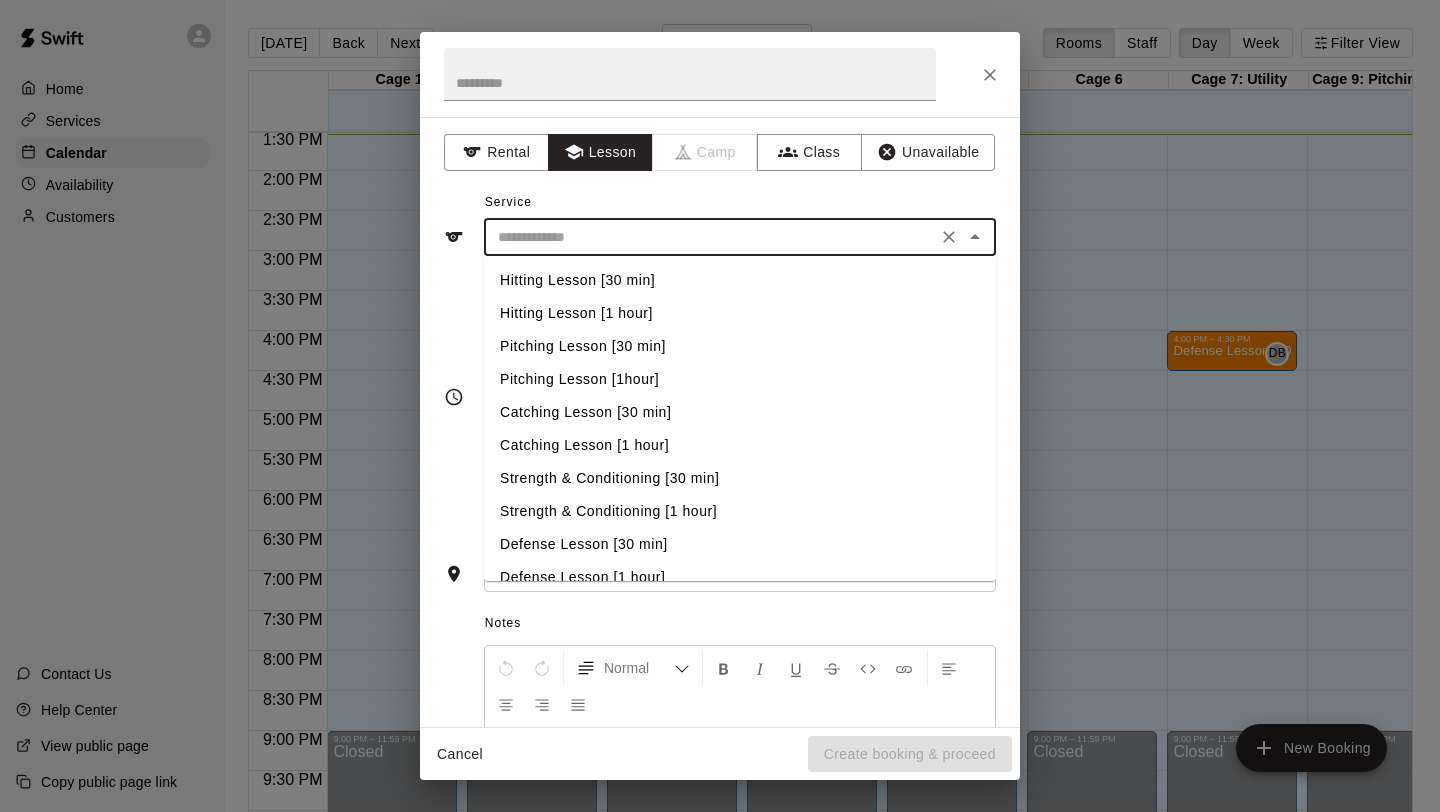 click on "Hitting Lesson  [30 min]" at bounding box center (740, 280) 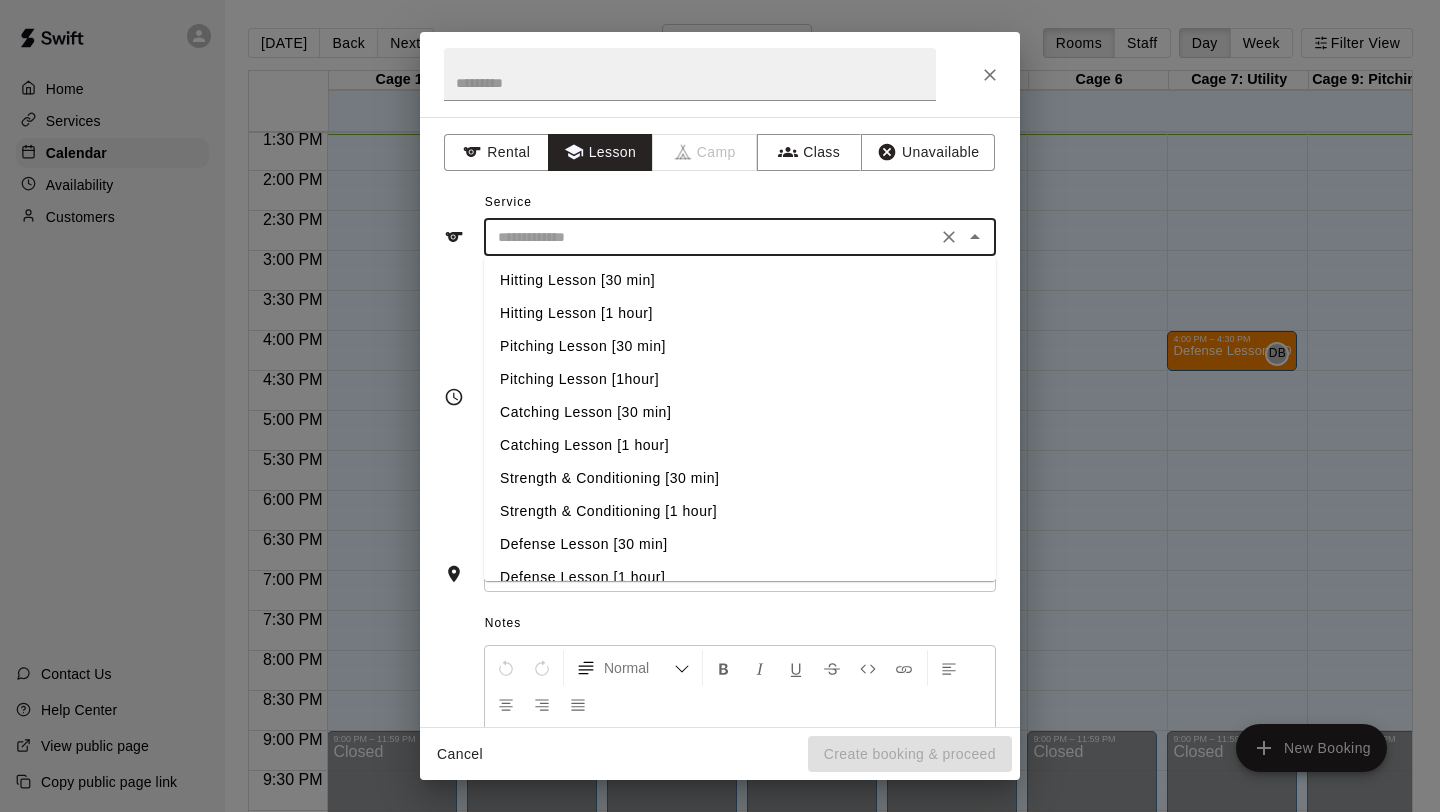type on "**********" 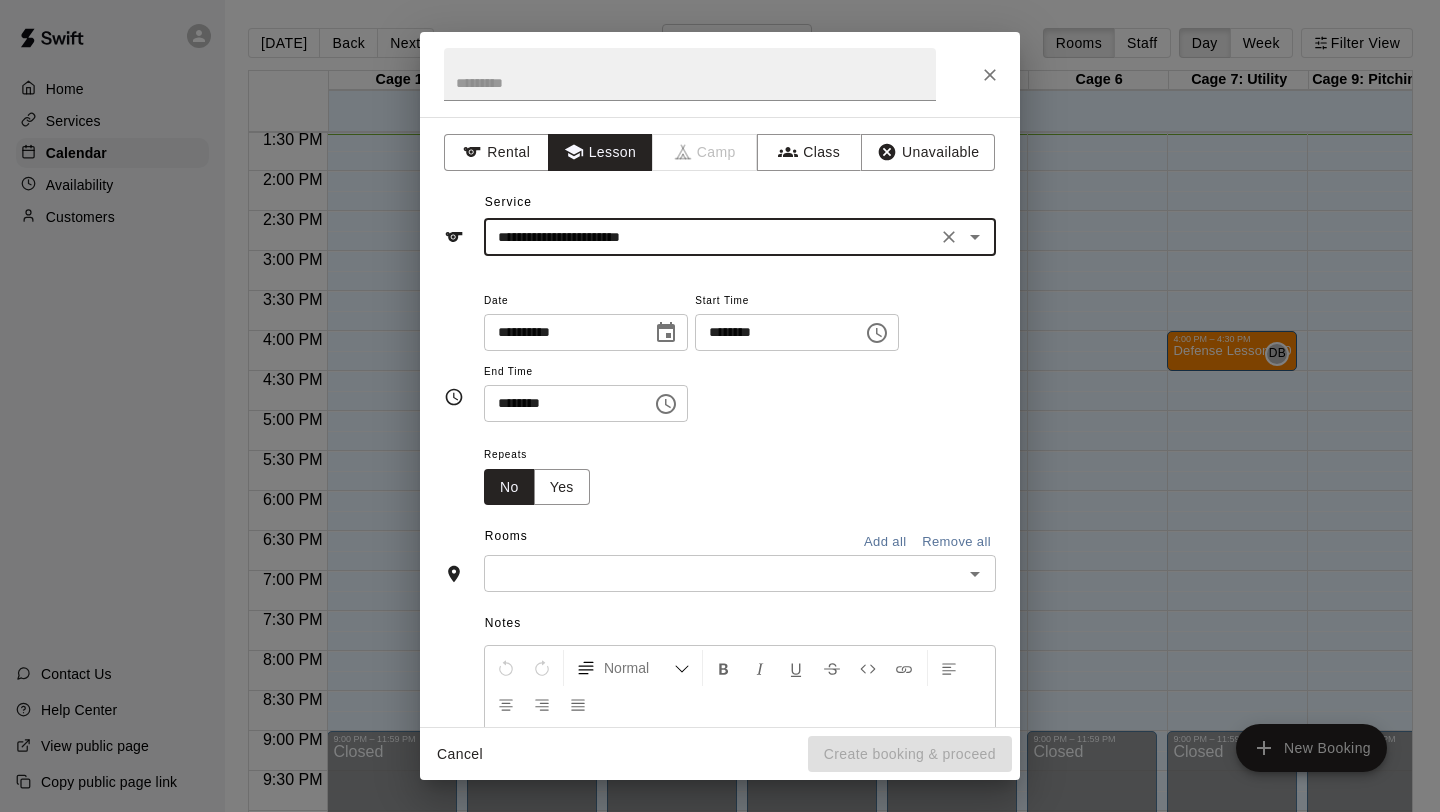 click 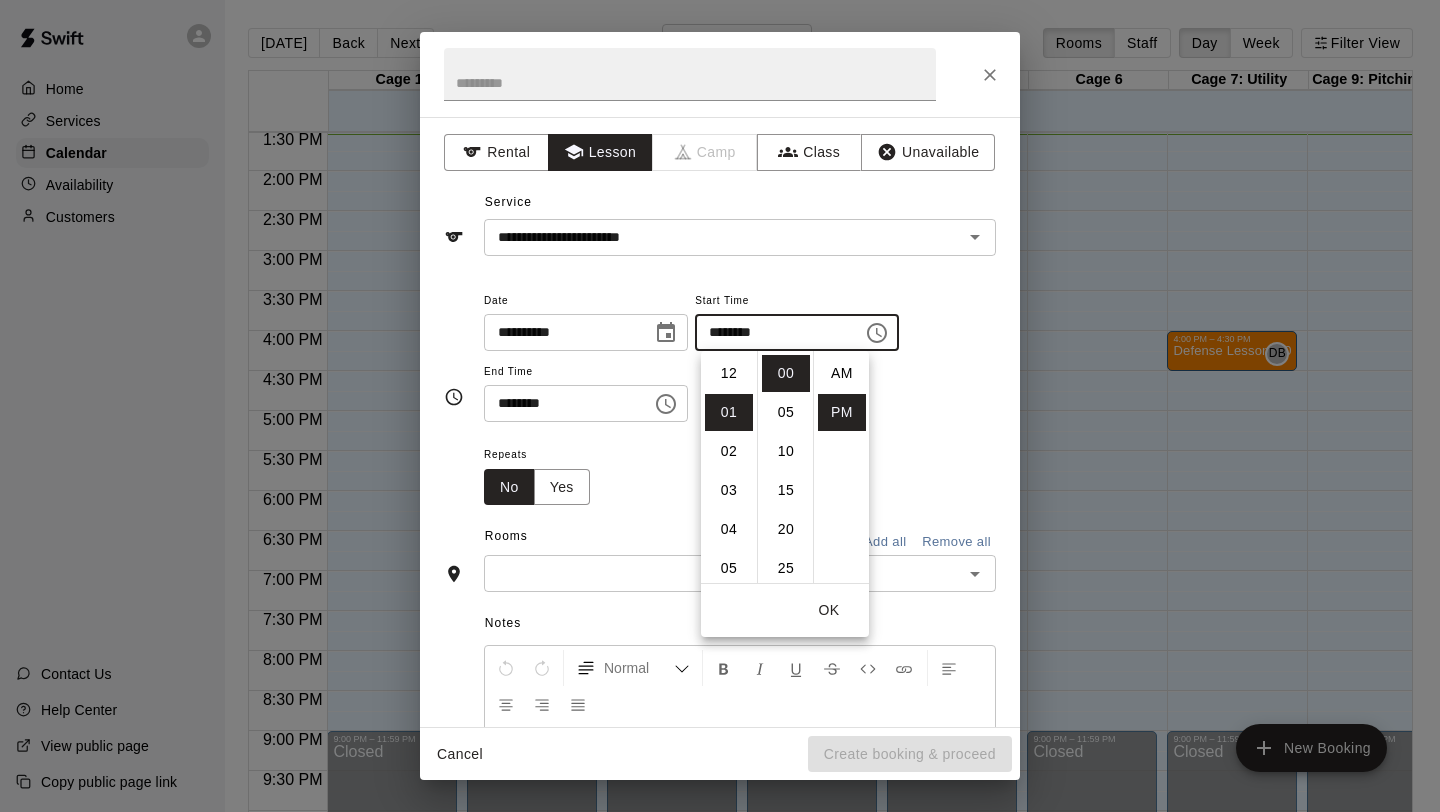 scroll, scrollTop: 39, scrollLeft: 0, axis: vertical 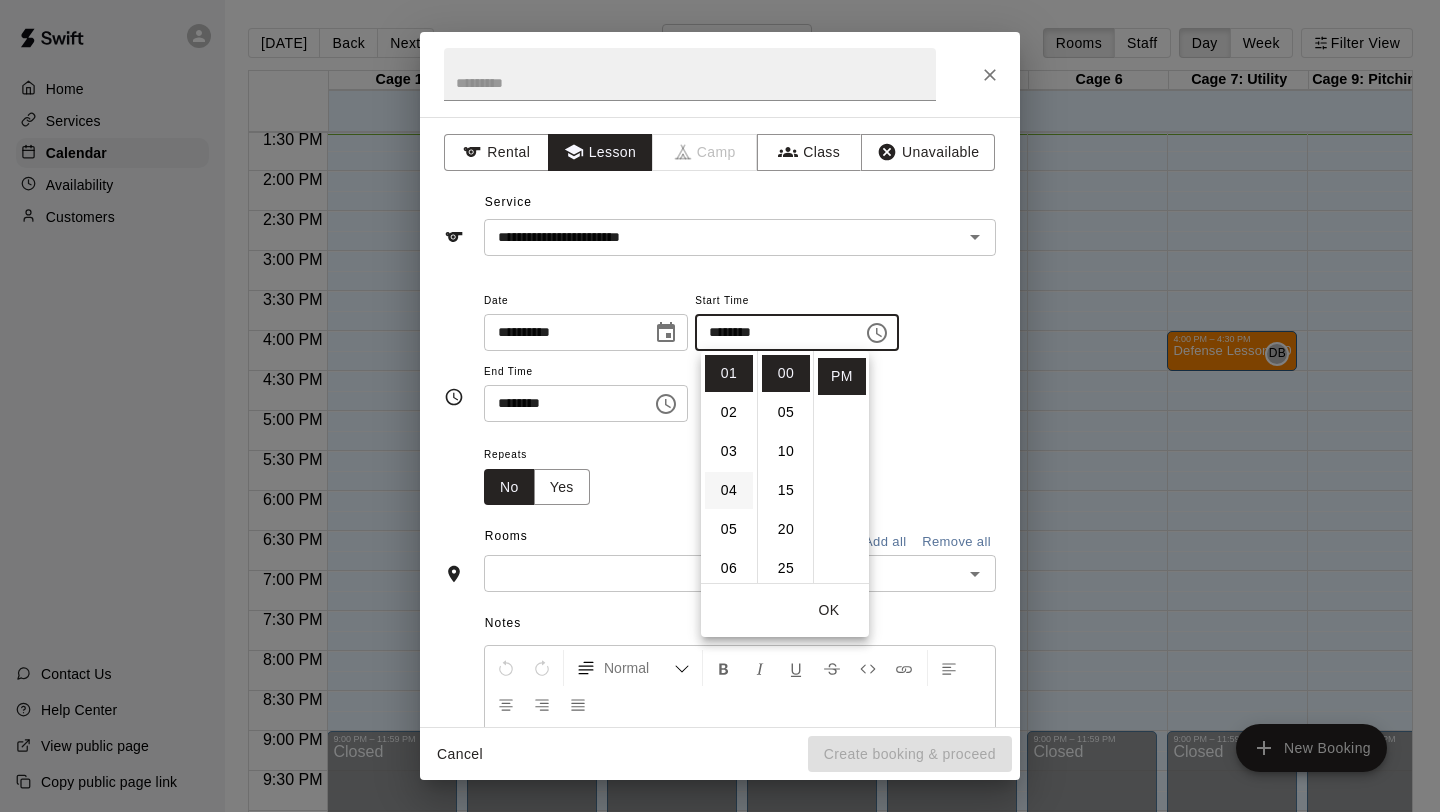 click on "04" at bounding box center (729, 490) 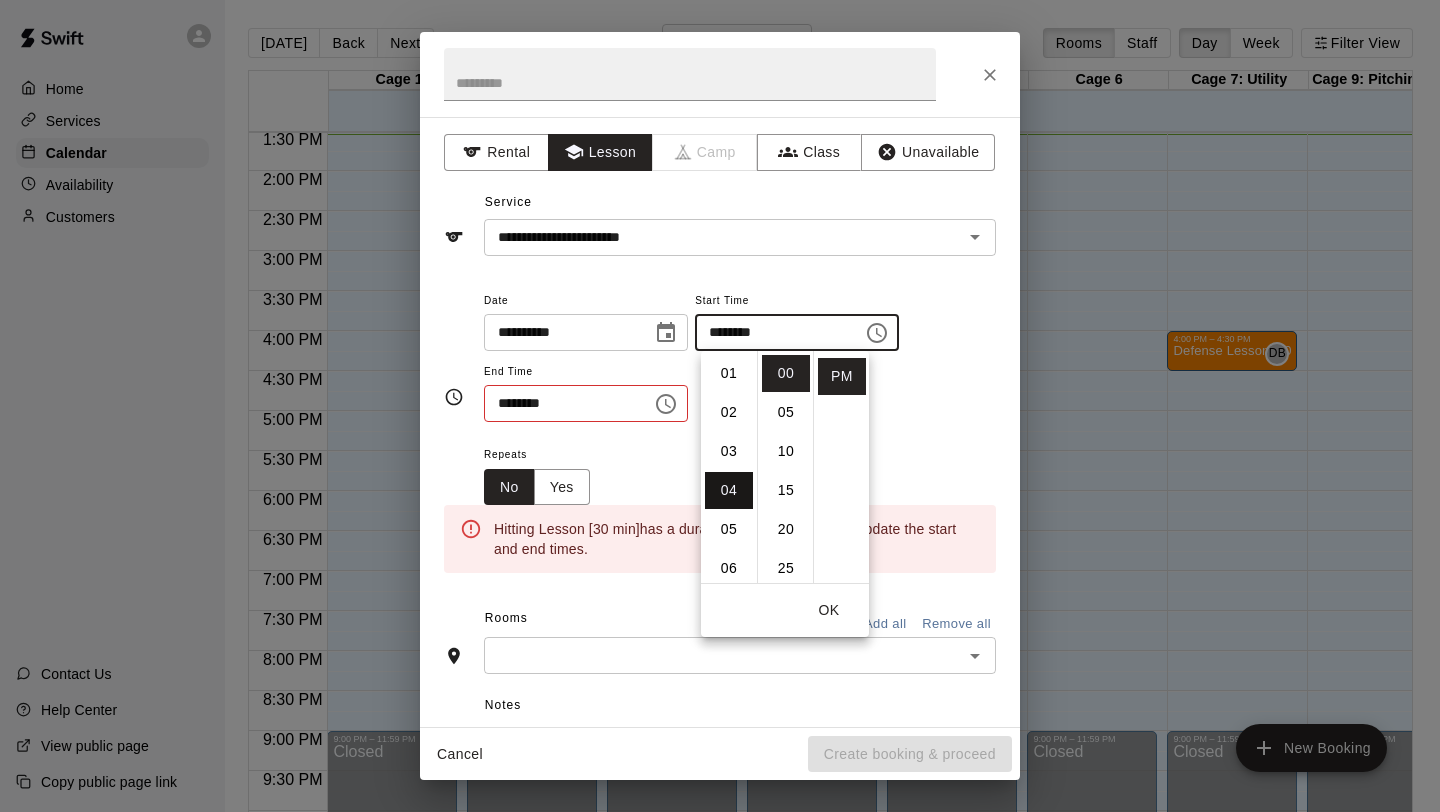 scroll, scrollTop: 156, scrollLeft: 0, axis: vertical 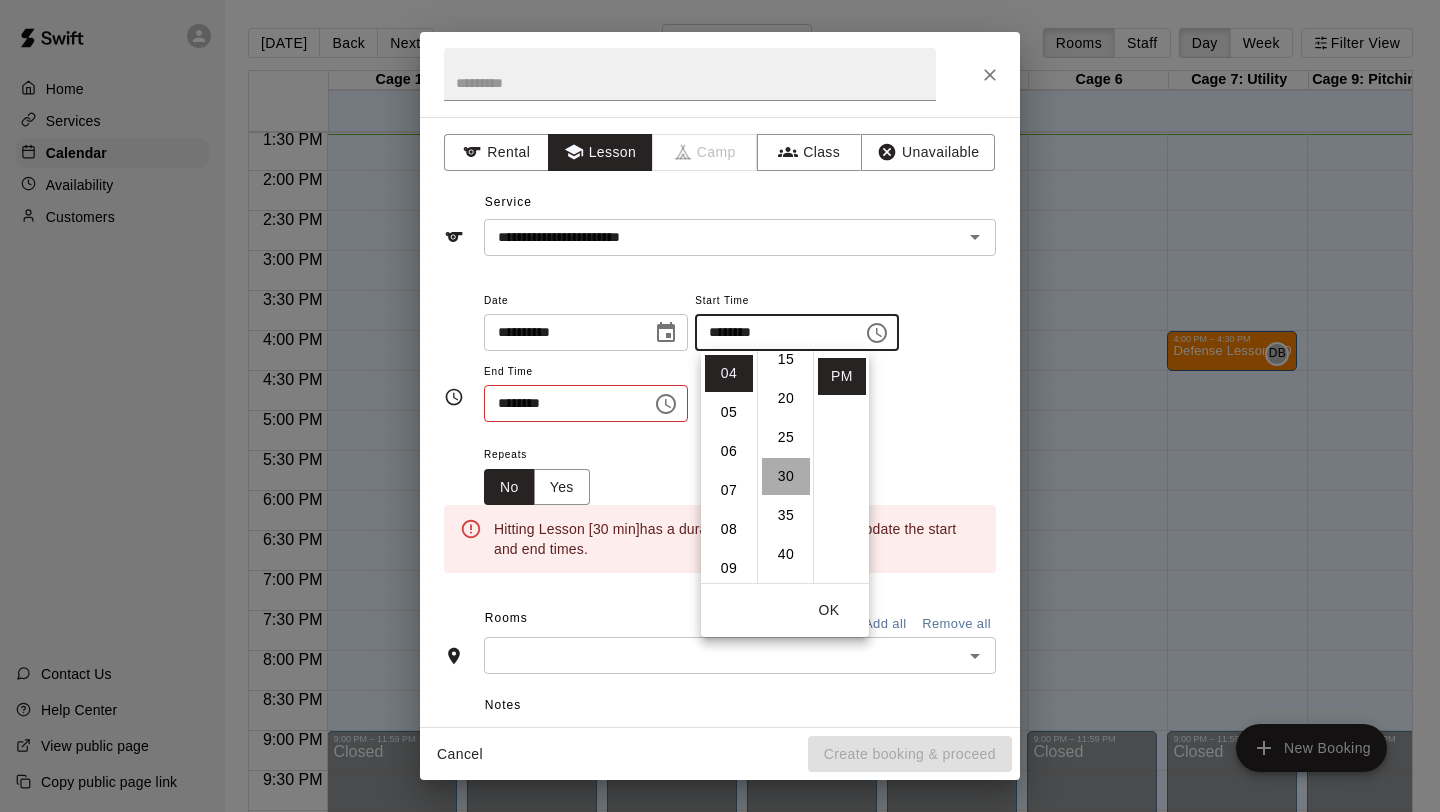 click on "30" at bounding box center (786, 476) 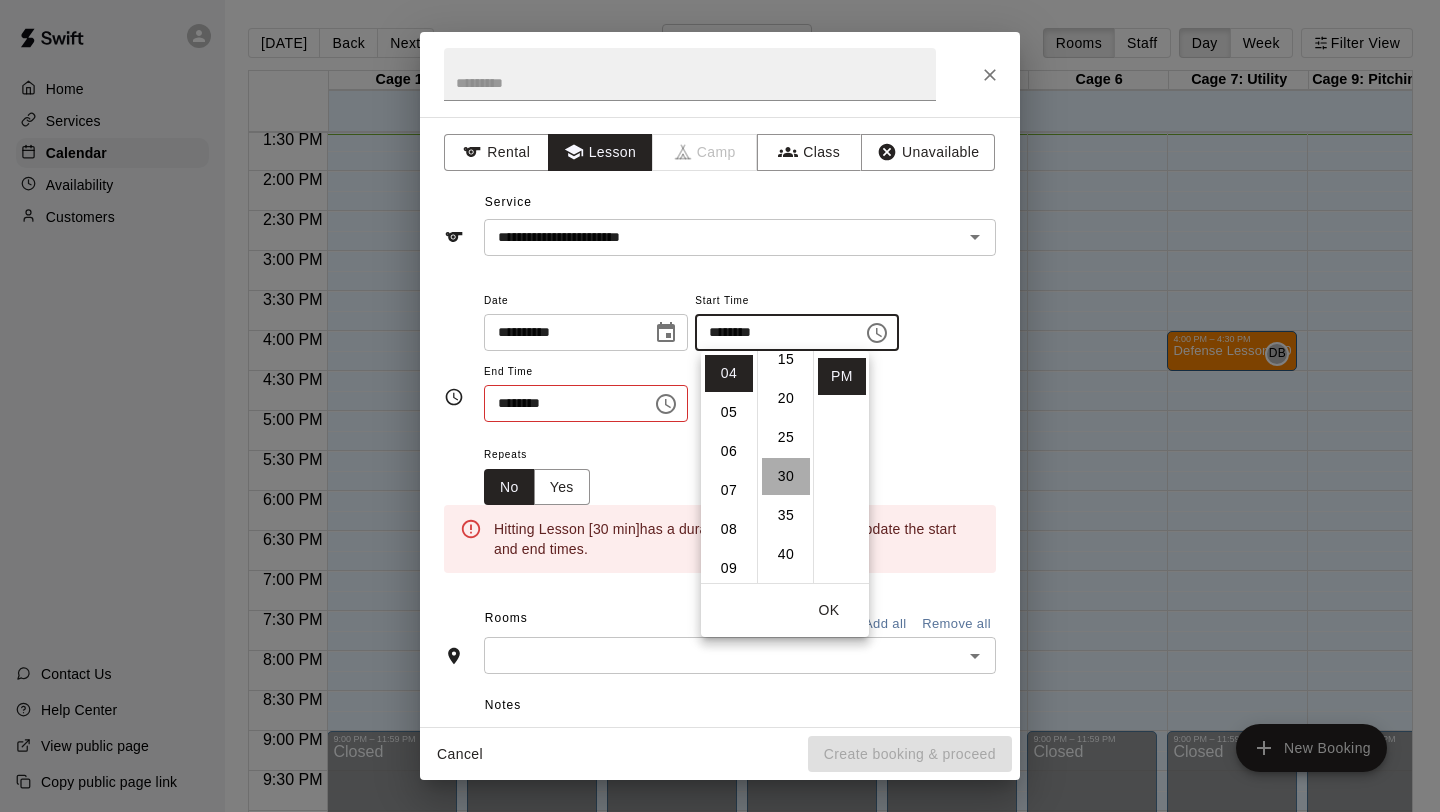 type on "********" 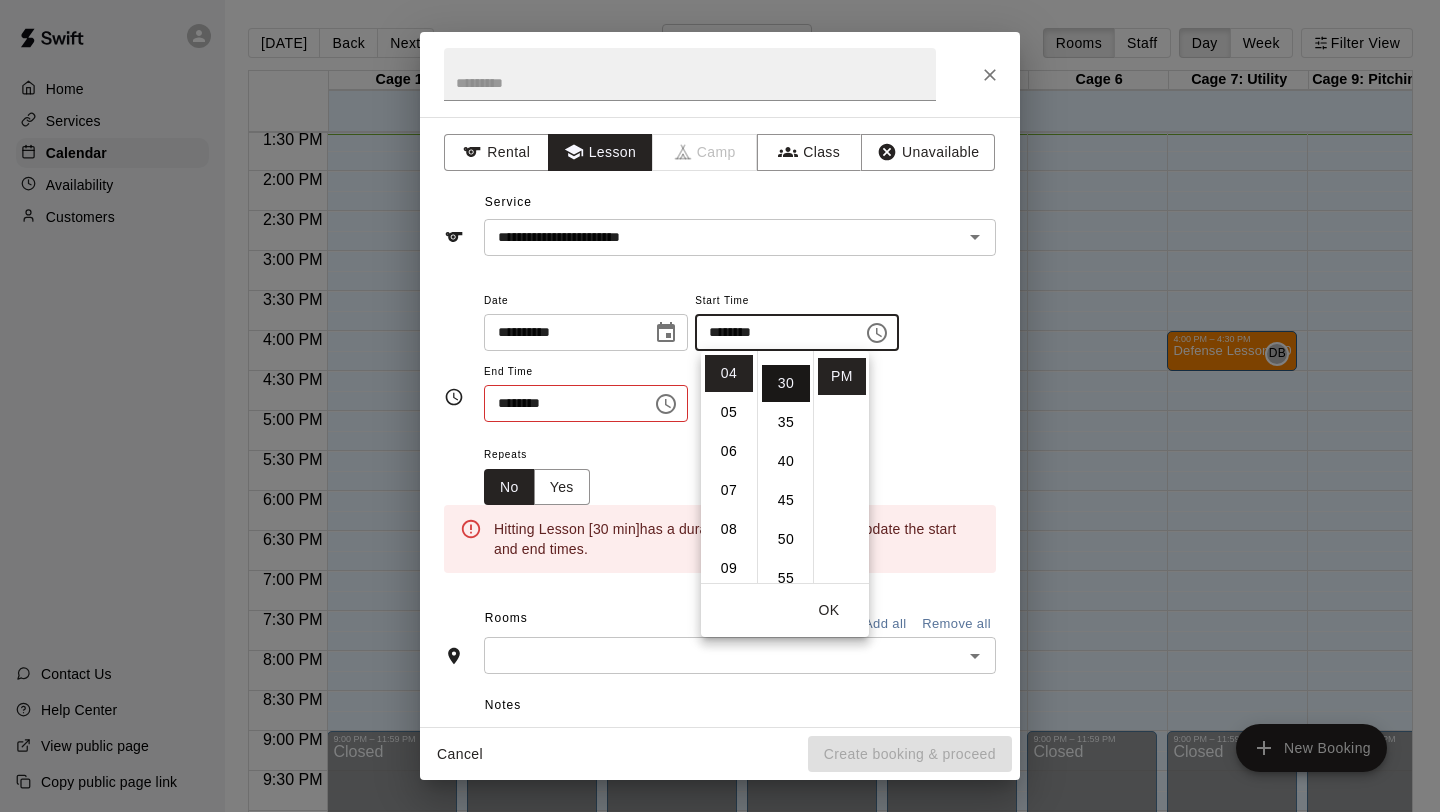 scroll, scrollTop: 234, scrollLeft: 0, axis: vertical 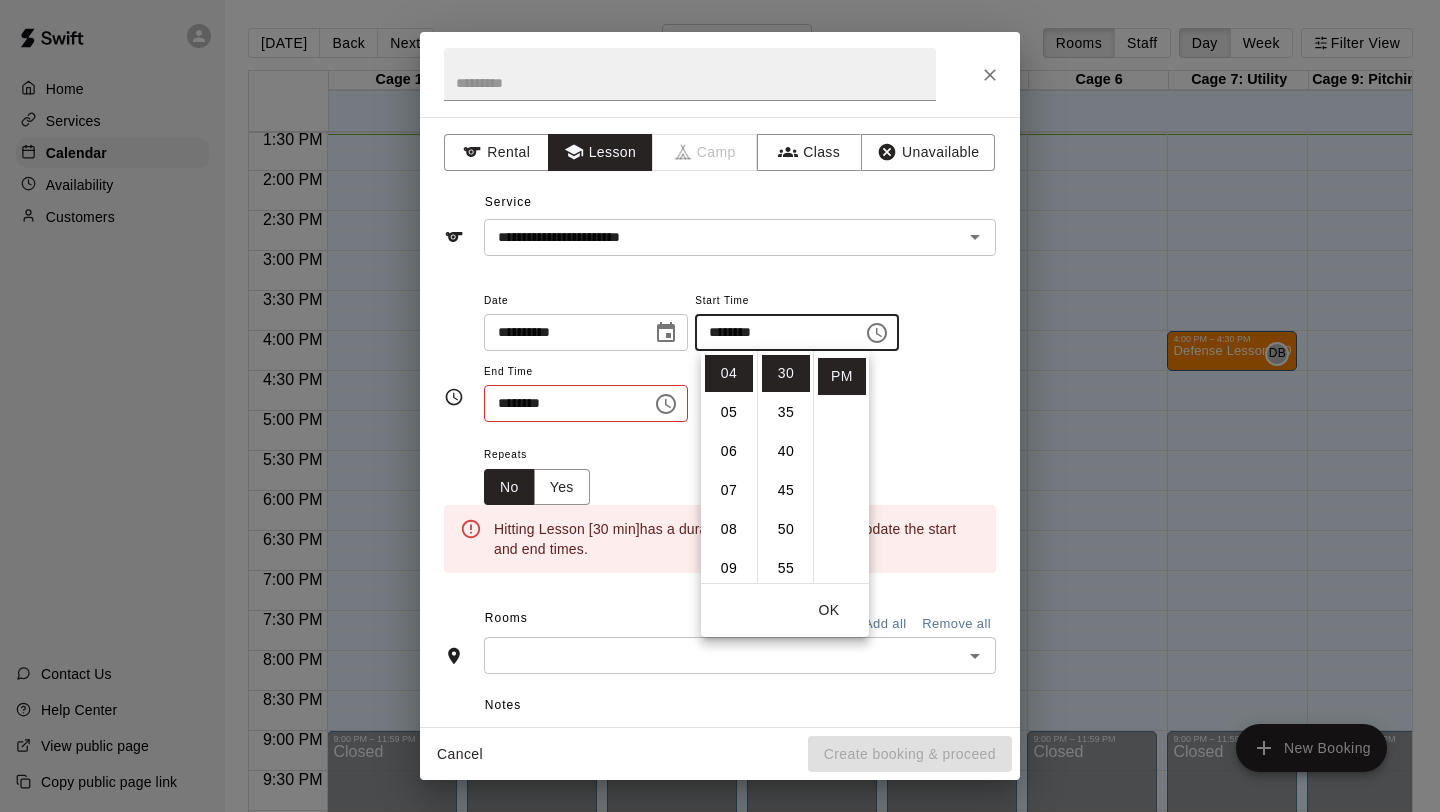 click 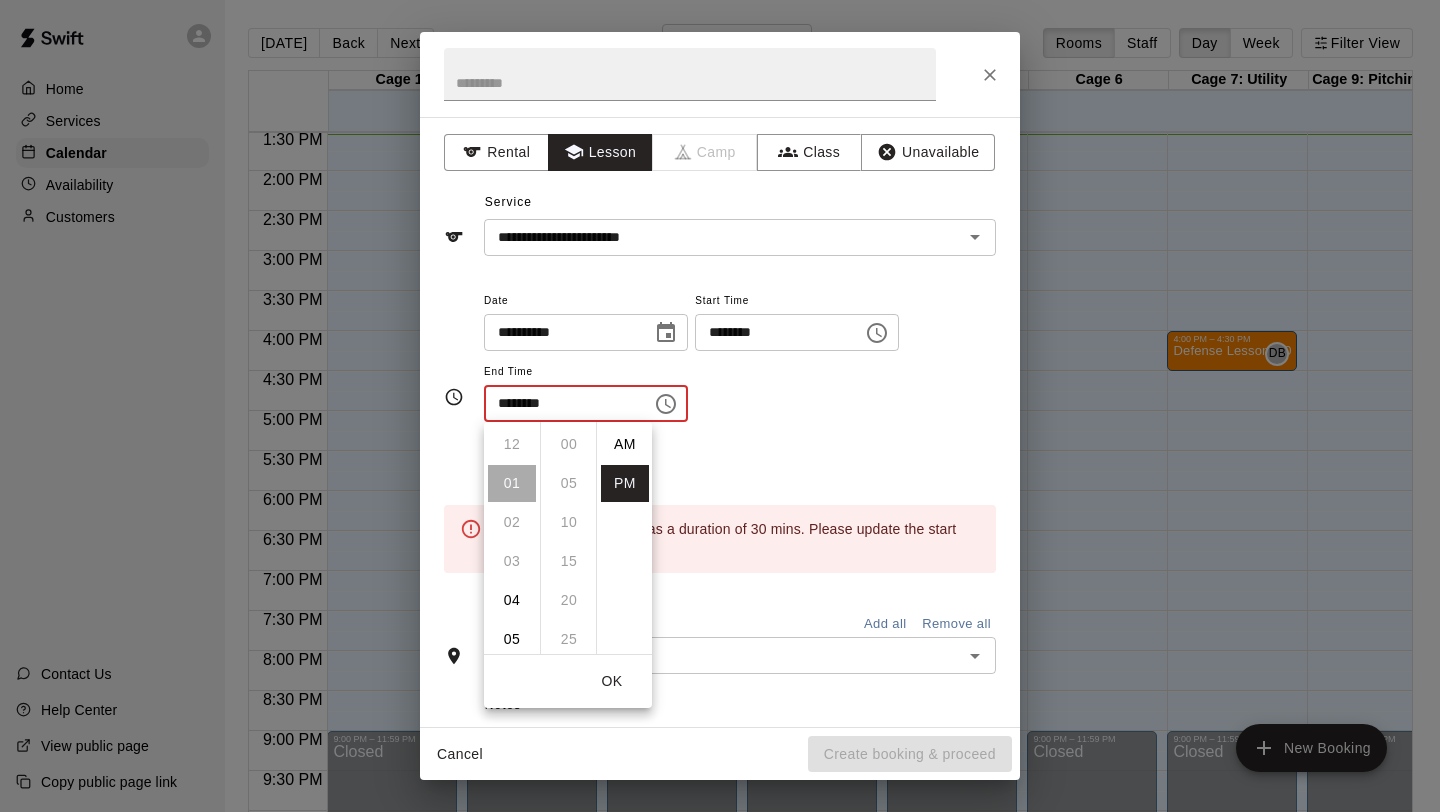 scroll, scrollTop: 39, scrollLeft: 0, axis: vertical 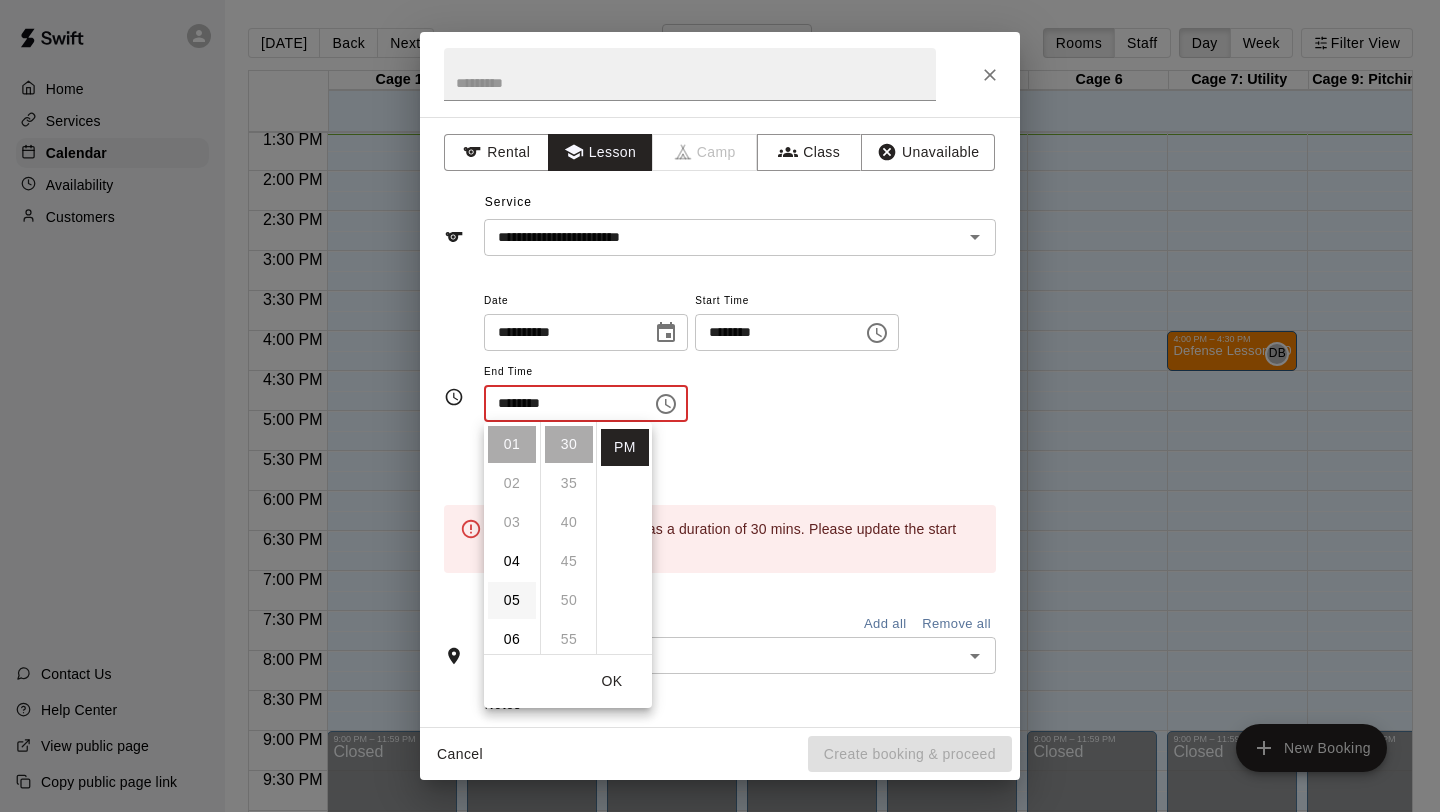 click on "05" at bounding box center [512, 600] 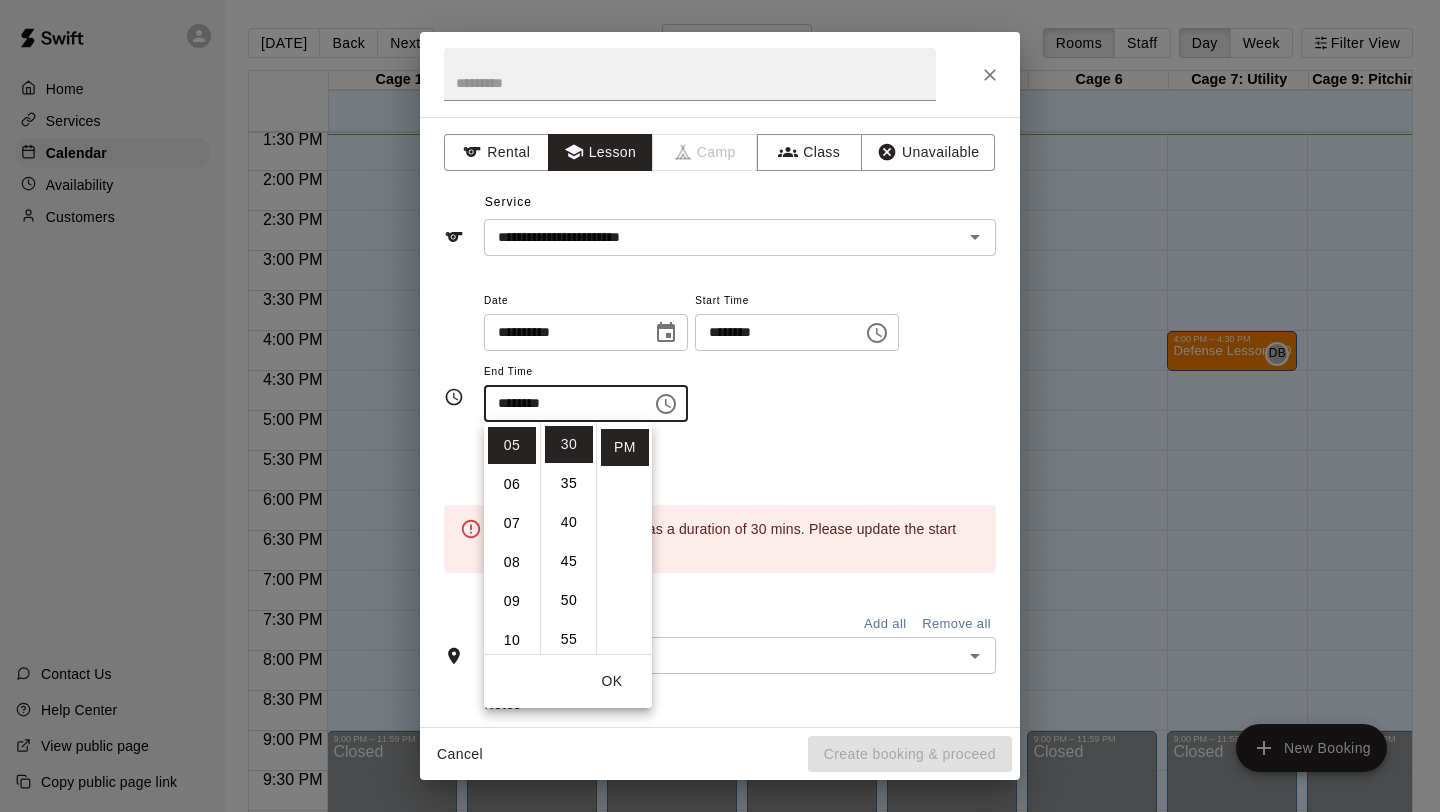 scroll, scrollTop: 195, scrollLeft: 0, axis: vertical 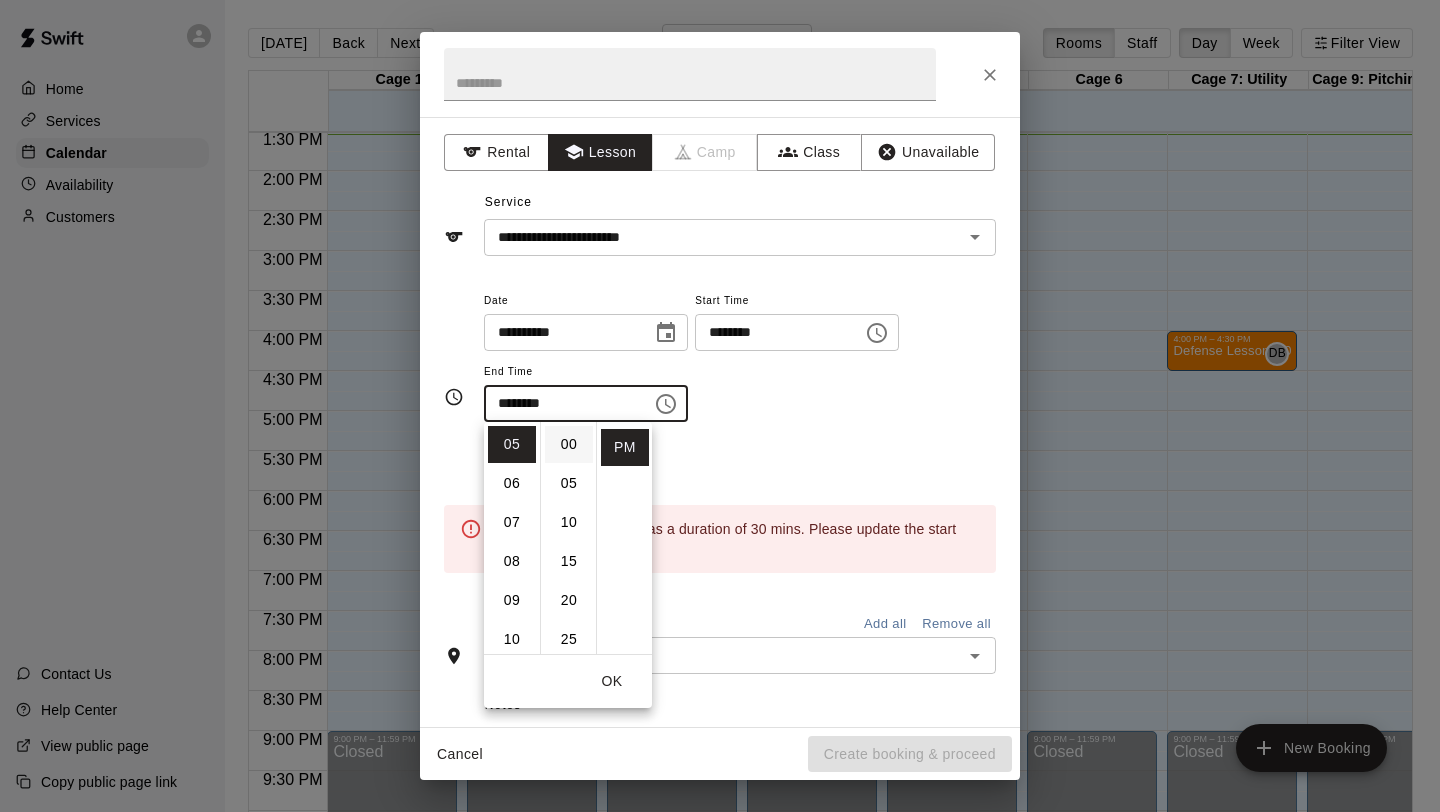 click on "00" at bounding box center [569, 444] 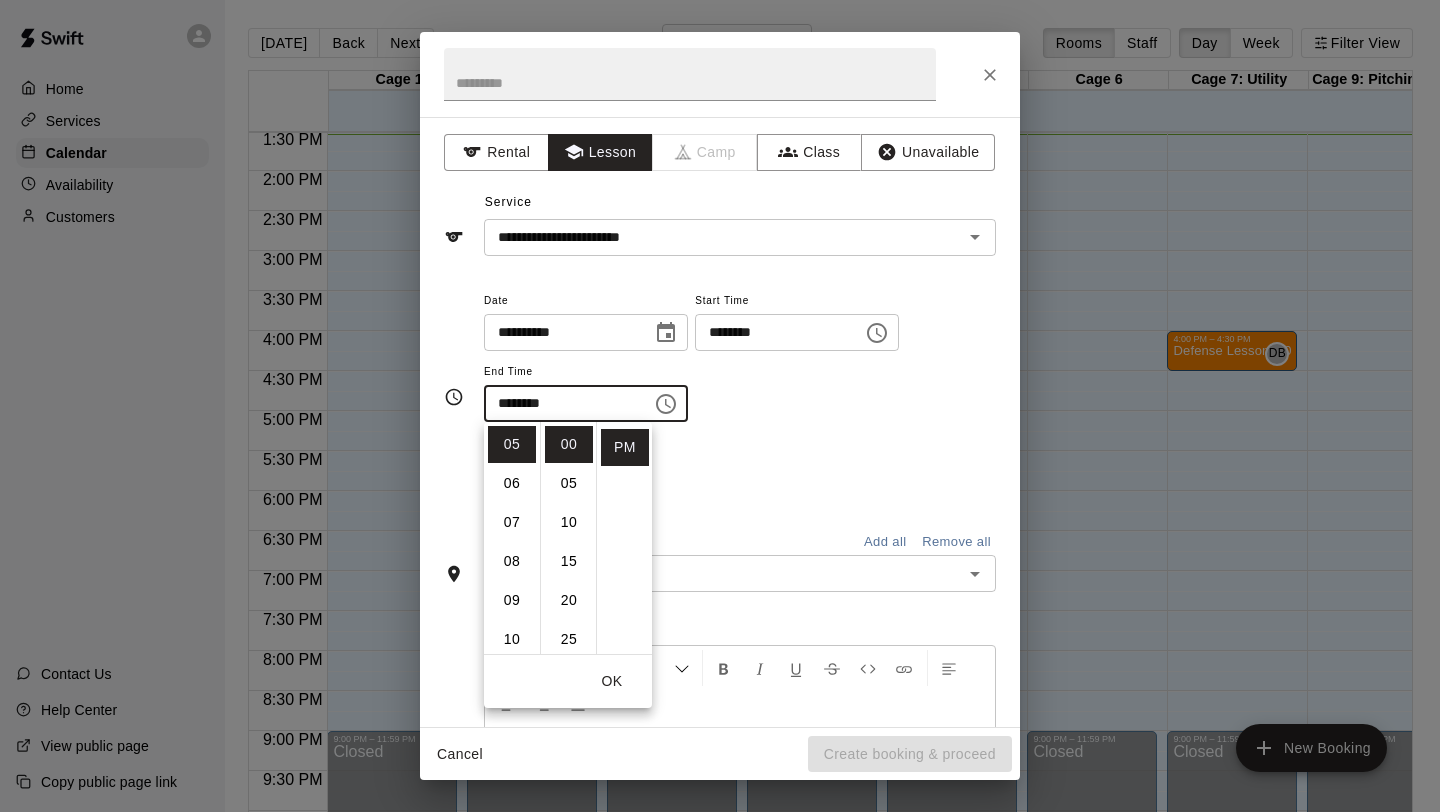 click on "**********" at bounding box center (740, 355) 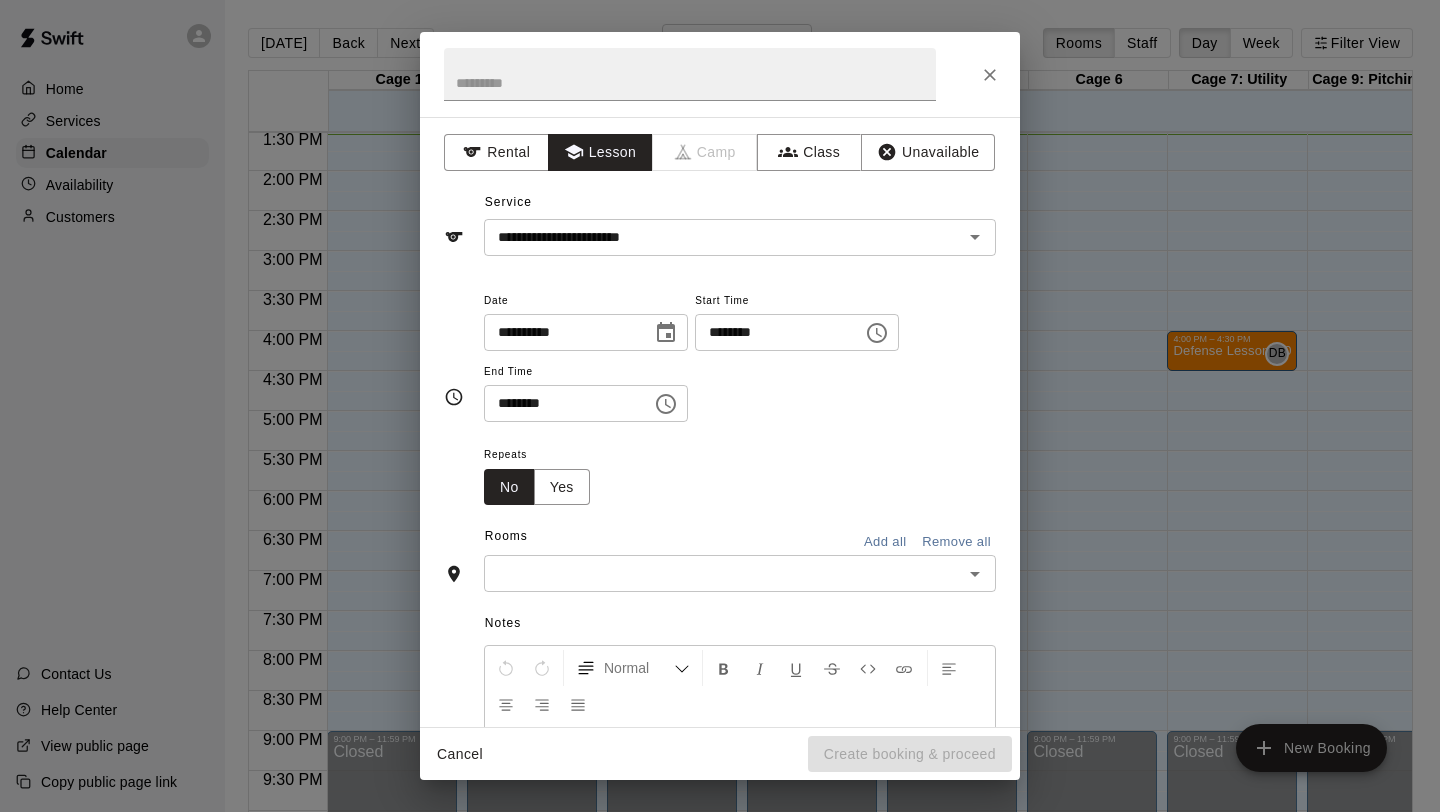 click on "​" at bounding box center [740, 573] 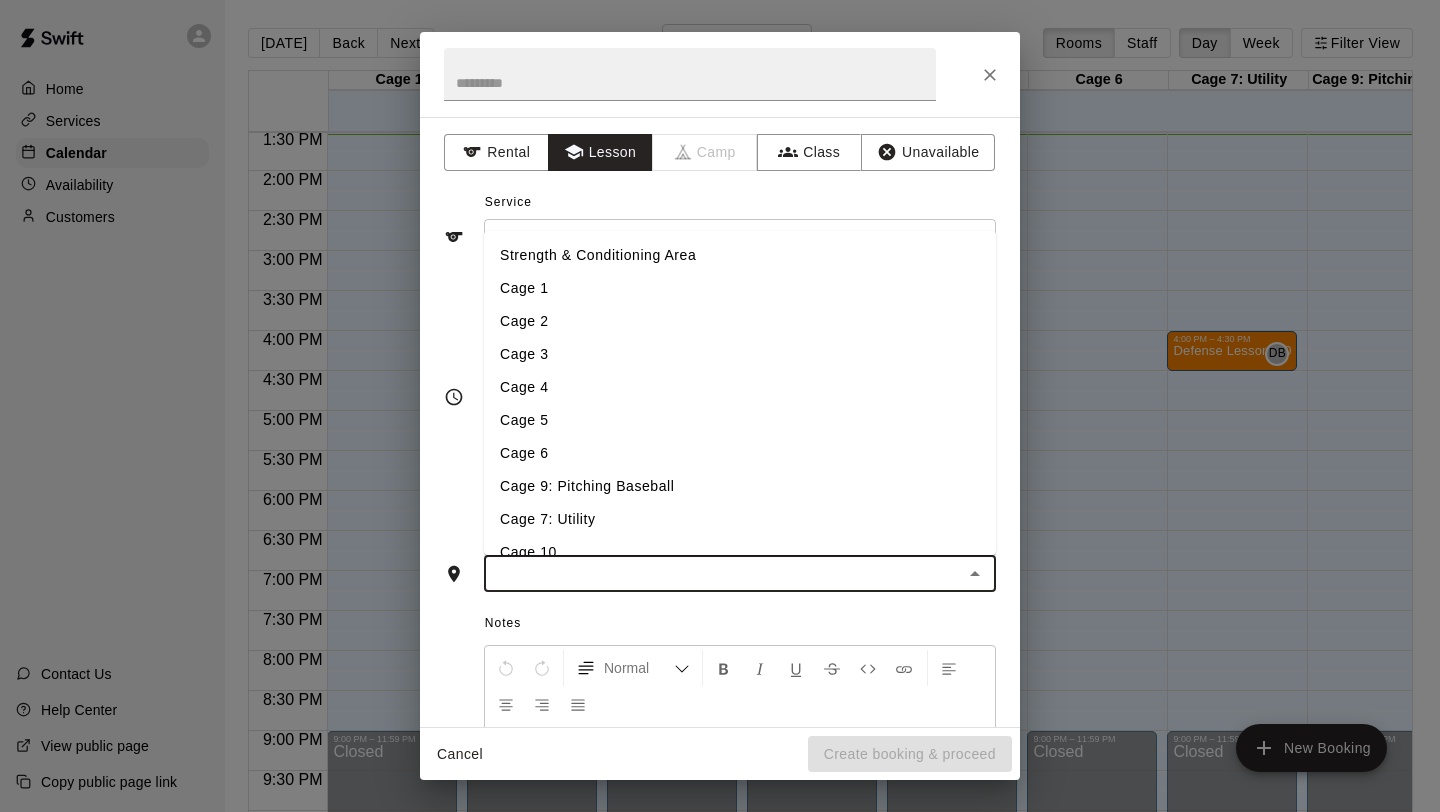 click on "Cage 5" at bounding box center [740, 420] 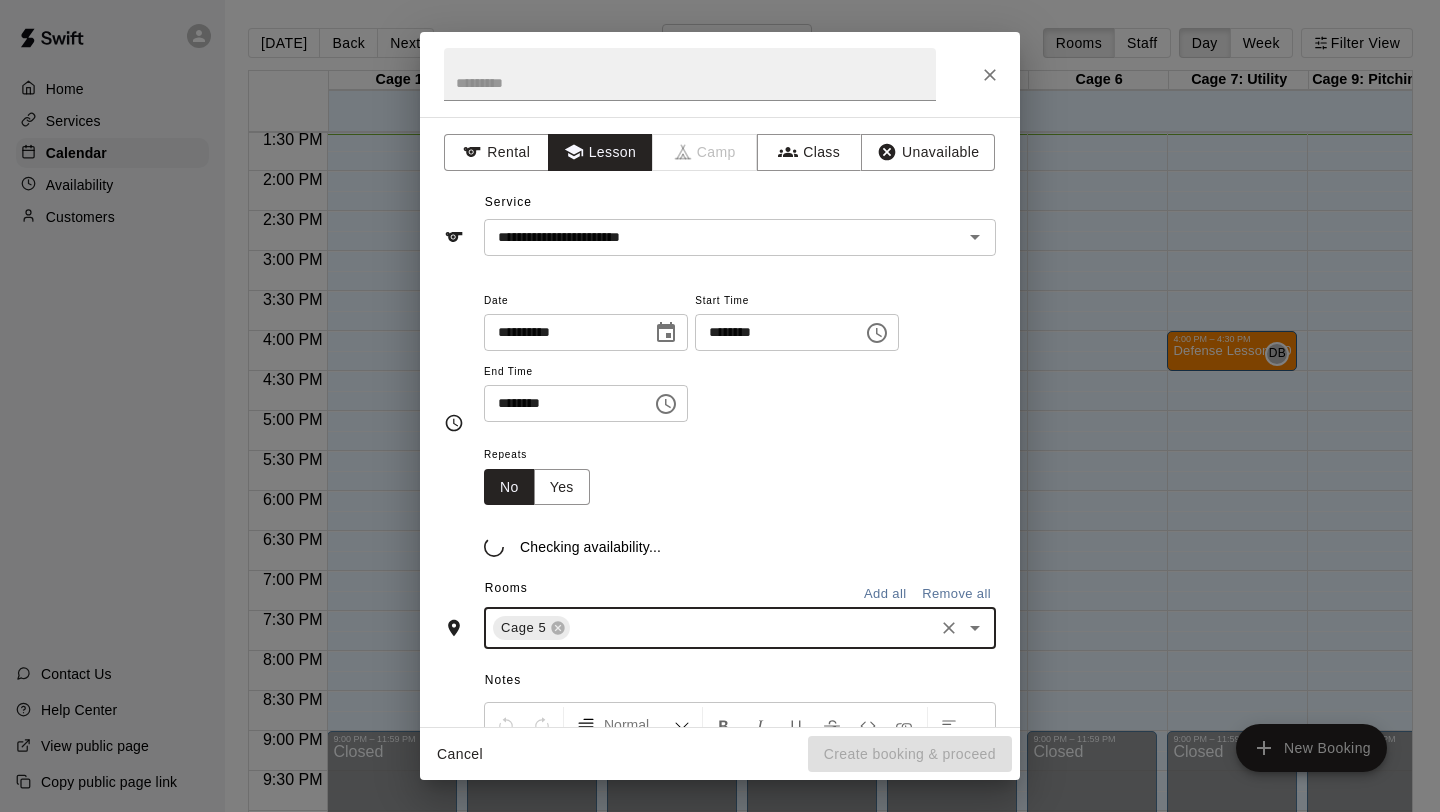 scroll, scrollTop: 269, scrollLeft: 0, axis: vertical 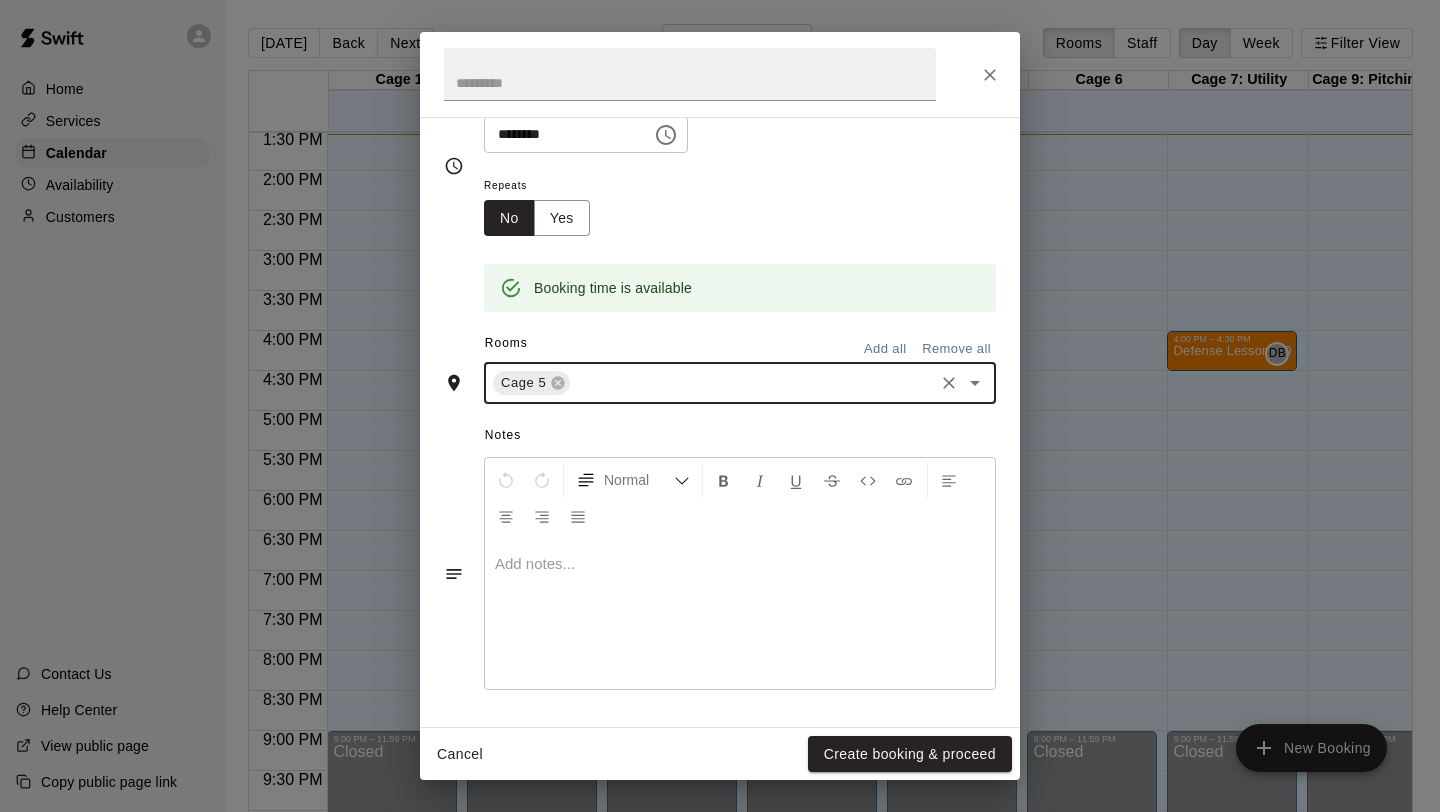 click at bounding box center [740, 614] 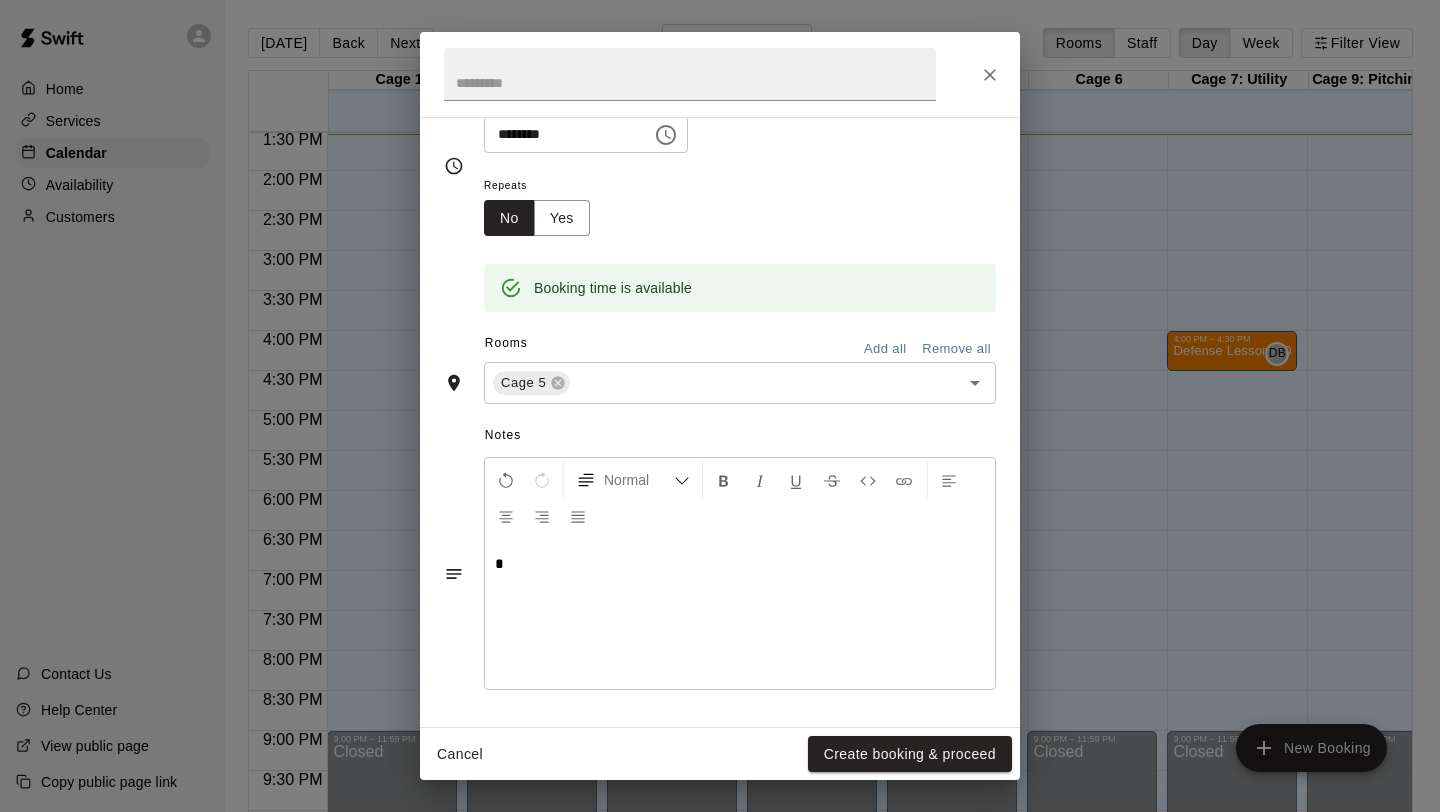 type 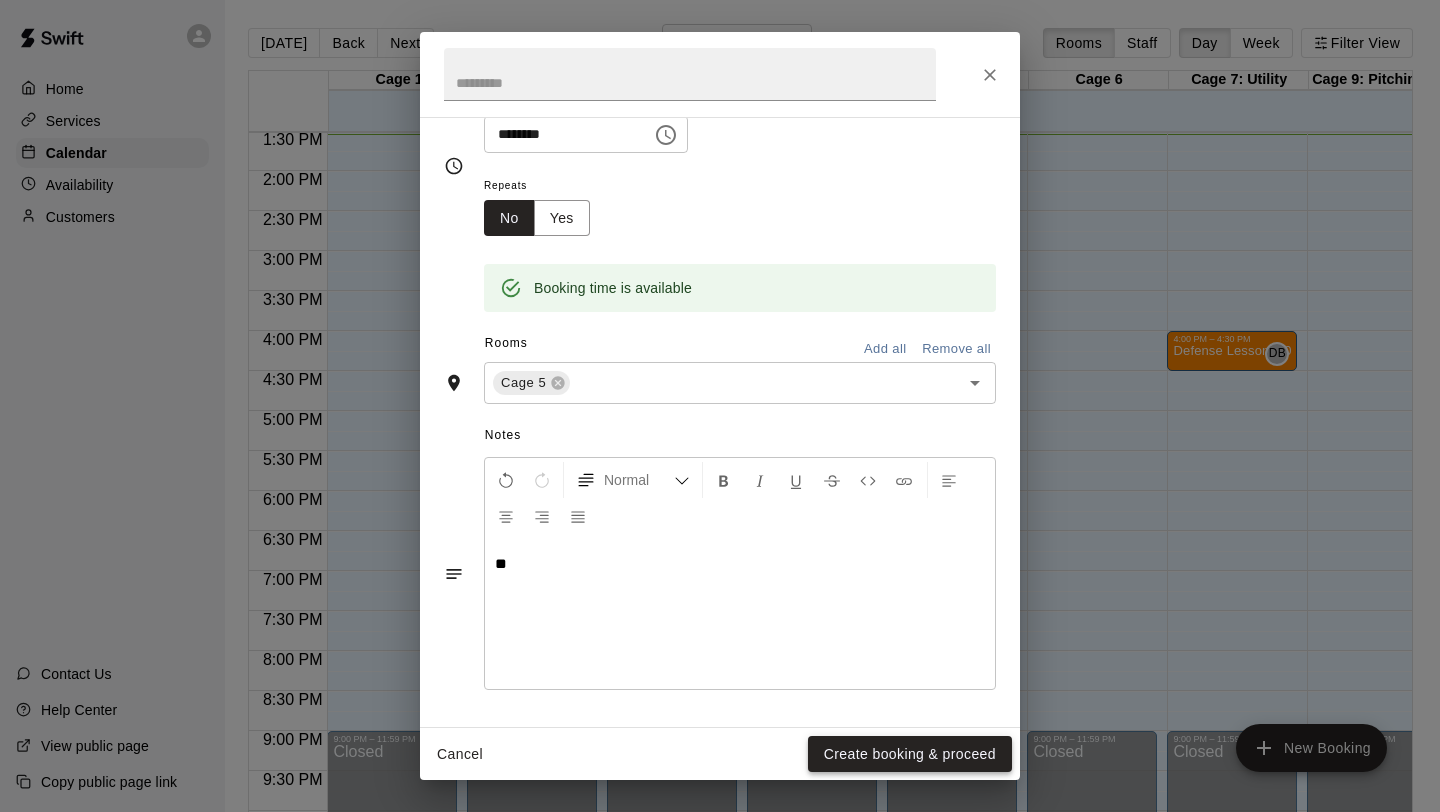 click on "Create booking & proceed" at bounding box center (910, 754) 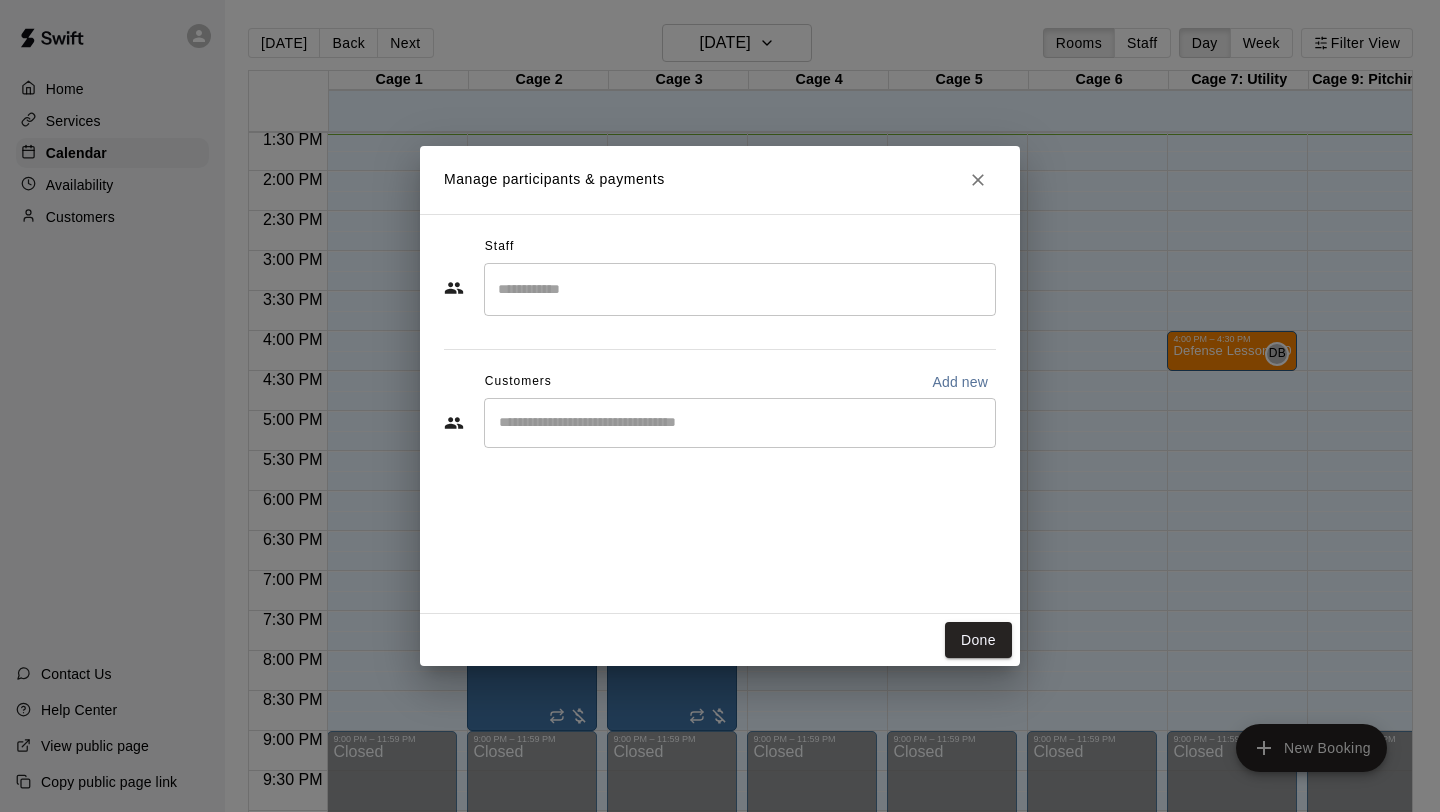 click on "​" at bounding box center [740, 289] 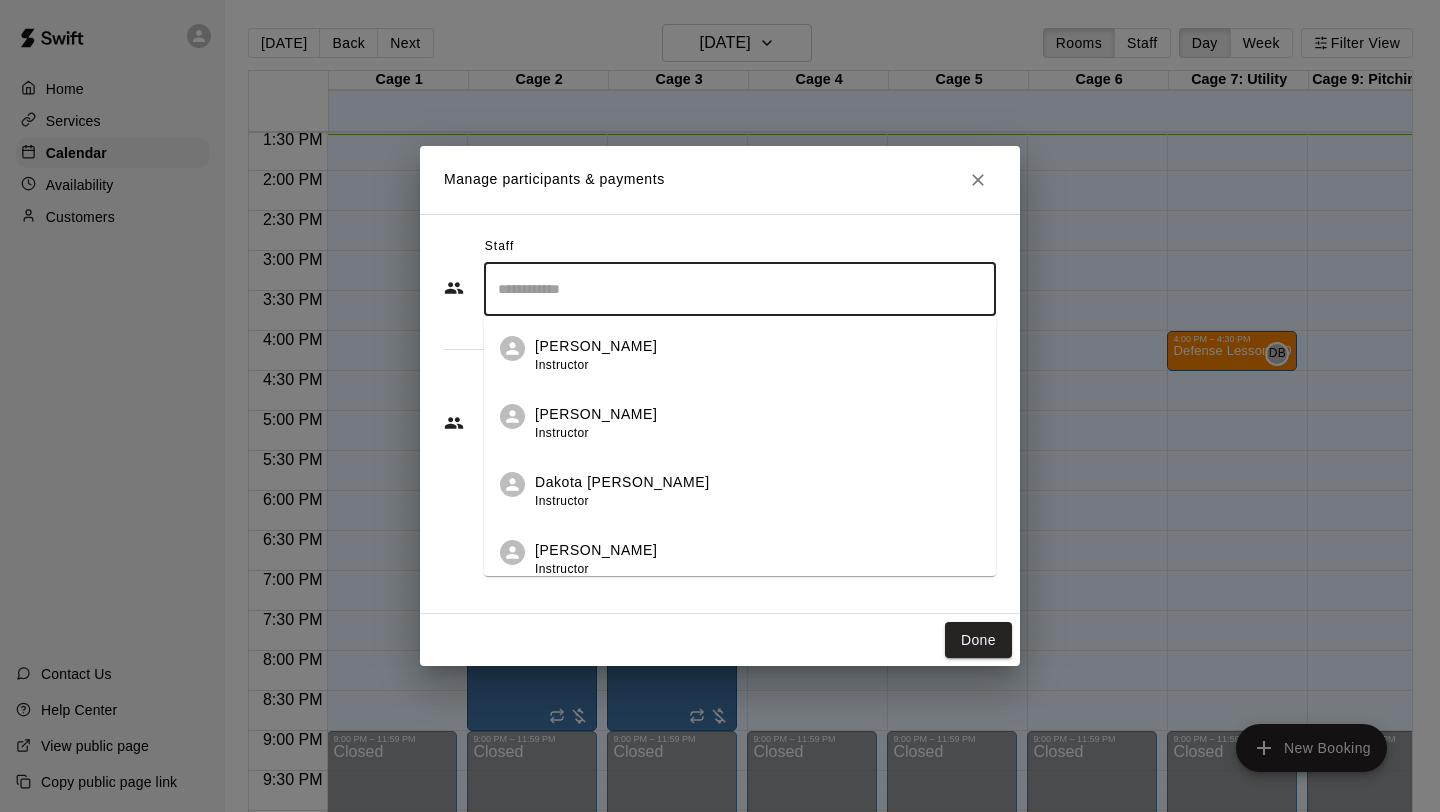 scroll, scrollTop: 352, scrollLeft: 0, axis: vertical 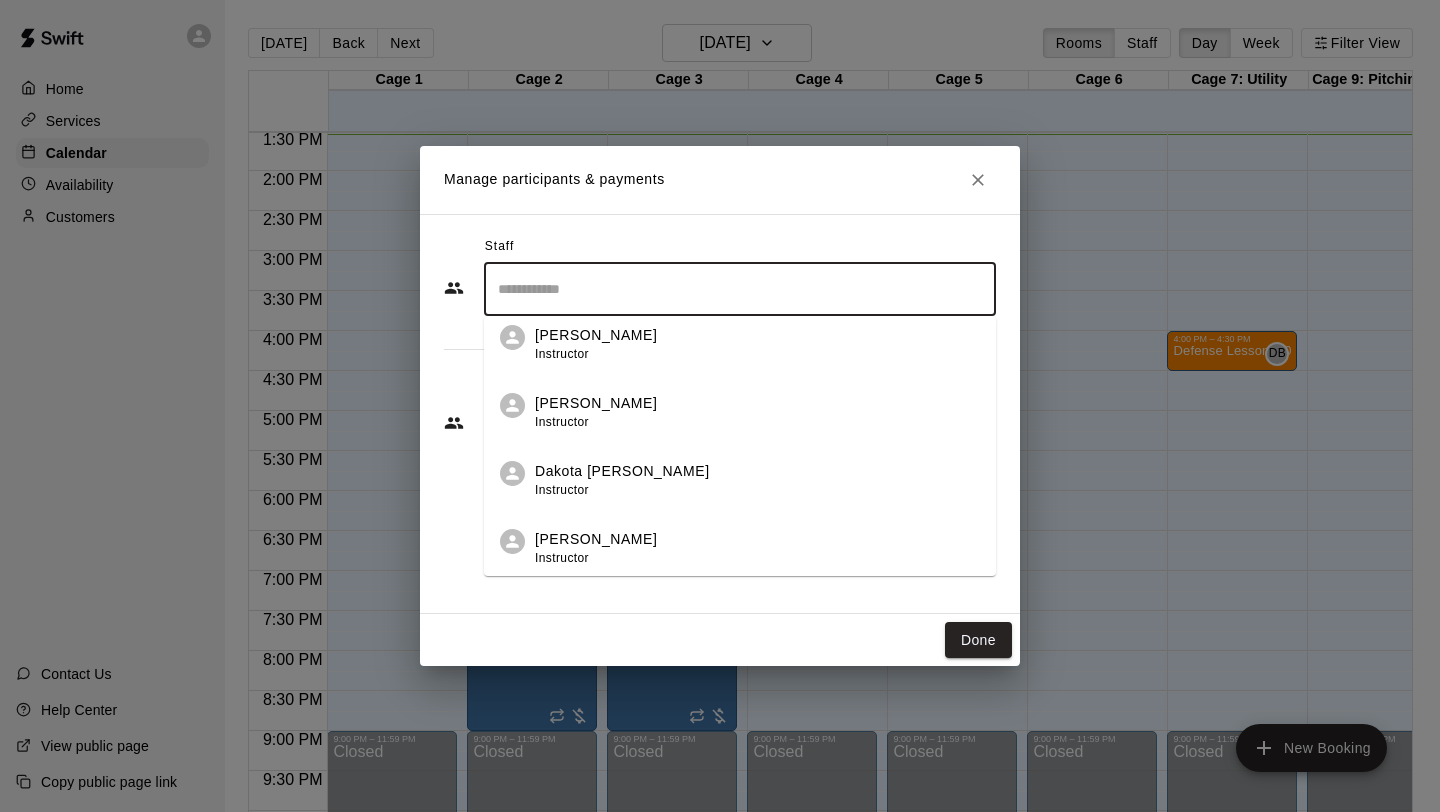 click on "Dakota [PERSON_NAME] Instructor" at bounding box center (757, 480) 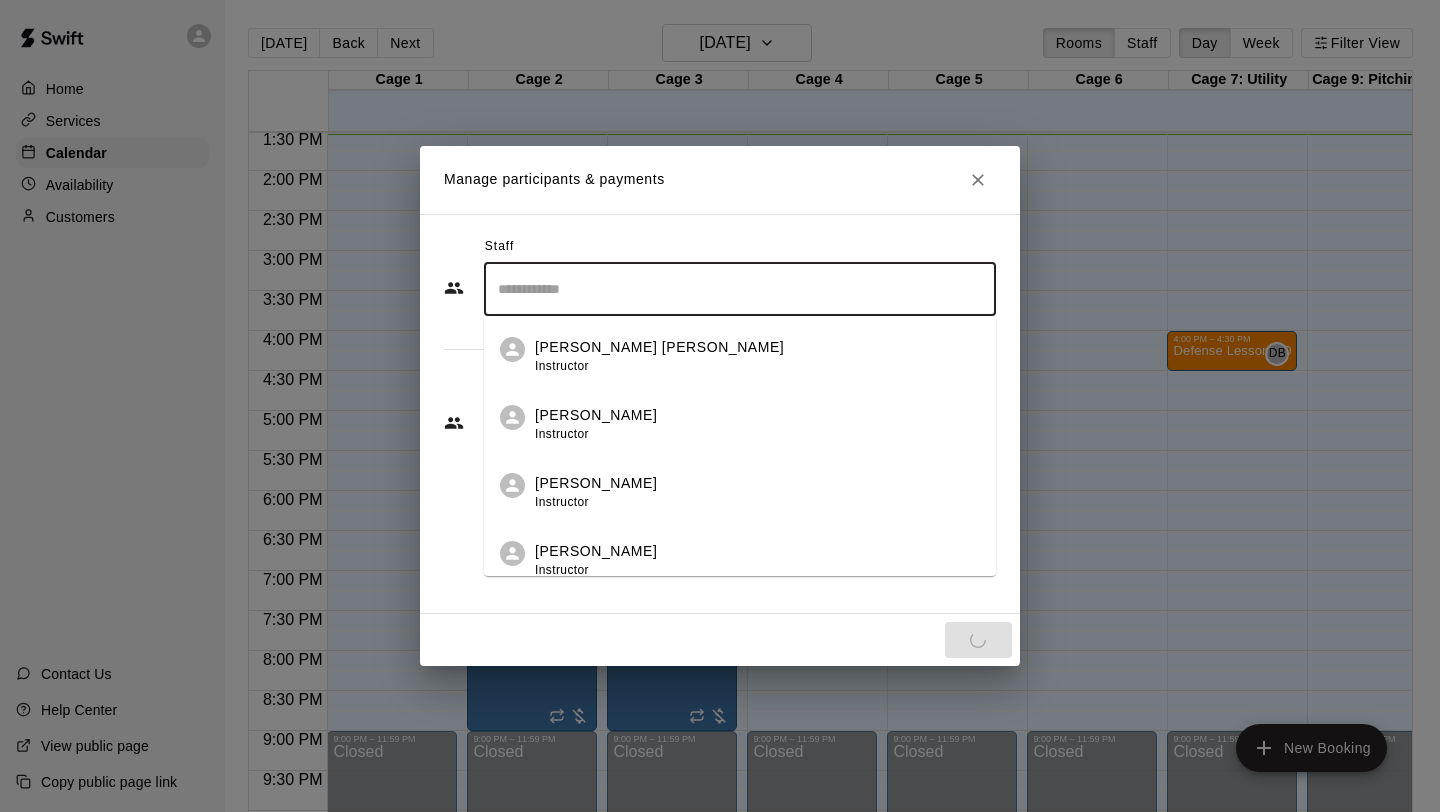 click on "Staff ​ [PERSON_NAME] [PERSON_NAME] Instructor [PERSON_NAME] Instructor [PERSON_NAME] Instructor [PERSON_NAME] Instructor [PERSON_NAME] Instructor [PERSON_NAME] Instructor [PERSON_NAME] Instructor Dakota [PERSON_NAME] Instructor [PERSON_NAME] Instructor [PERSON_NAME] Instructor [PERSON_NAME] Instructor [PERSON_NAME] Instructor [PERSON_NAME] Admin Customers Add new ​" at bounding box center [720, 414] 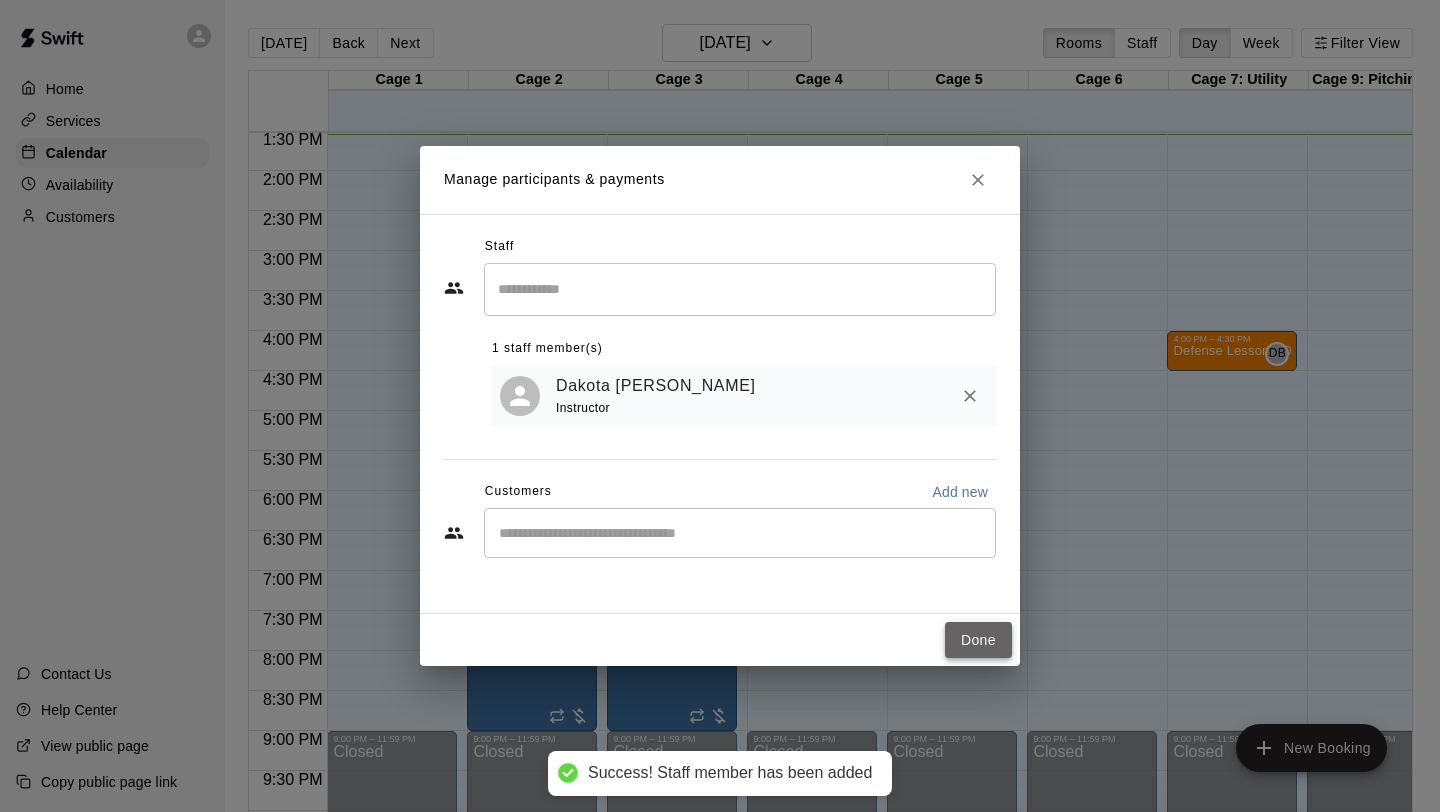 click on "Done" at bounding box center (978, 640) 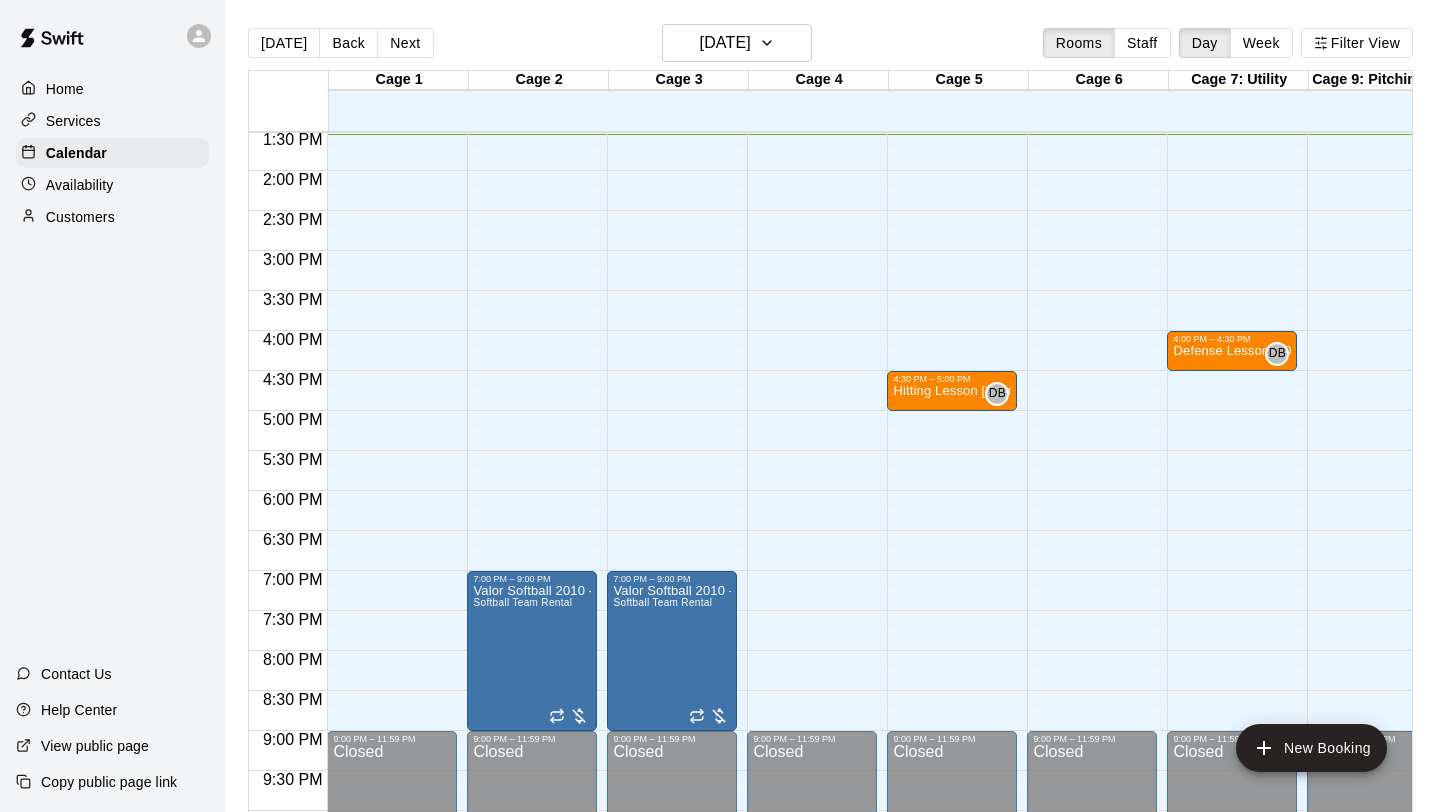 scroll, scrollTop: 1082, scrollLeft: 28, axis: both 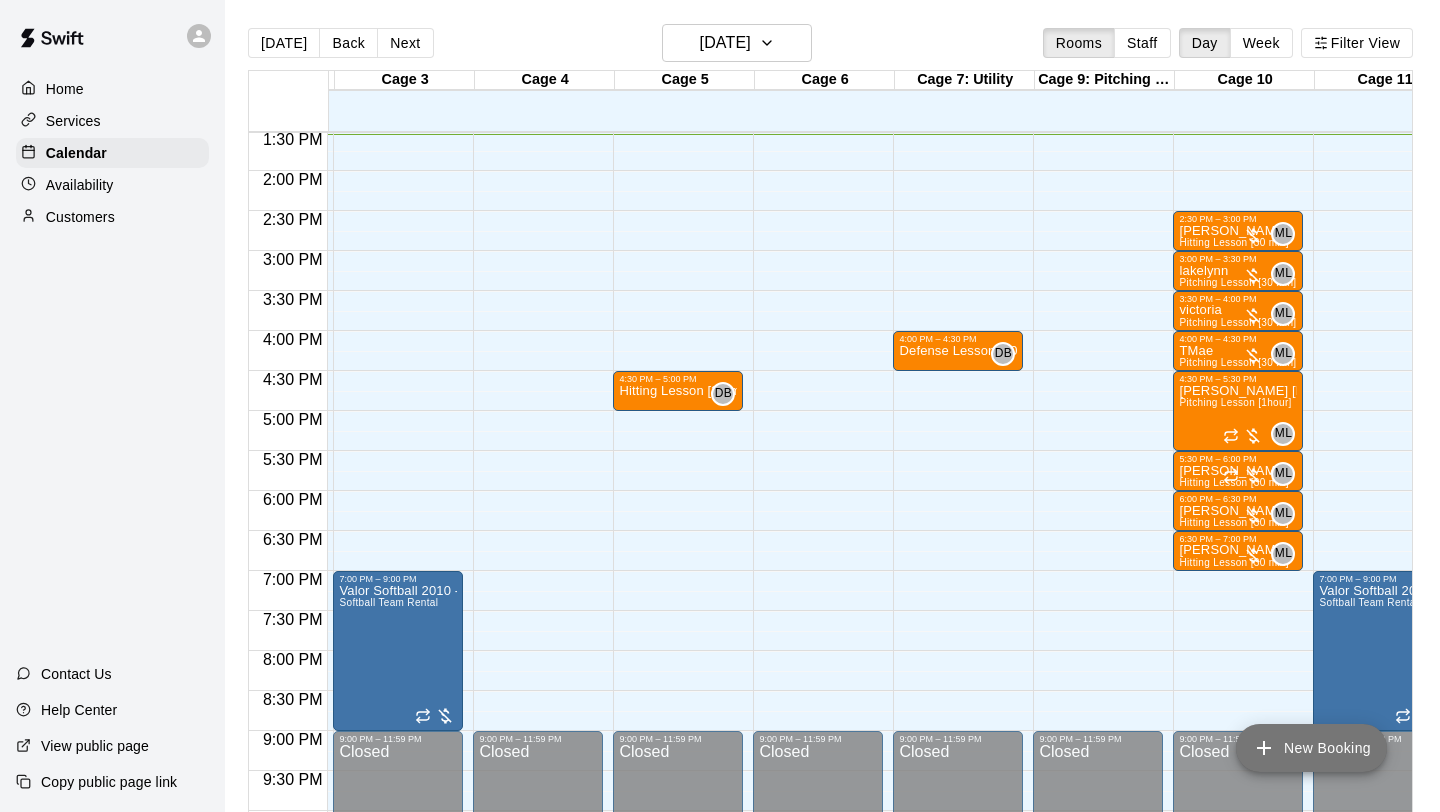 click on "New Booking" at bounding box center (1311, 748) 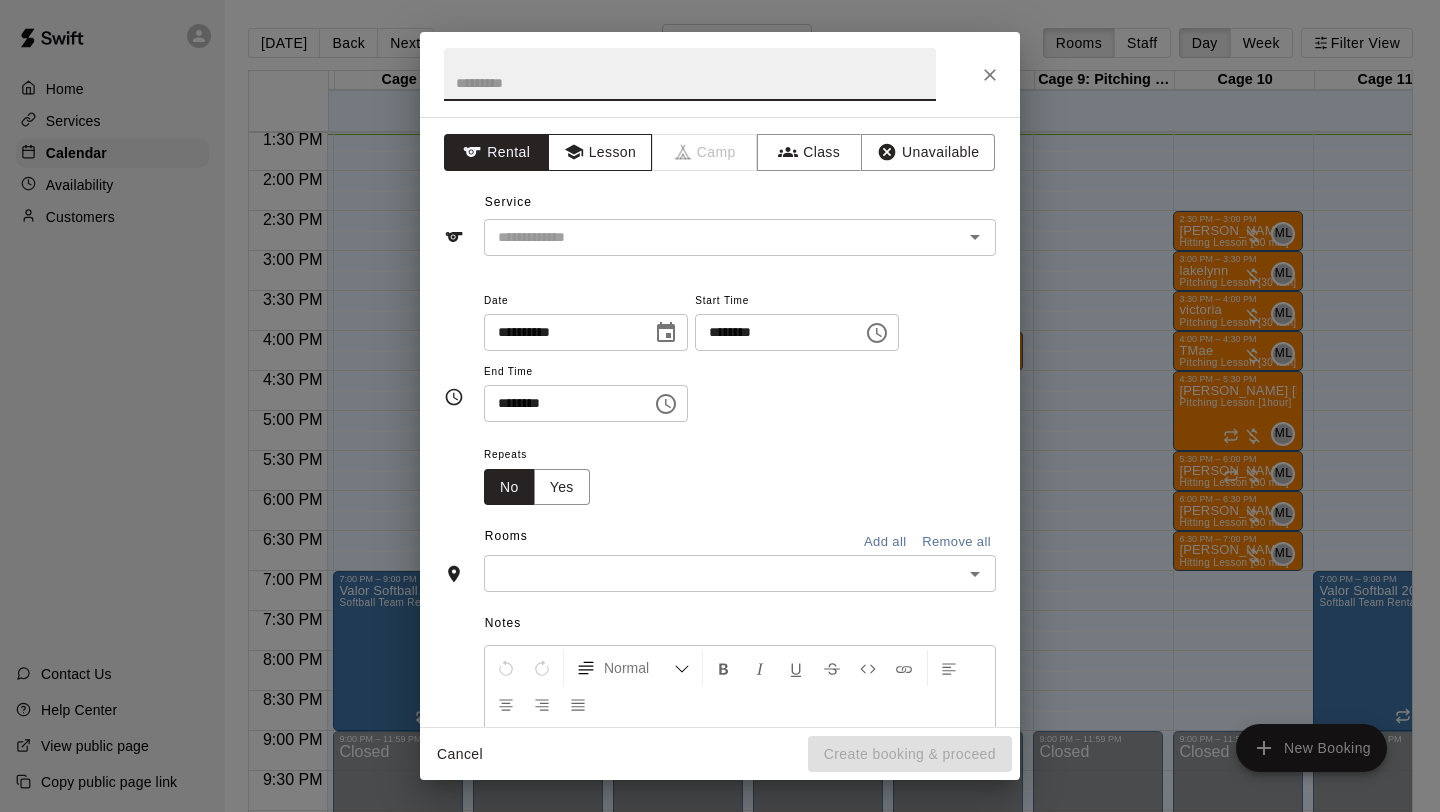 click on "Lesson" at bounding box center (600, 152) 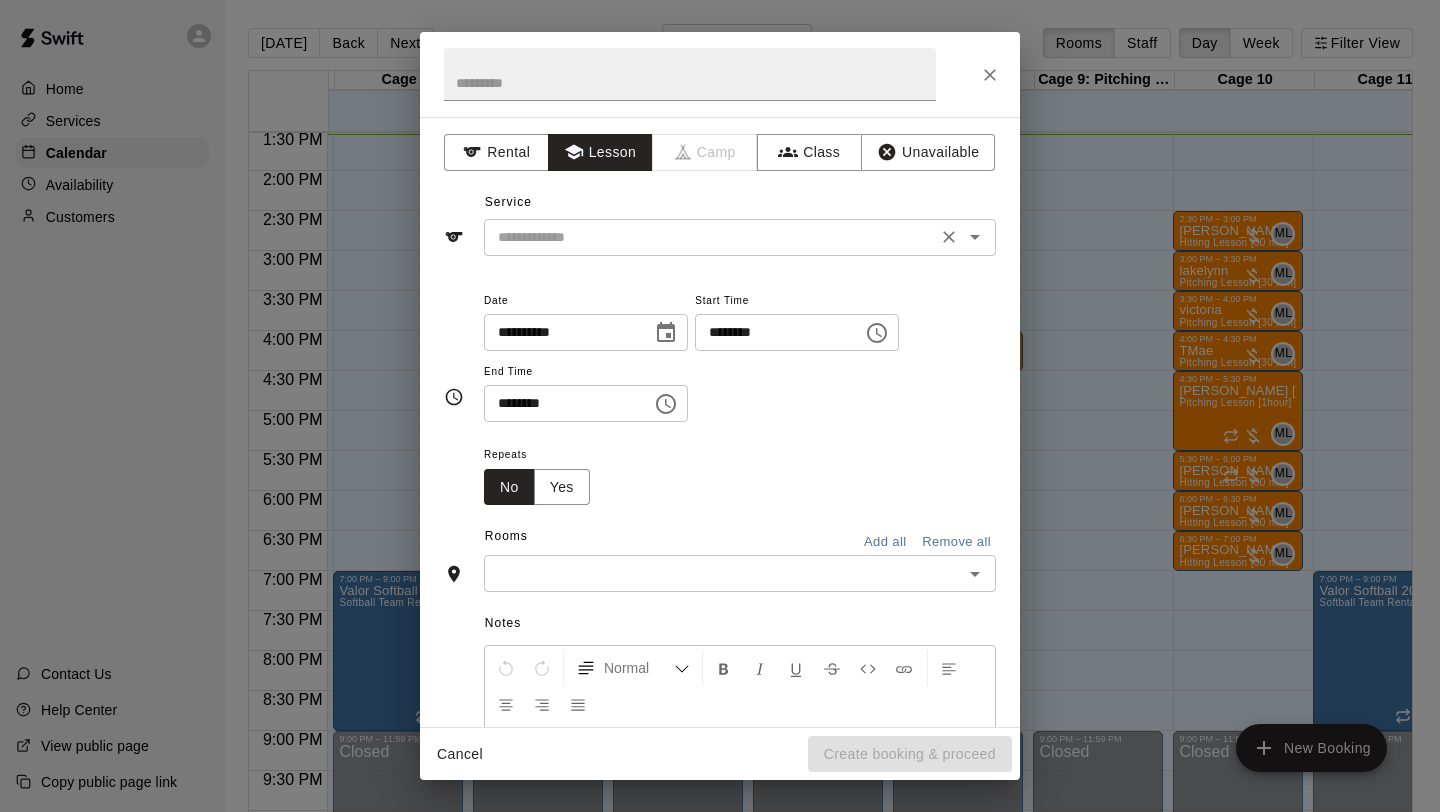 click at bounding box center [710, 237] 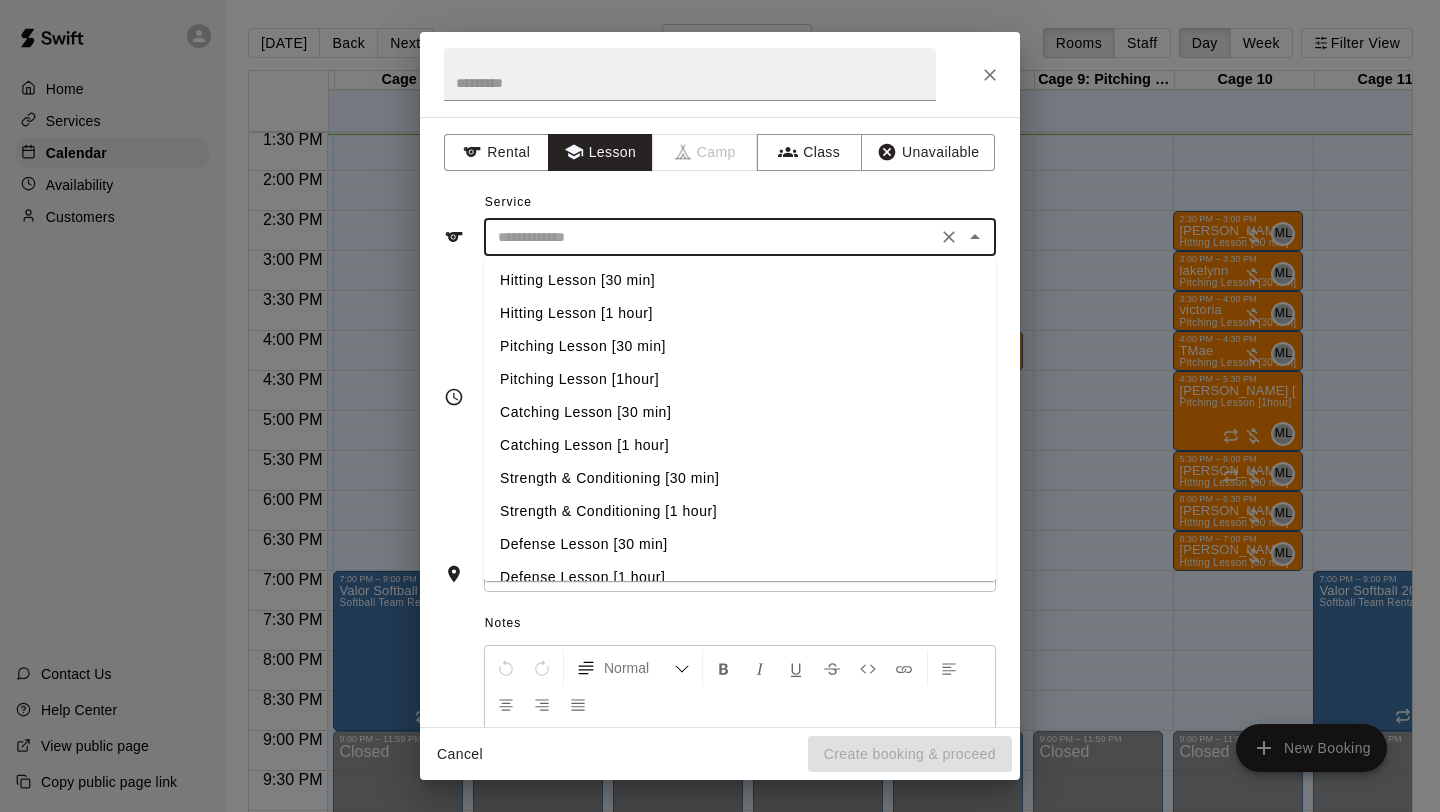click on "Pitching Lesson [30 min]" at bounding box center [740, 346] 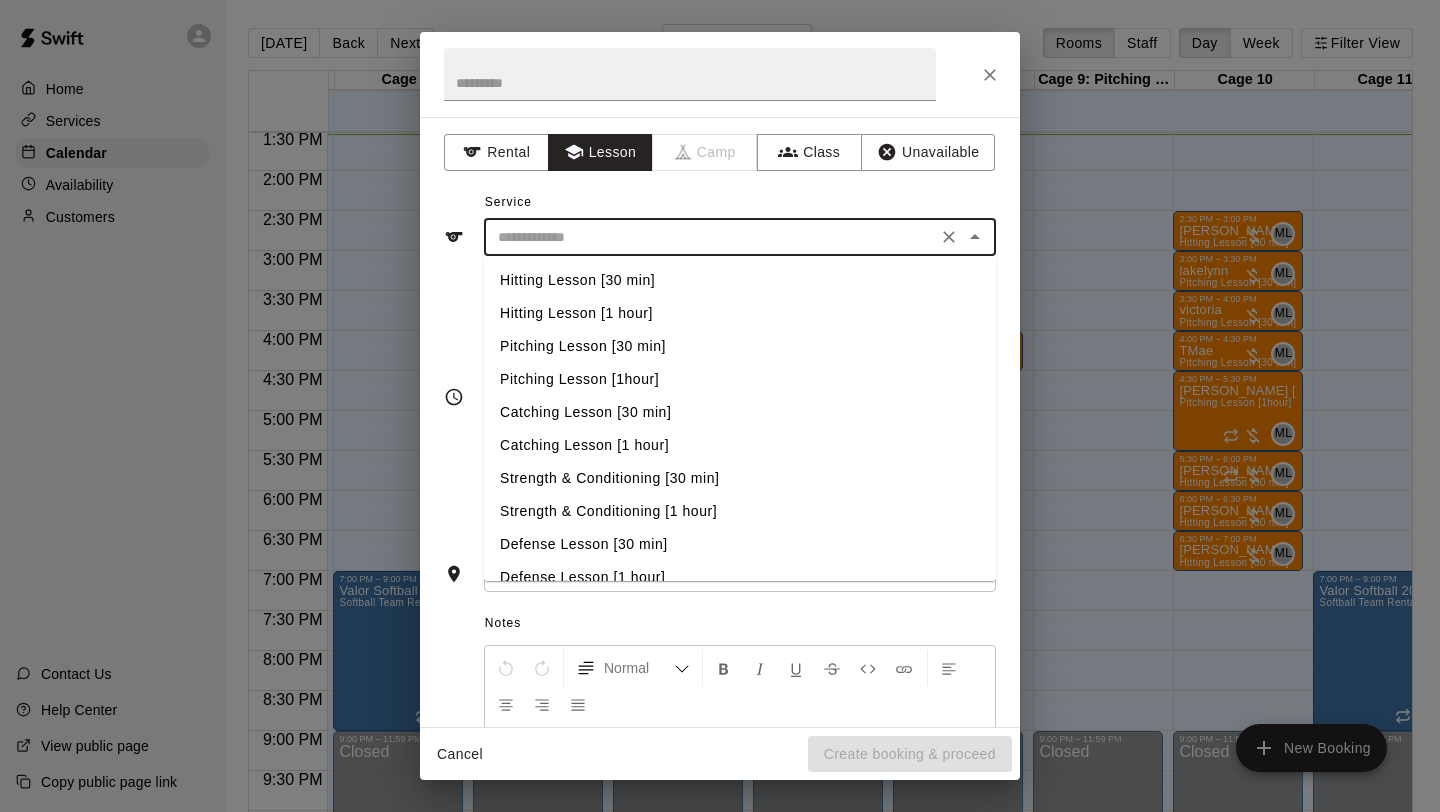 type on "**********" 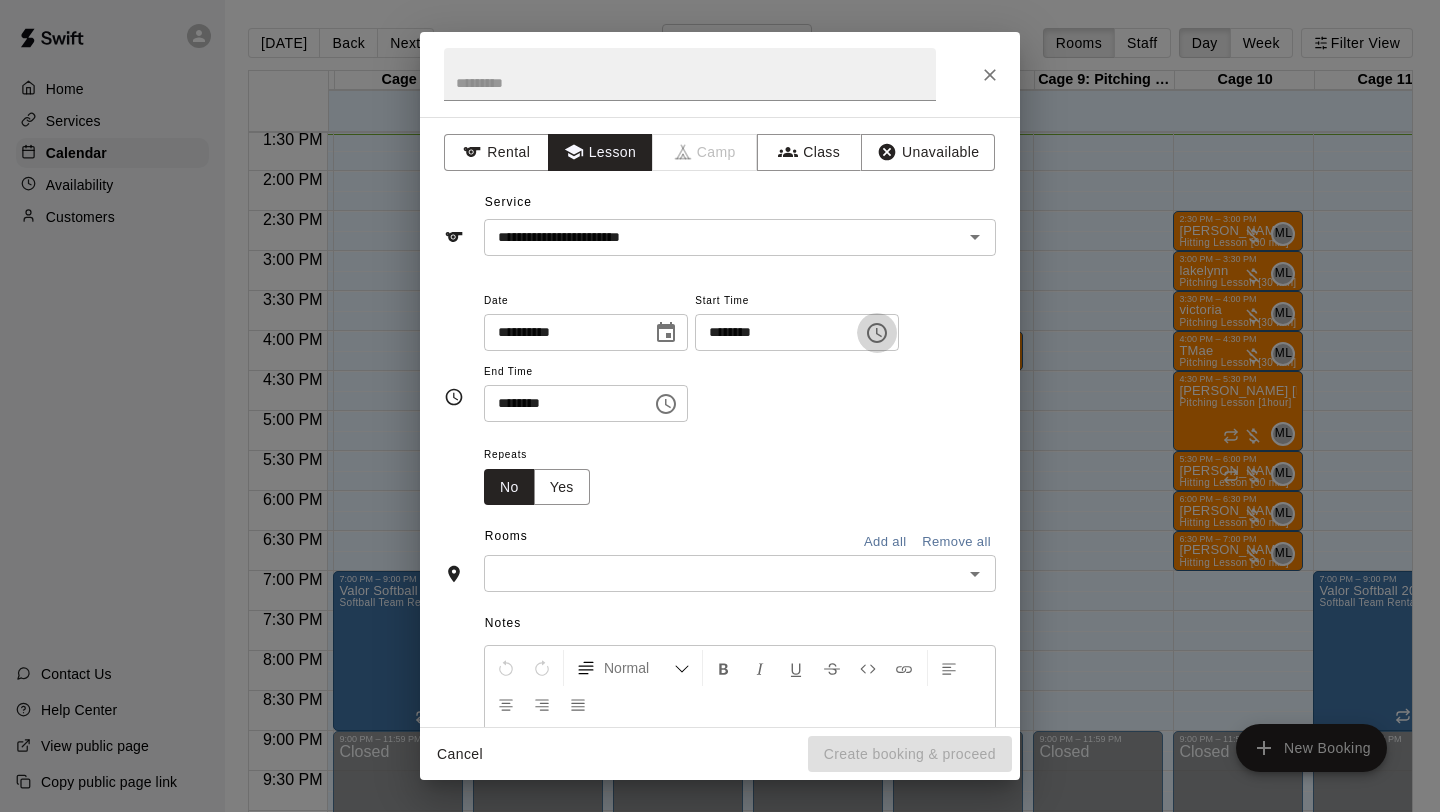 click 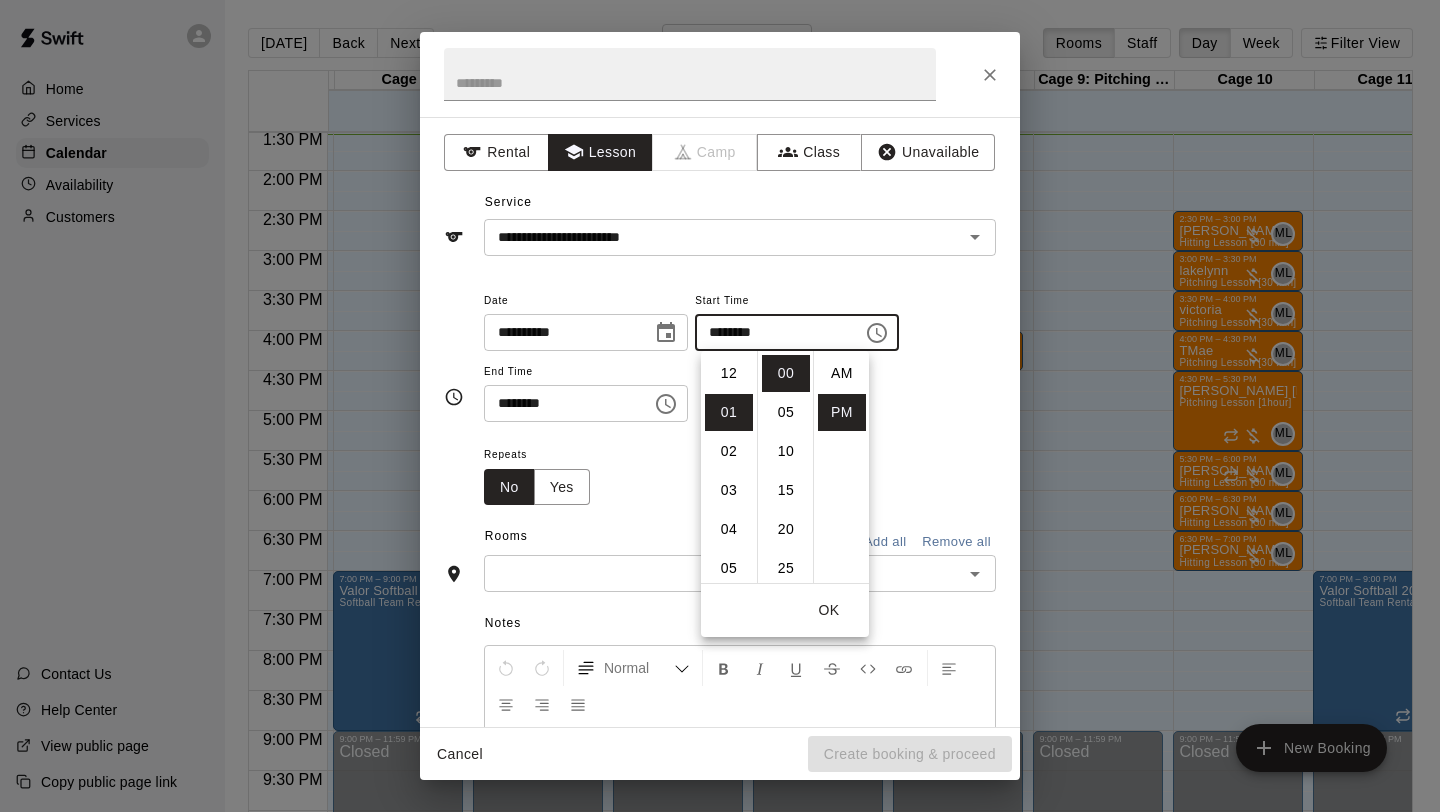 scroll, scrollTop: 39, scrollLeft: 0, axis: vertical 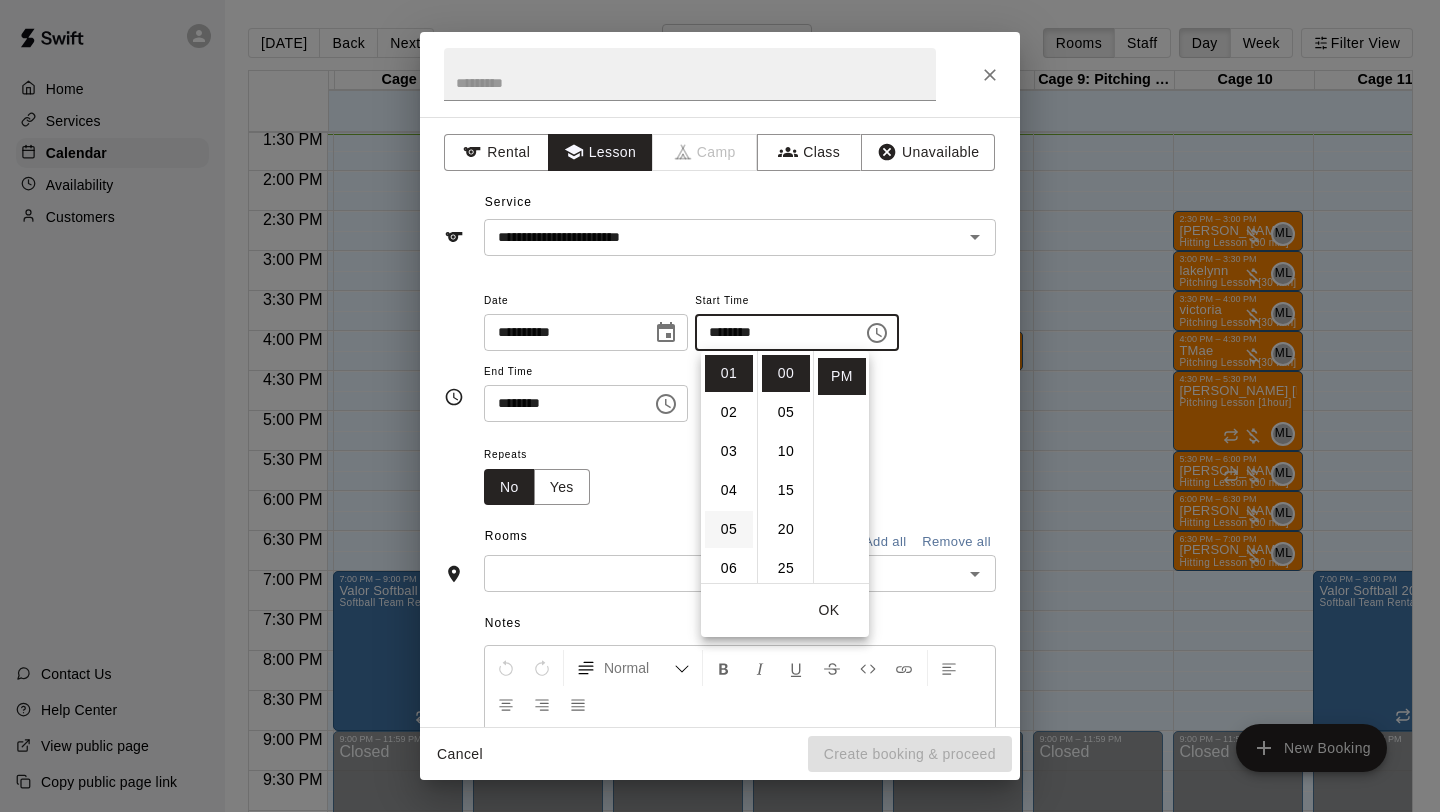 click on "05" at bounding box center [729, 529] 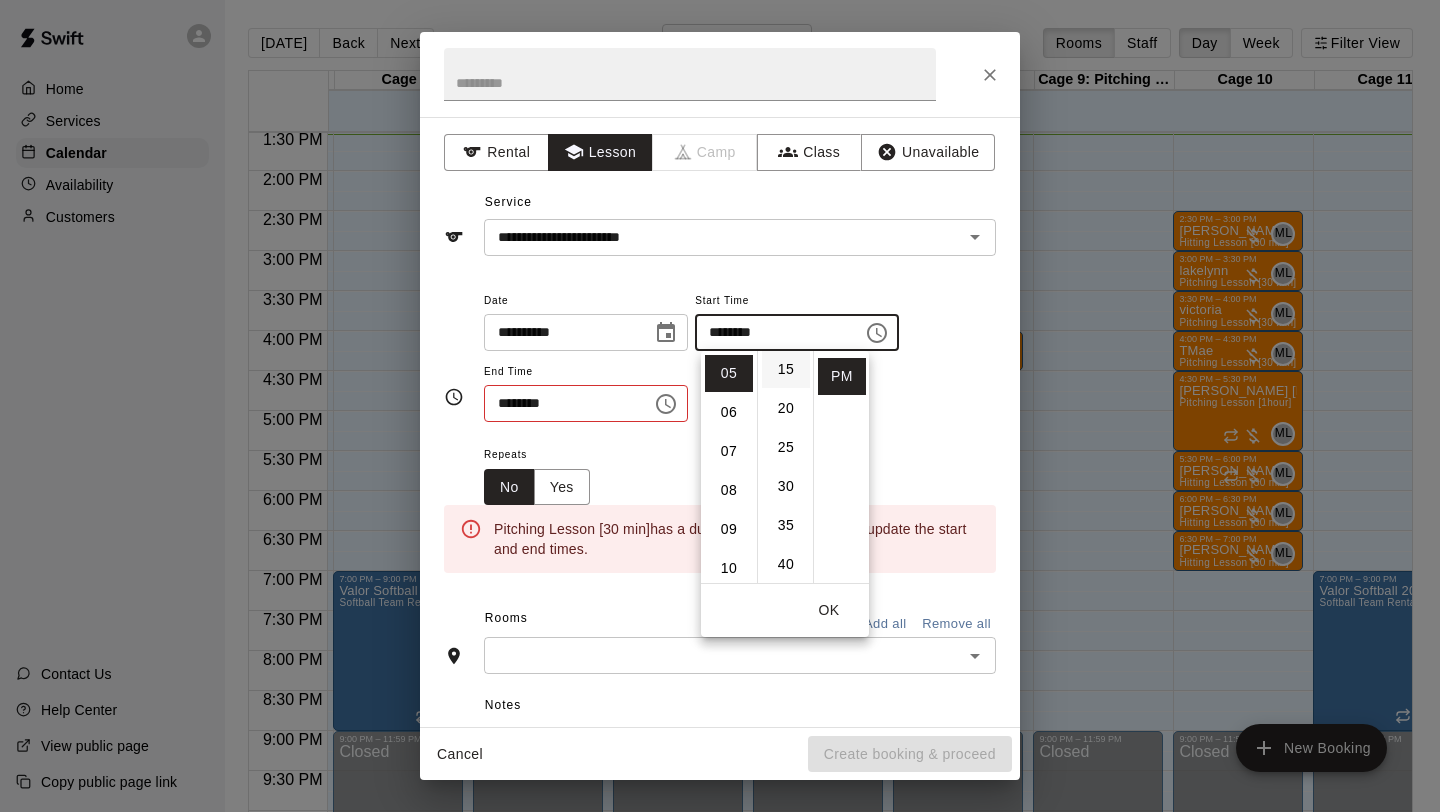 click on "30" at bounding box center [786, 486] 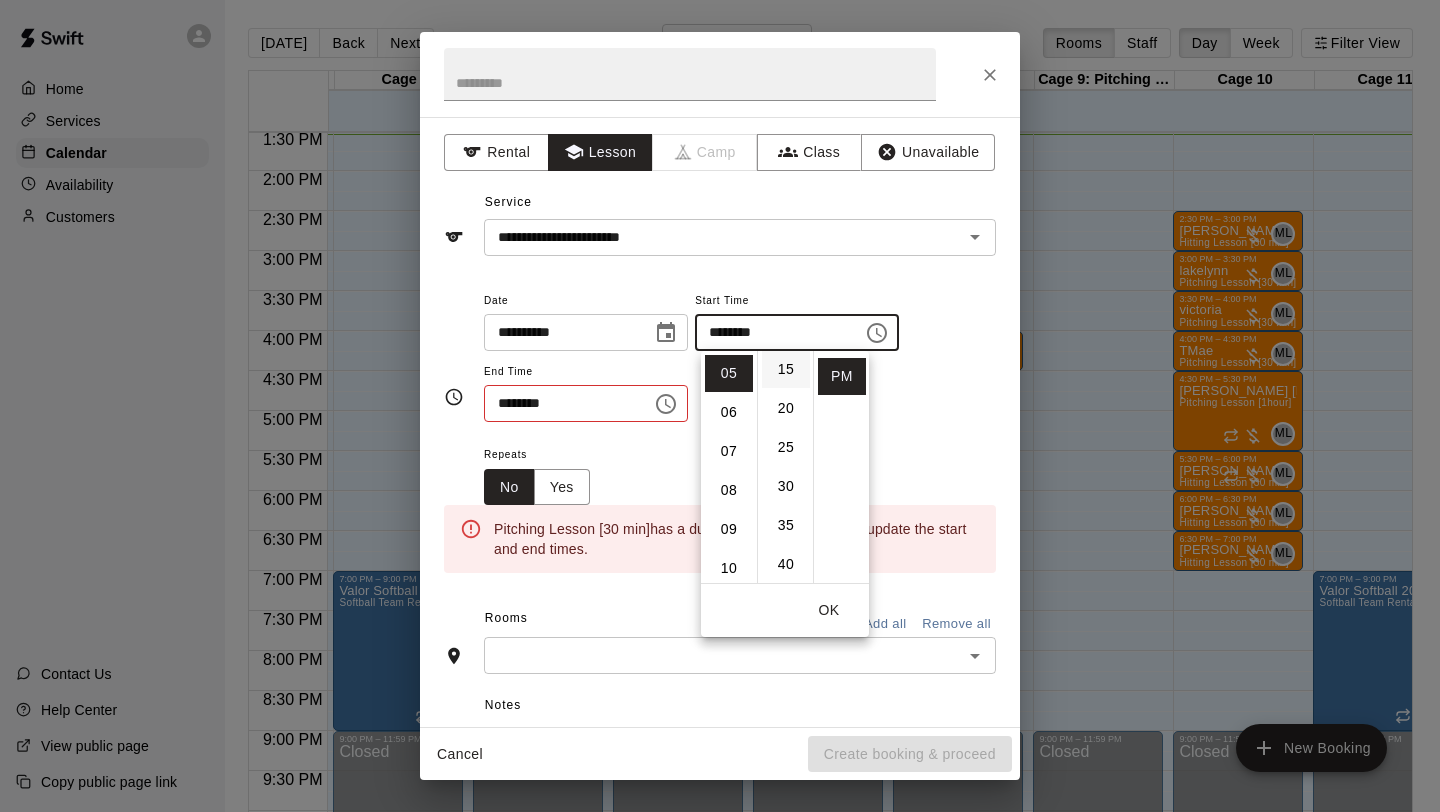 type on "********" 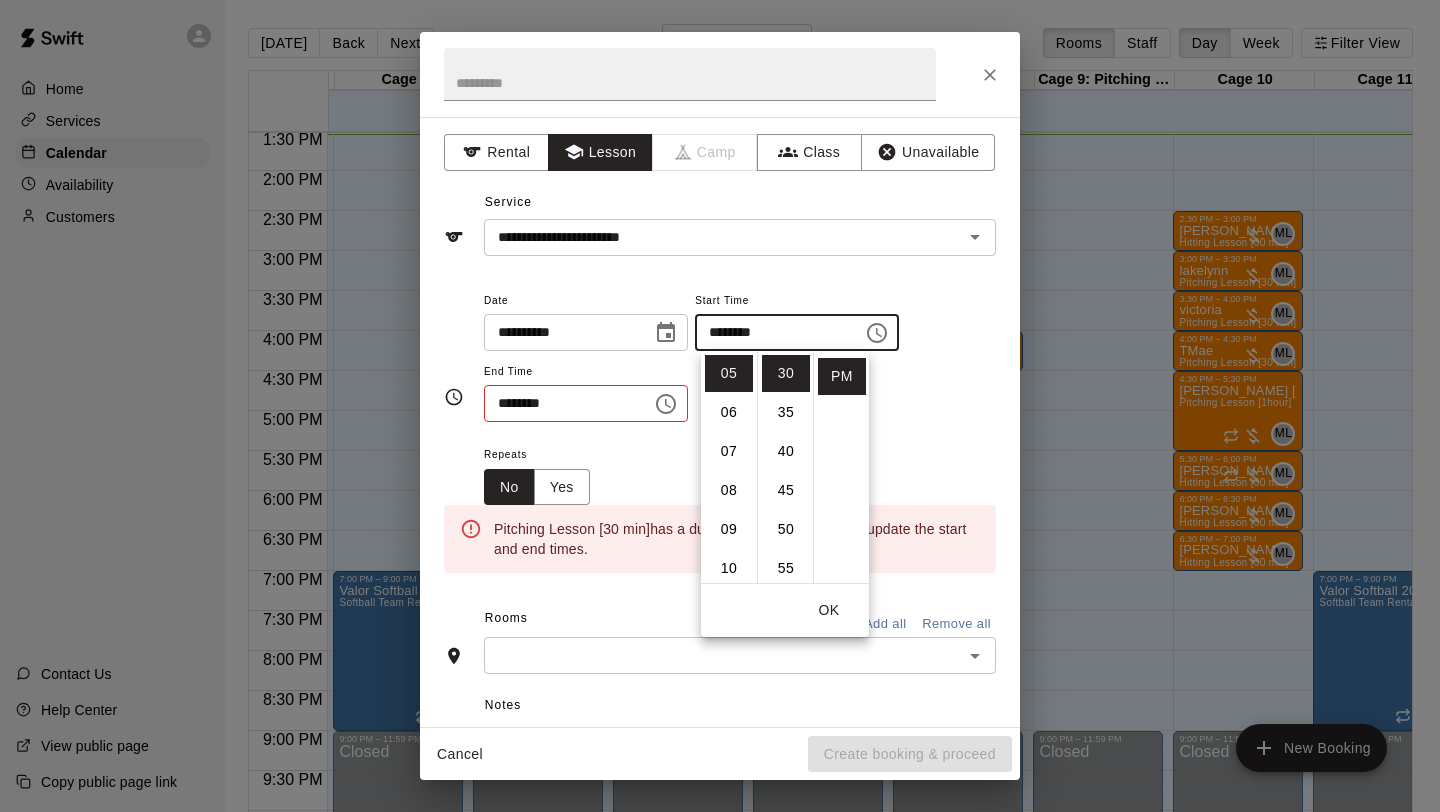 click 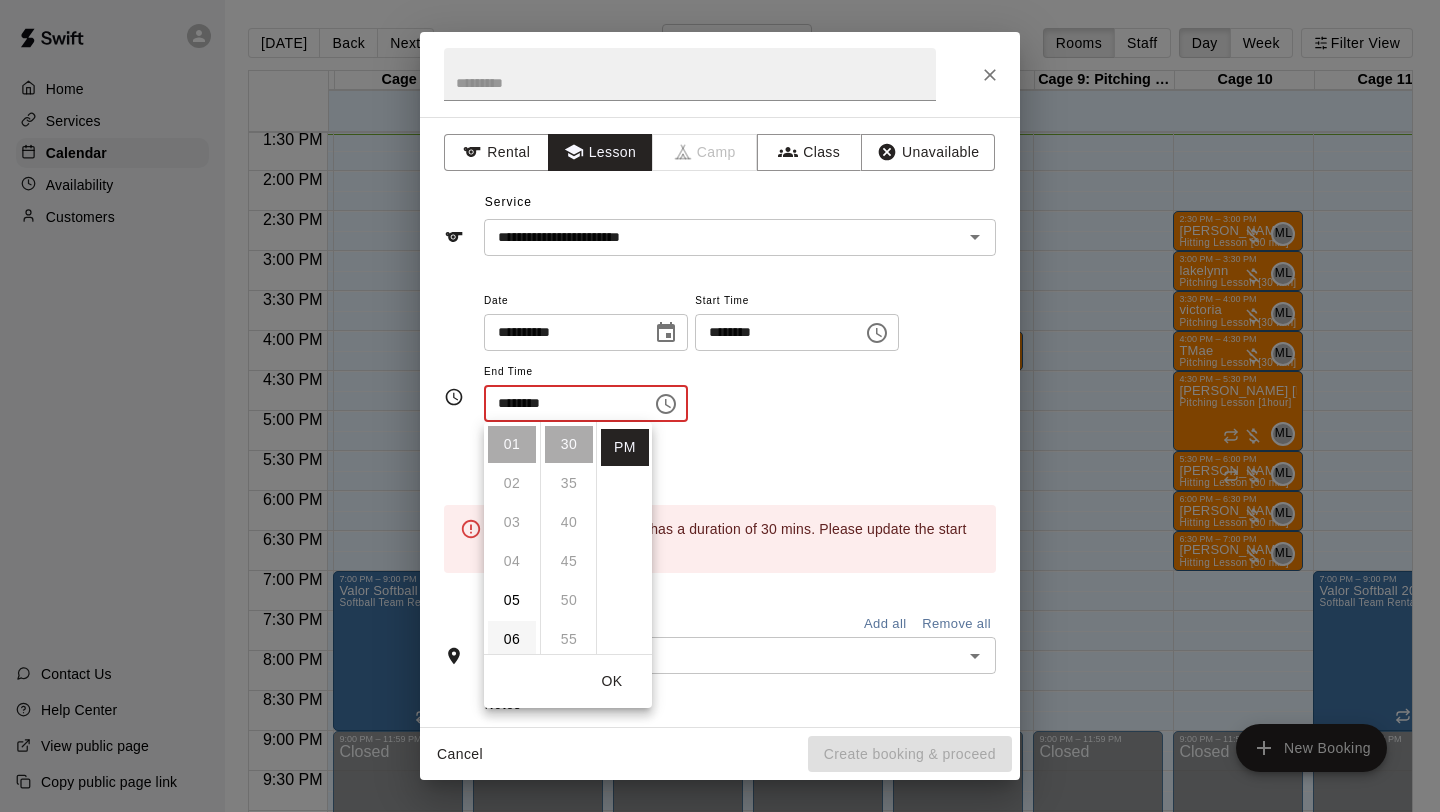 click on "06" at bounding box center (512, 639) 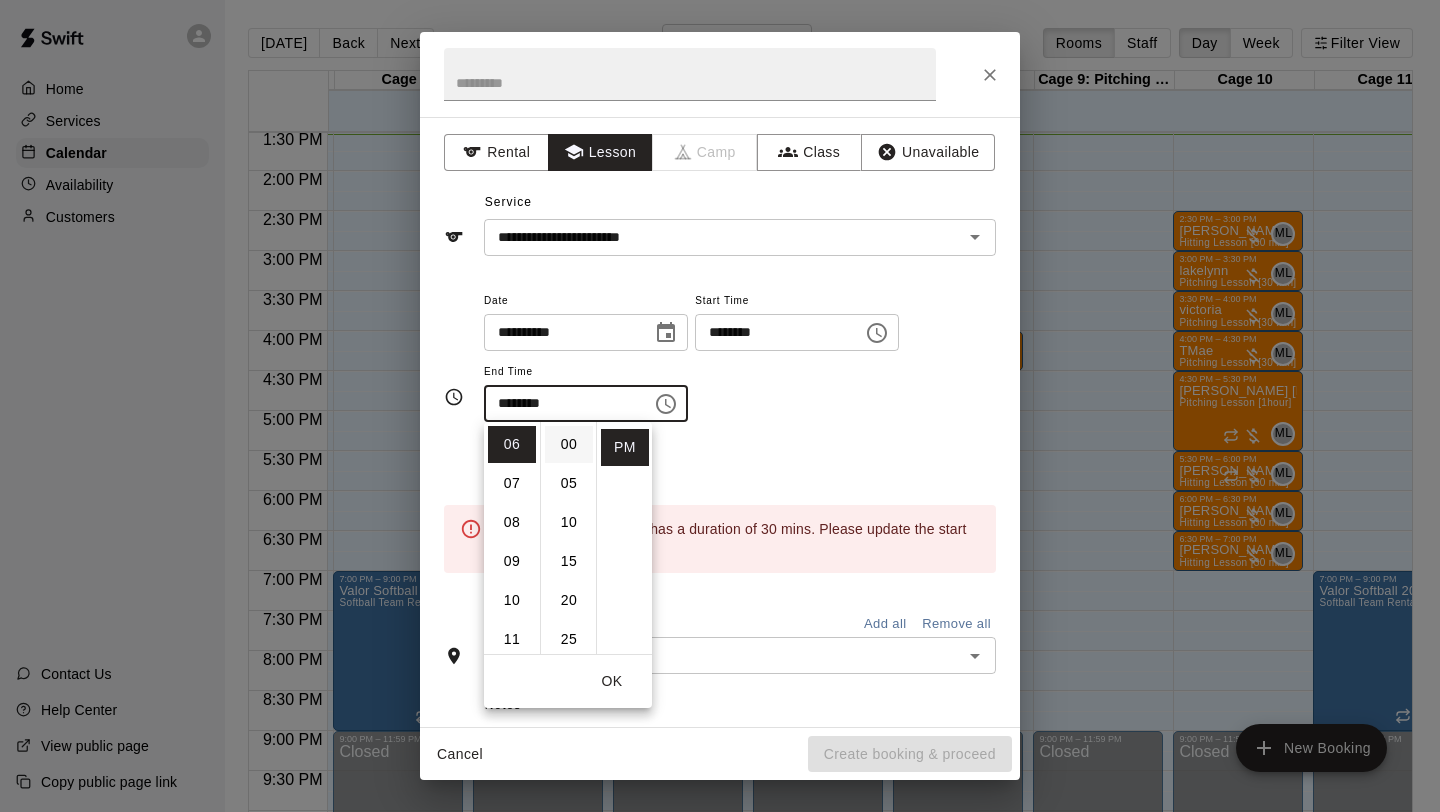 click on "00" at bounding box center [569, 444] 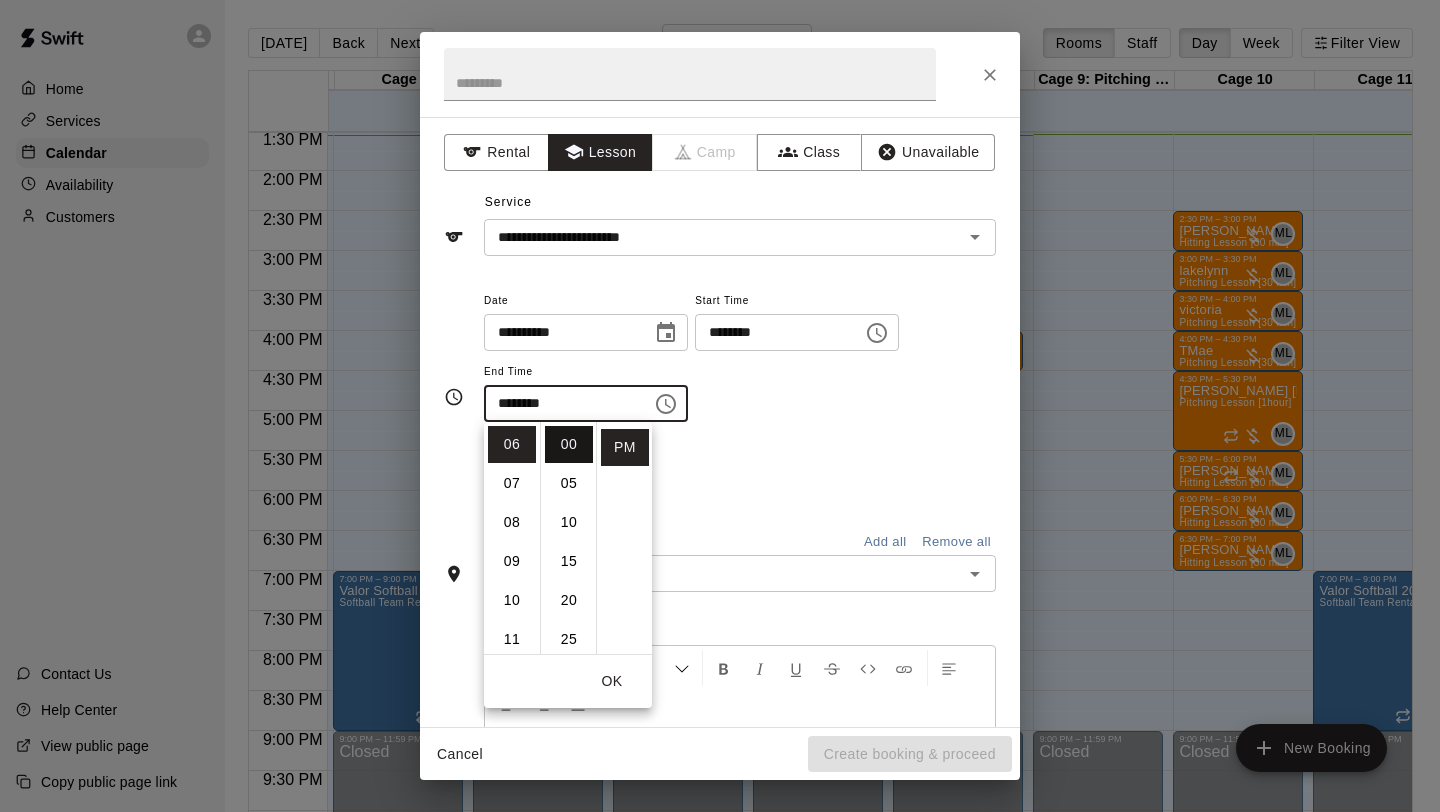 type on "********" 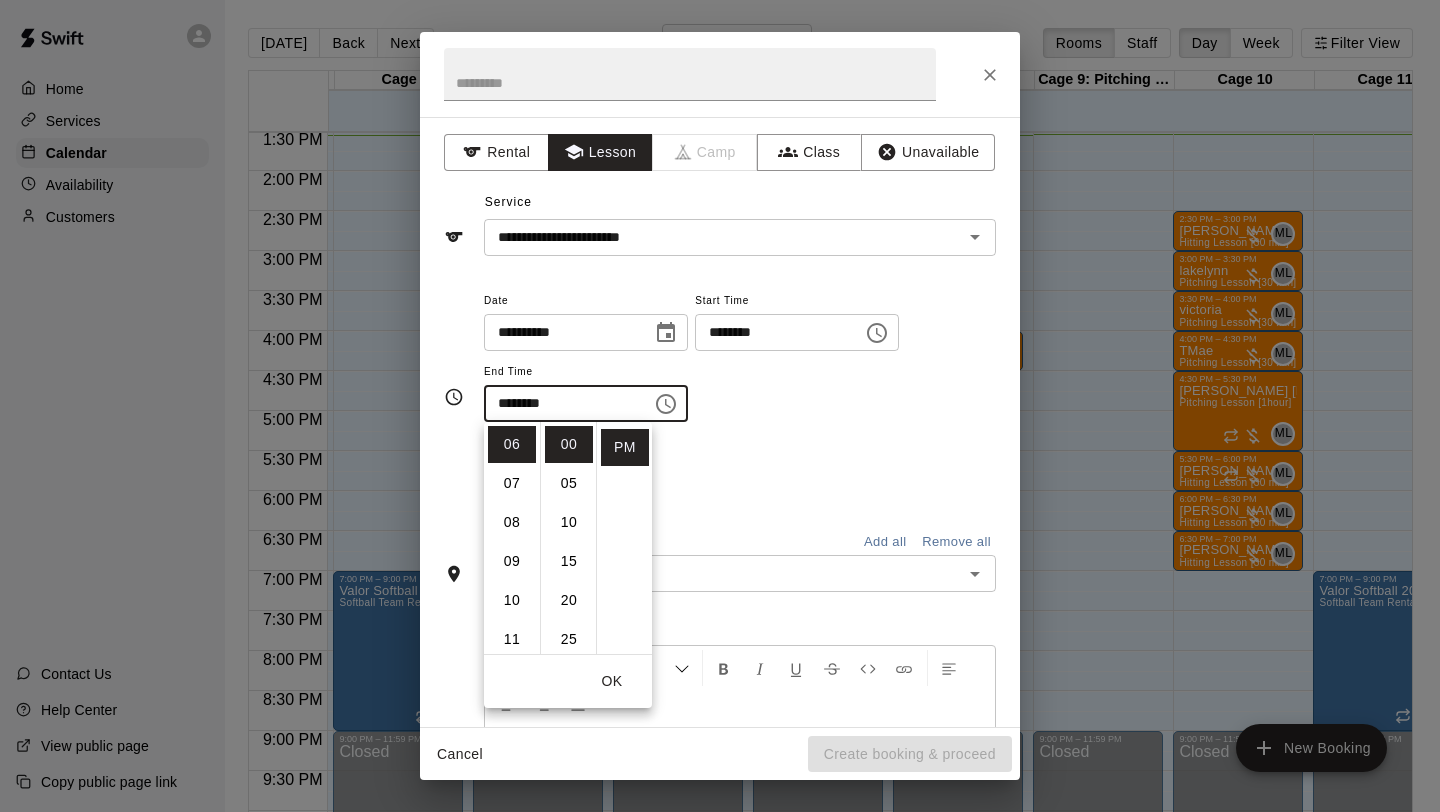 click on "Repeats No Yes" at bounding box center [740, 473] 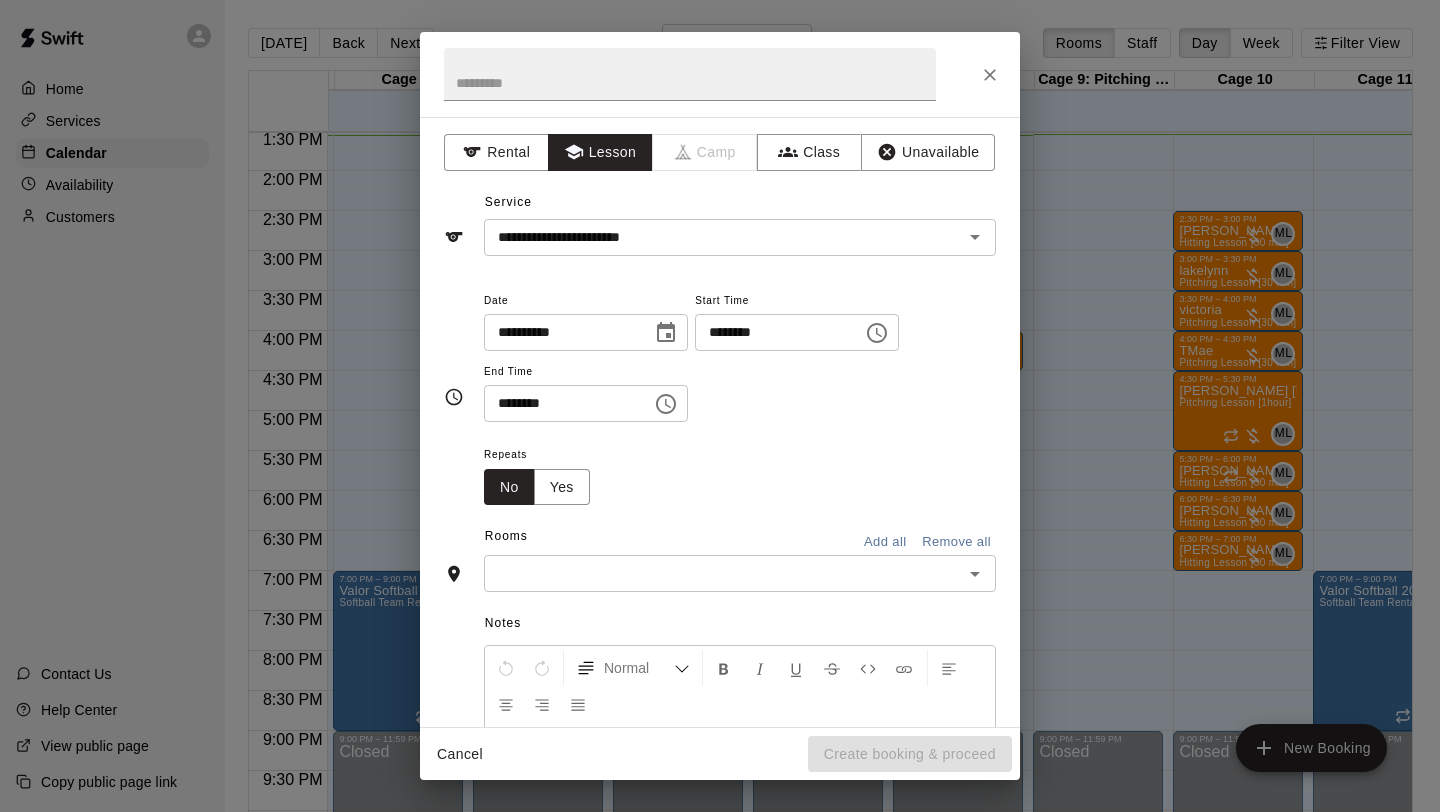 click at bounding box center [723, 573] 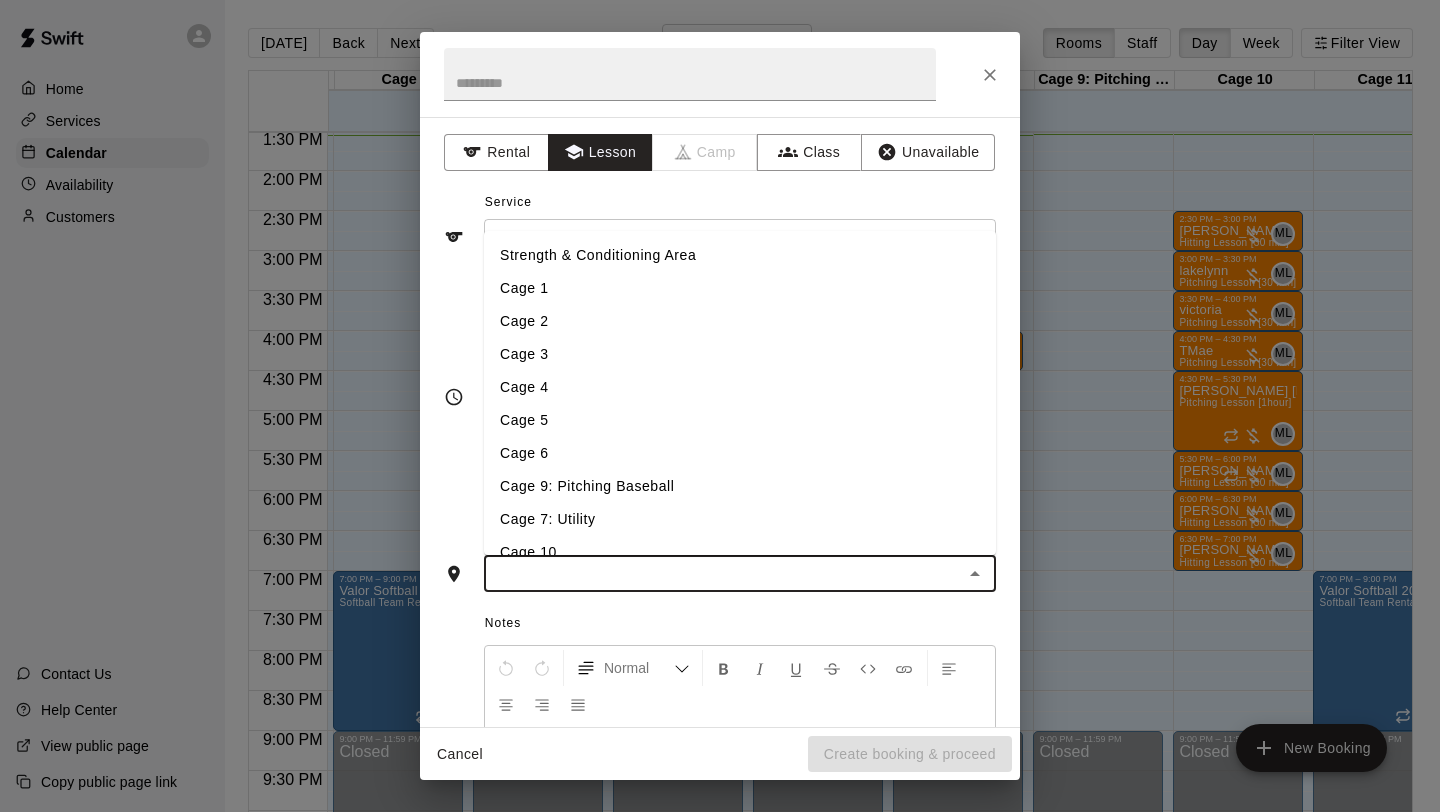 click on "Cage 7: Utility" at bounding box center (740, 519) 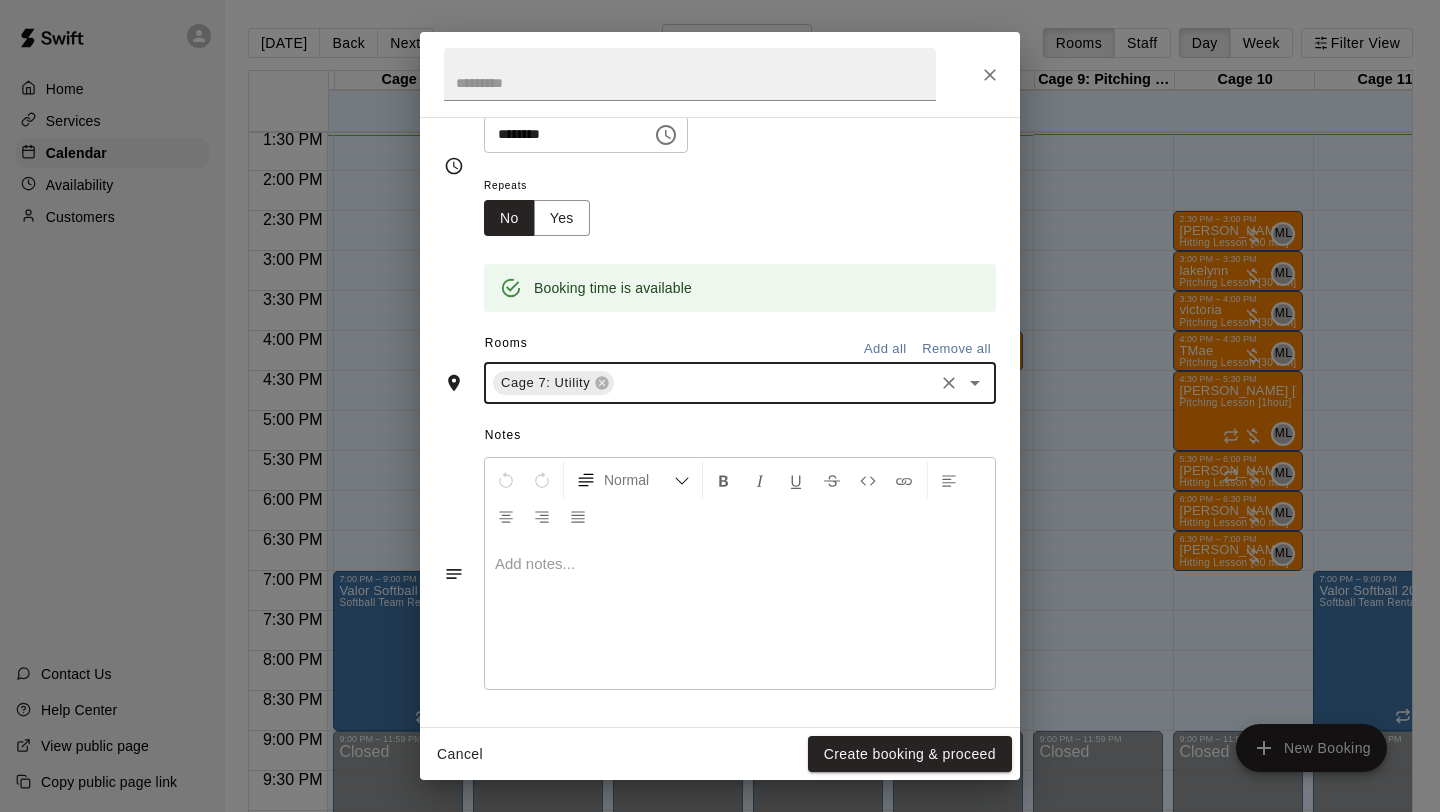 click at bounding box center [740, 614] 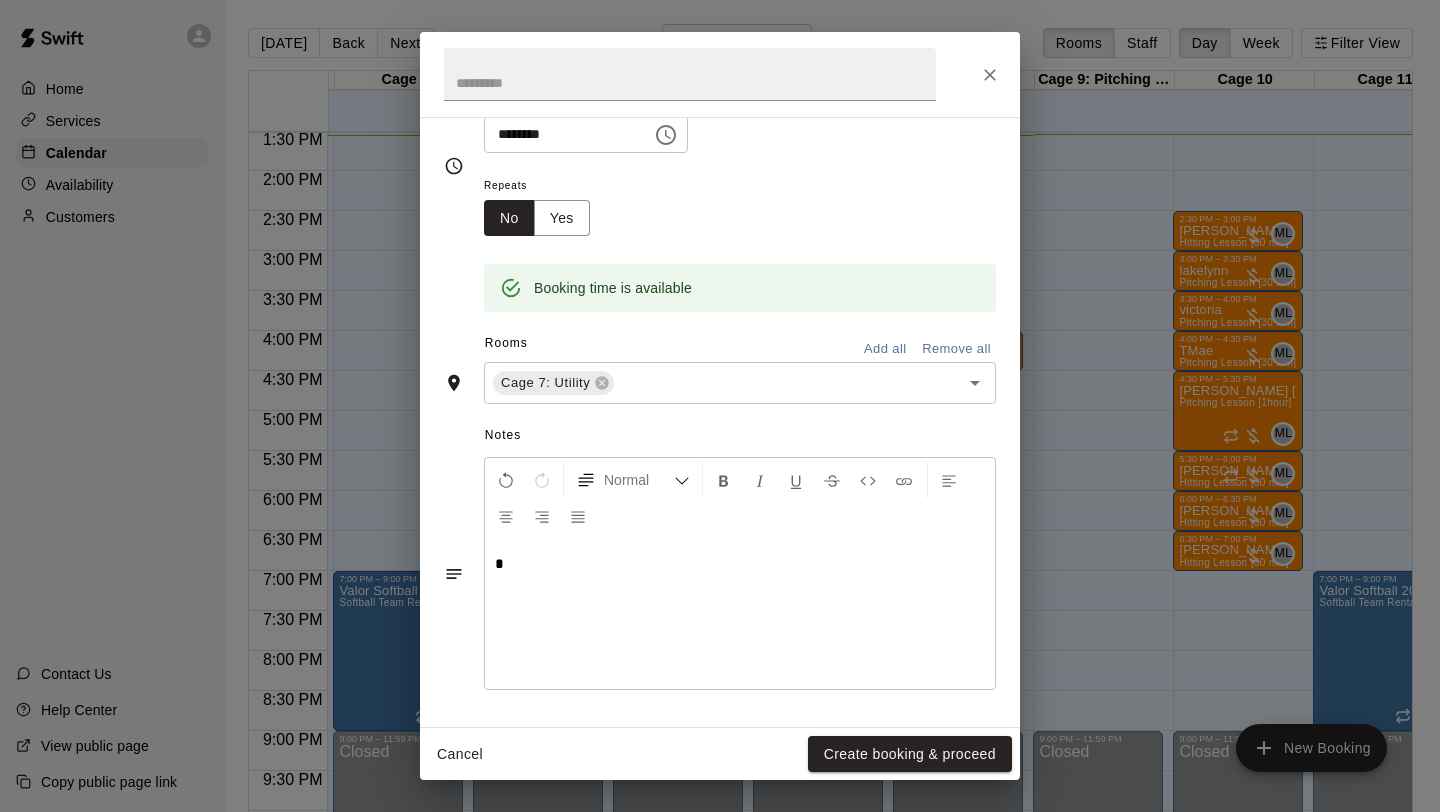type 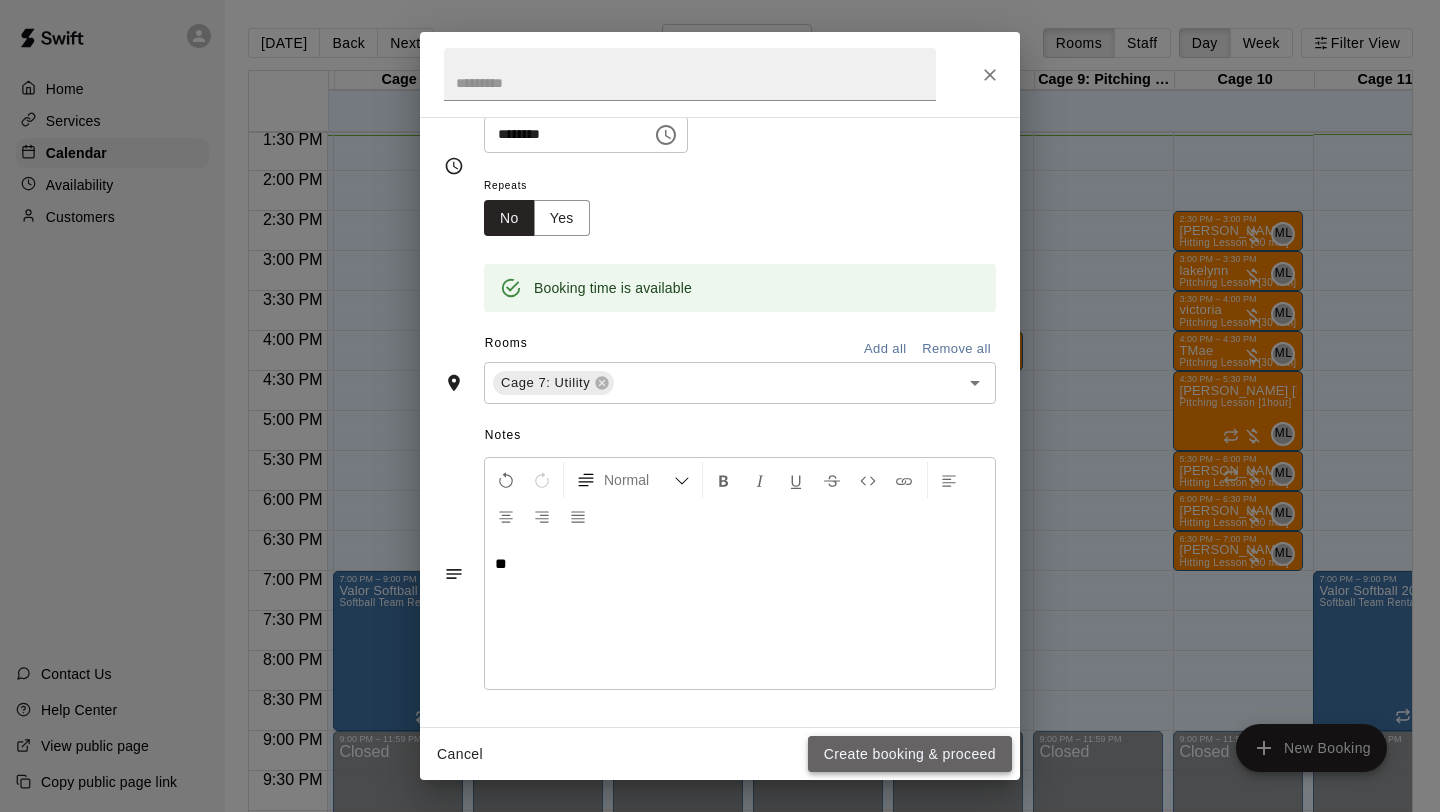 click on "Create booking & proceed" at bounding box center [910, 754] 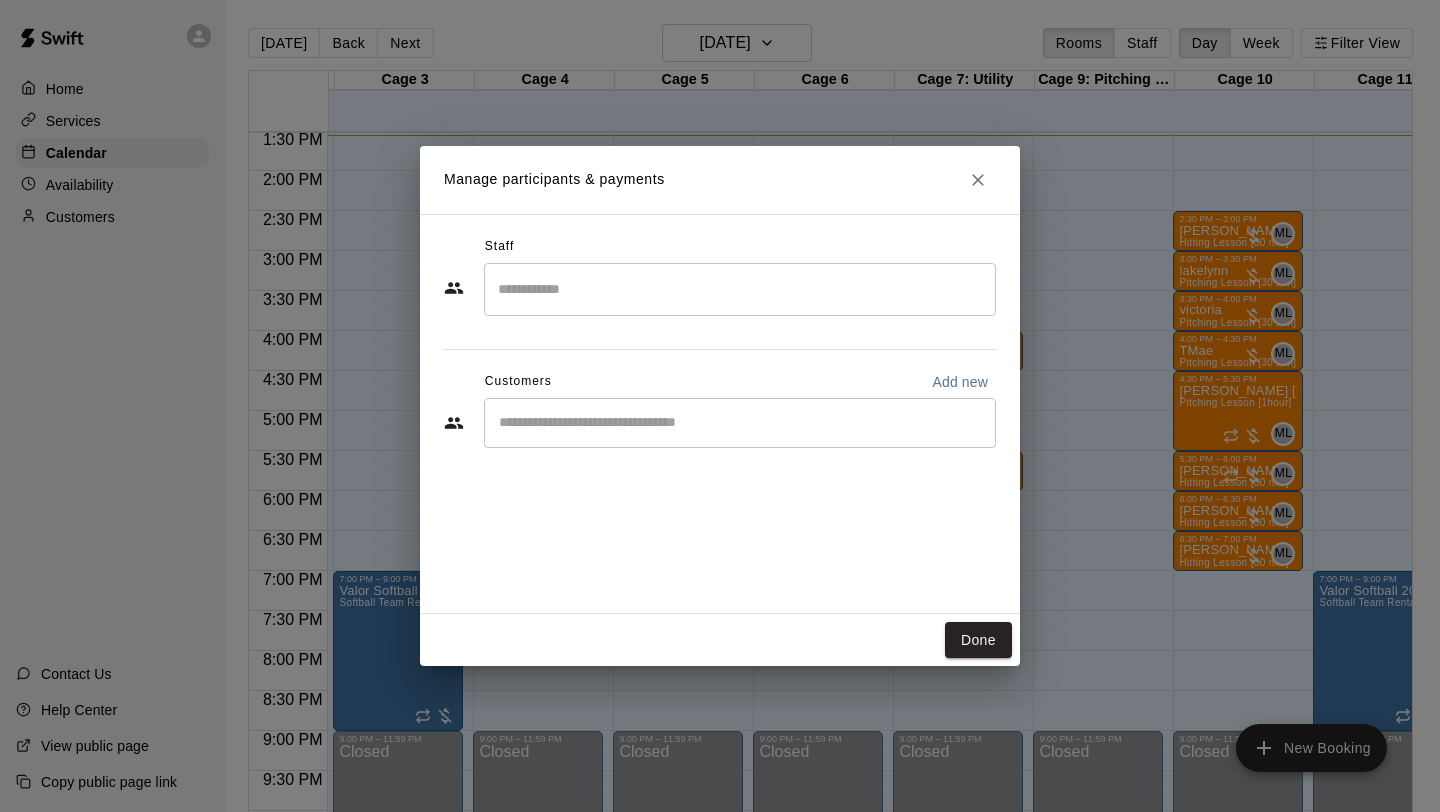 click at bounding box center [740, 289] 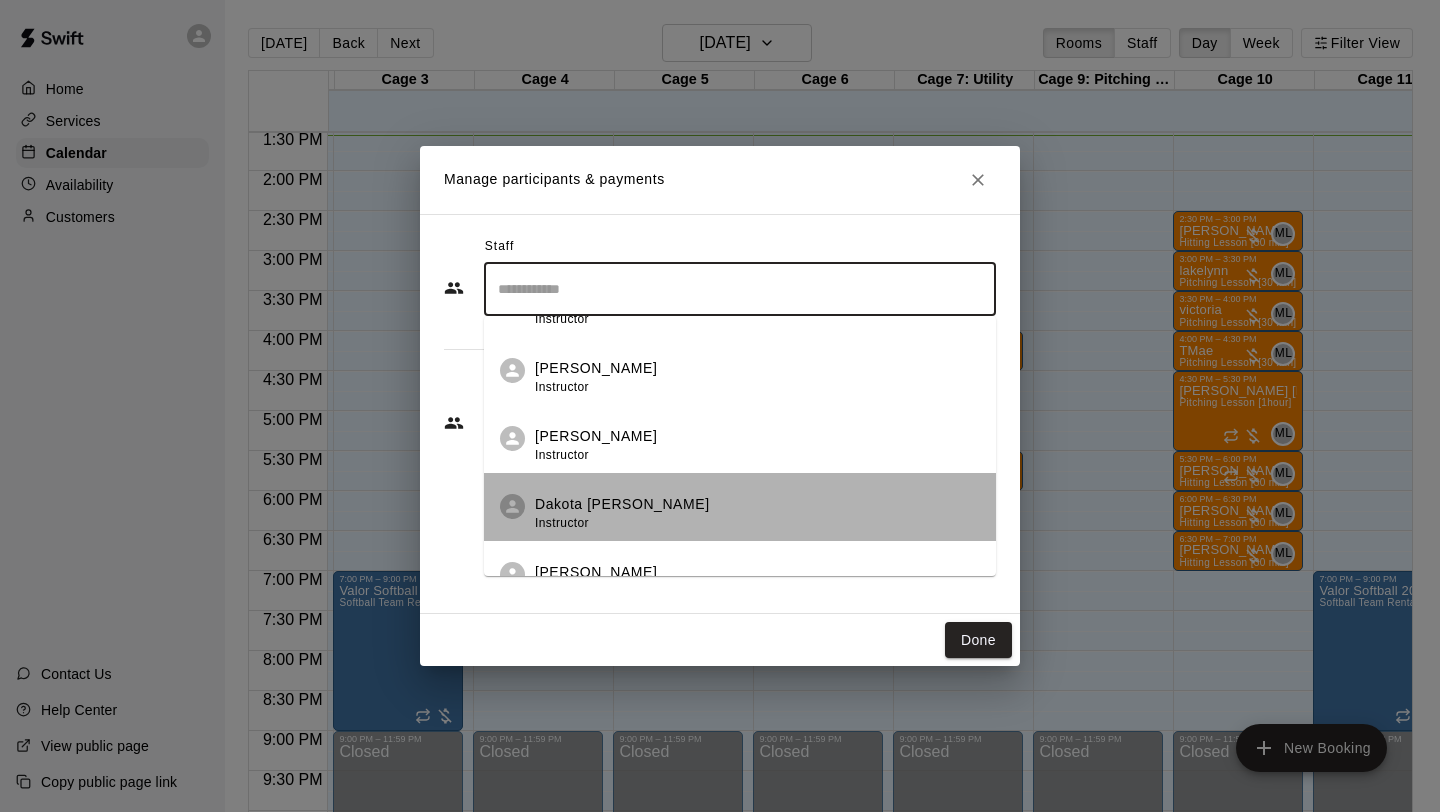 click on "Dakota [PERSON_NAME] Instructor" at bounding box center (757, 513) 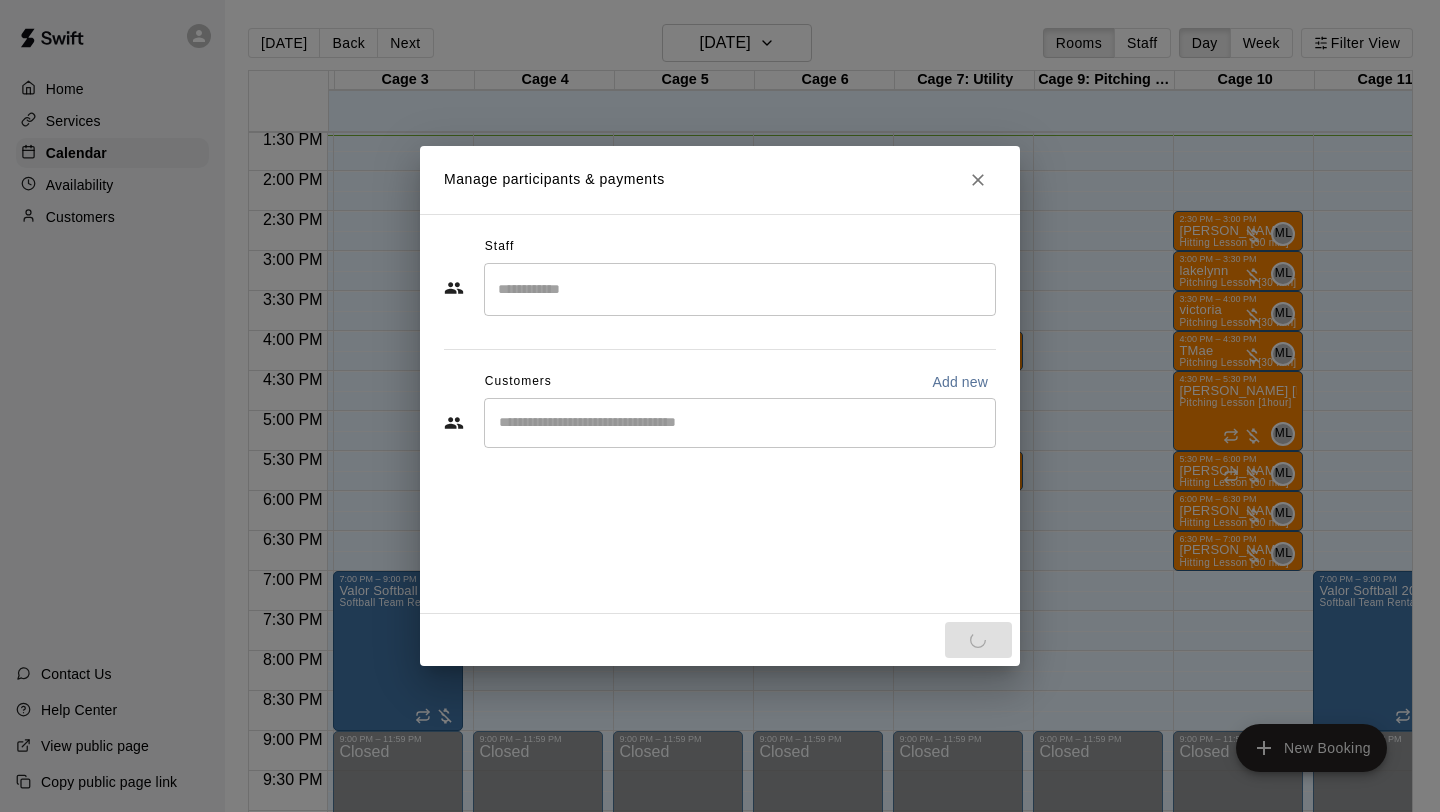 click on "Done" at bounding box center (720, 640) 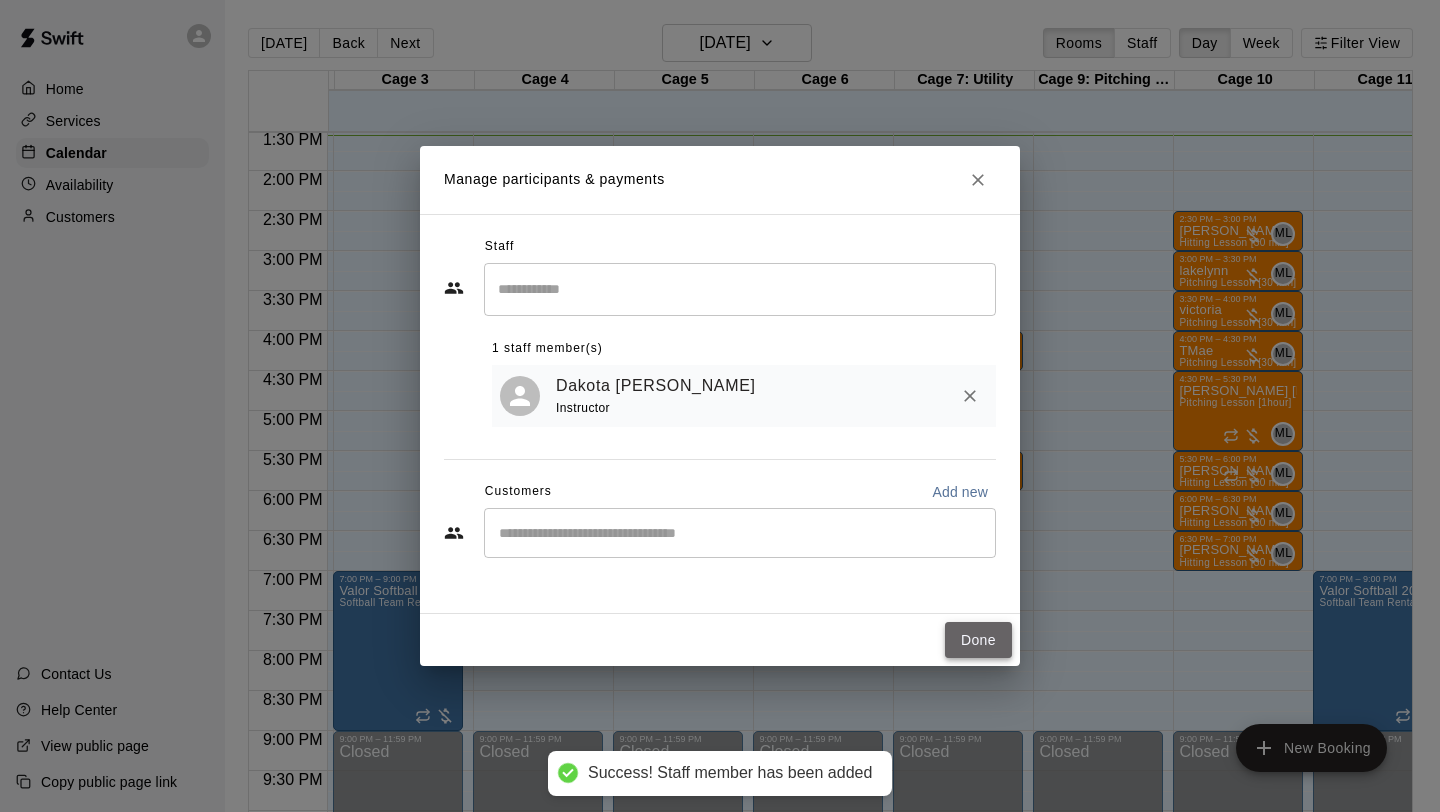 click on "Done" at bounding box center (978, 640) 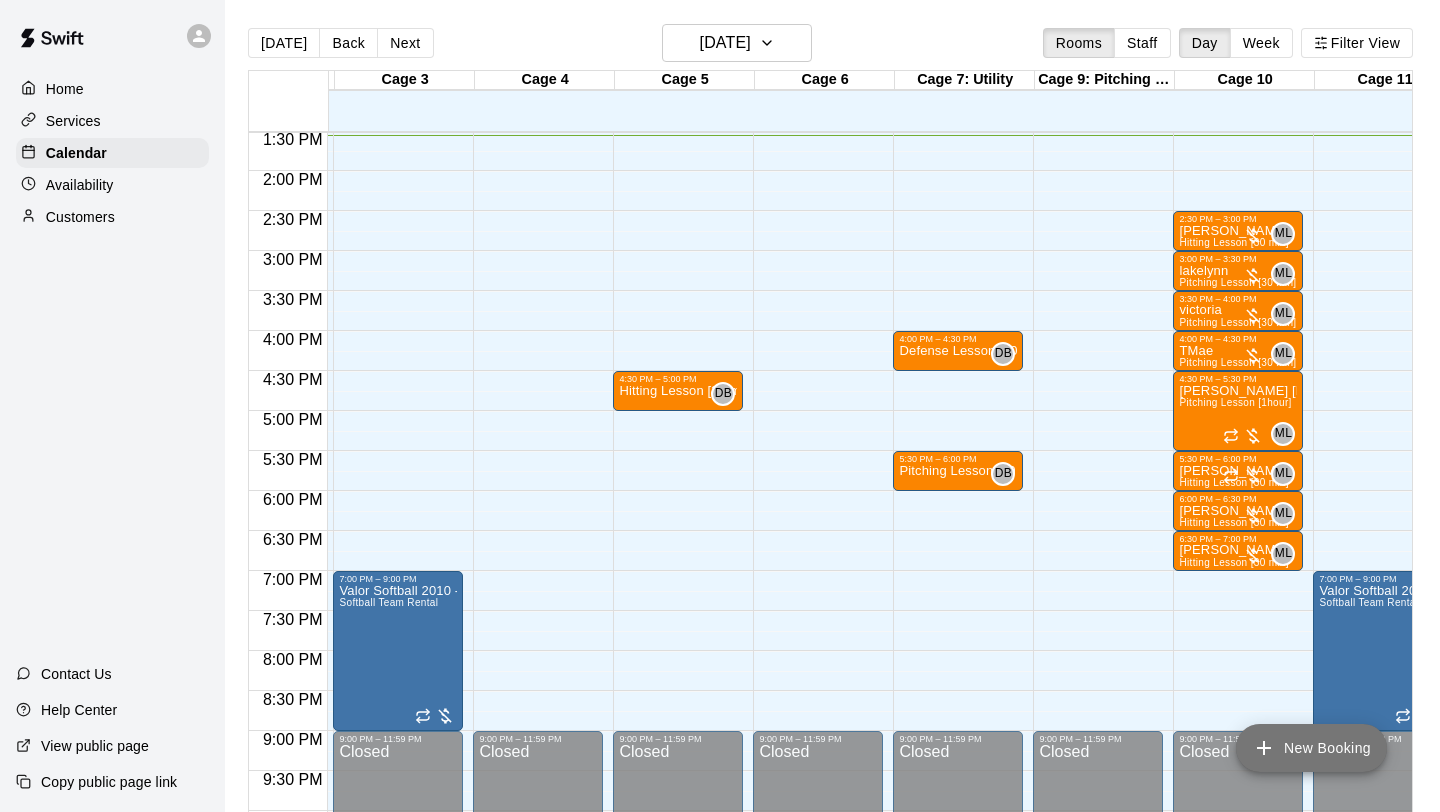 click on "New Booking" at bounding box center [1311, 748] 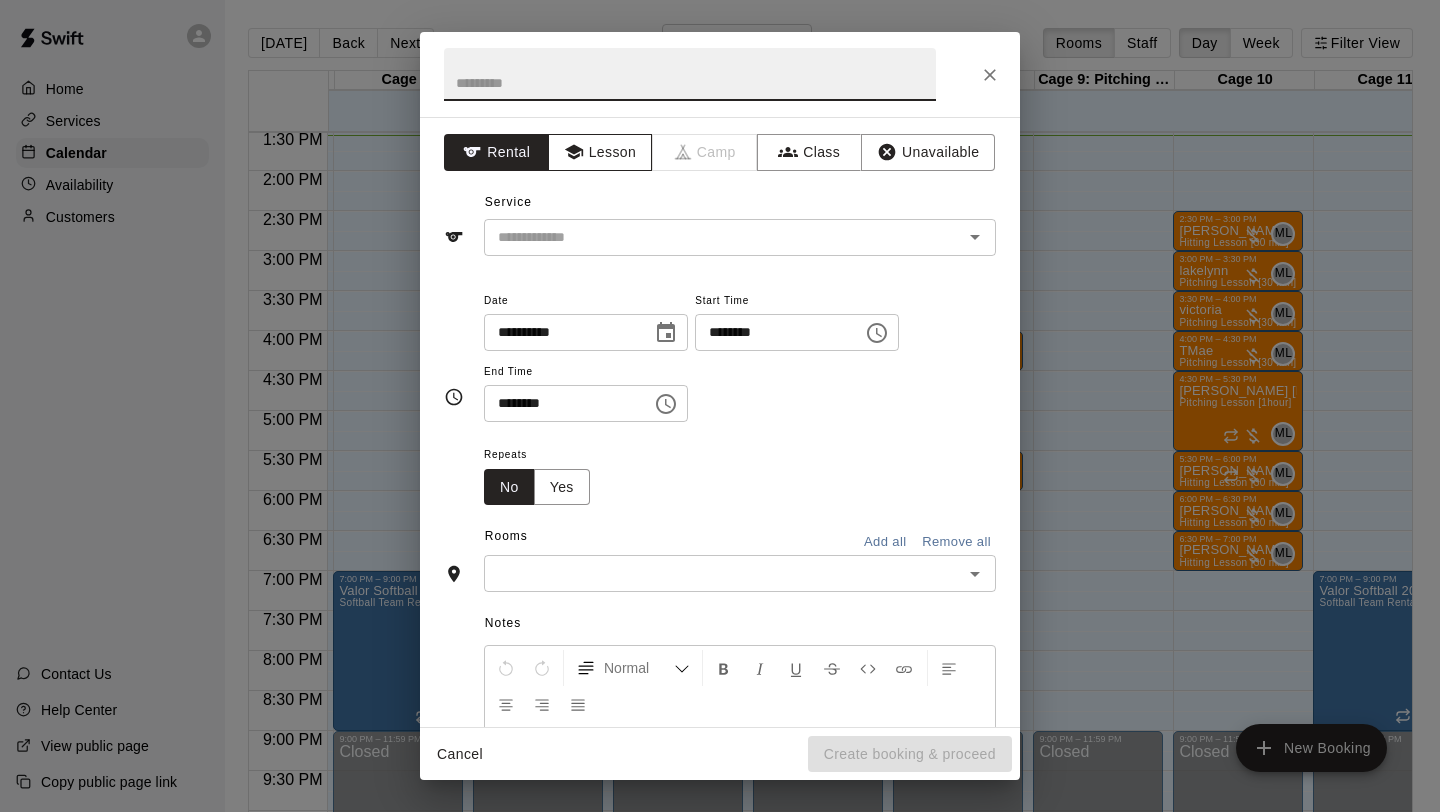 click on "Lesson" at bounding box center [600, 152] 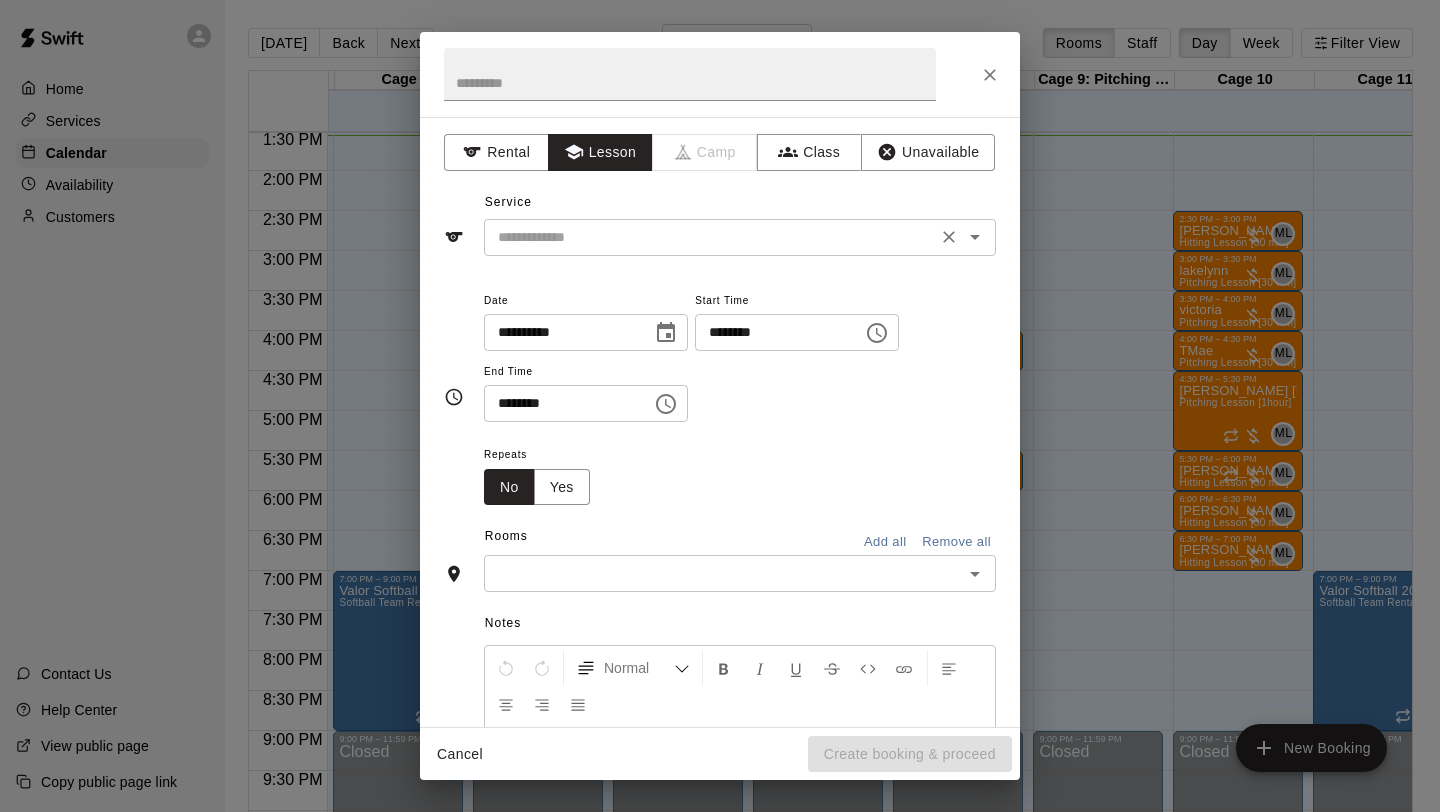 click at bounding box center (710, 237) 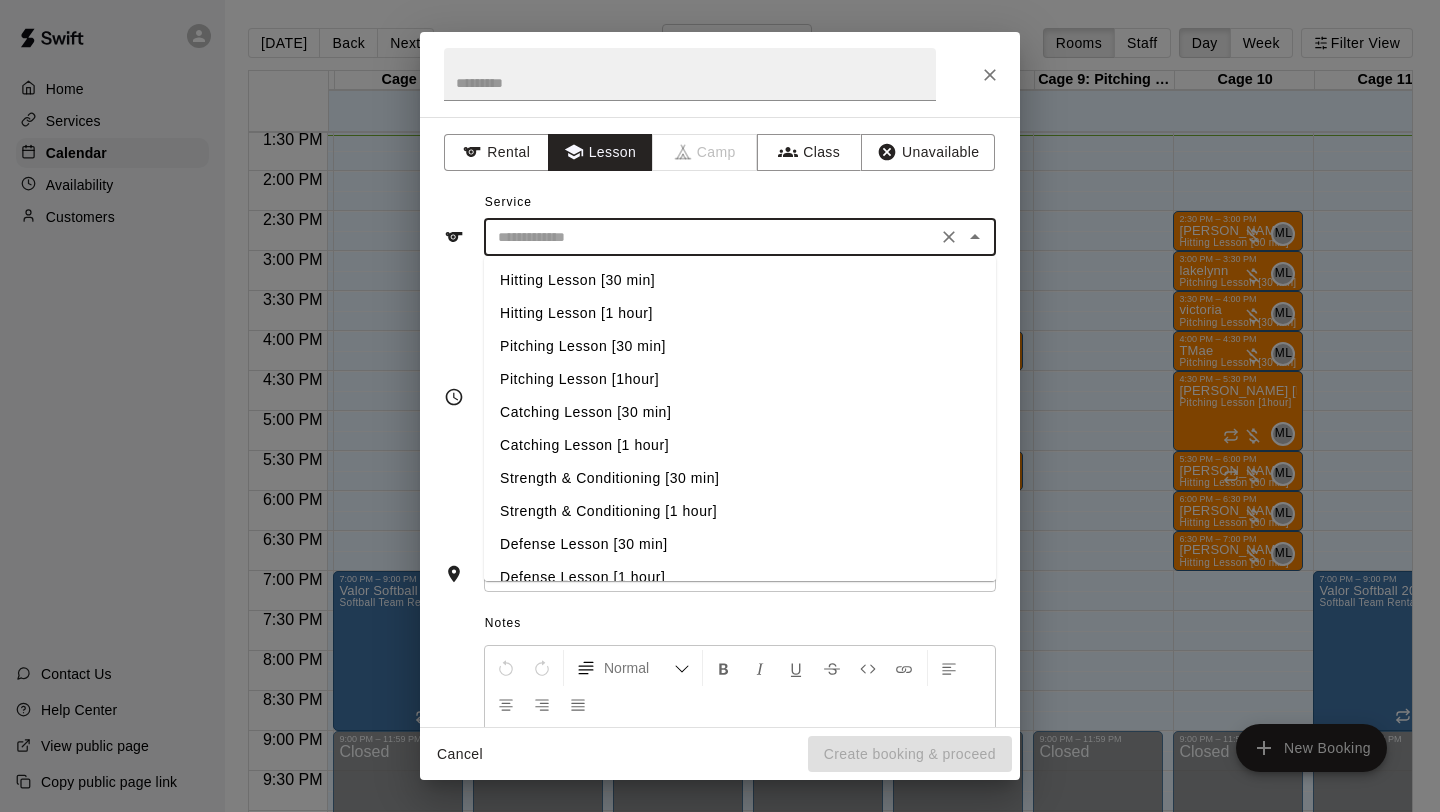click on "Hitting Lesson  [30 min]" at bounding box center [740, 280] 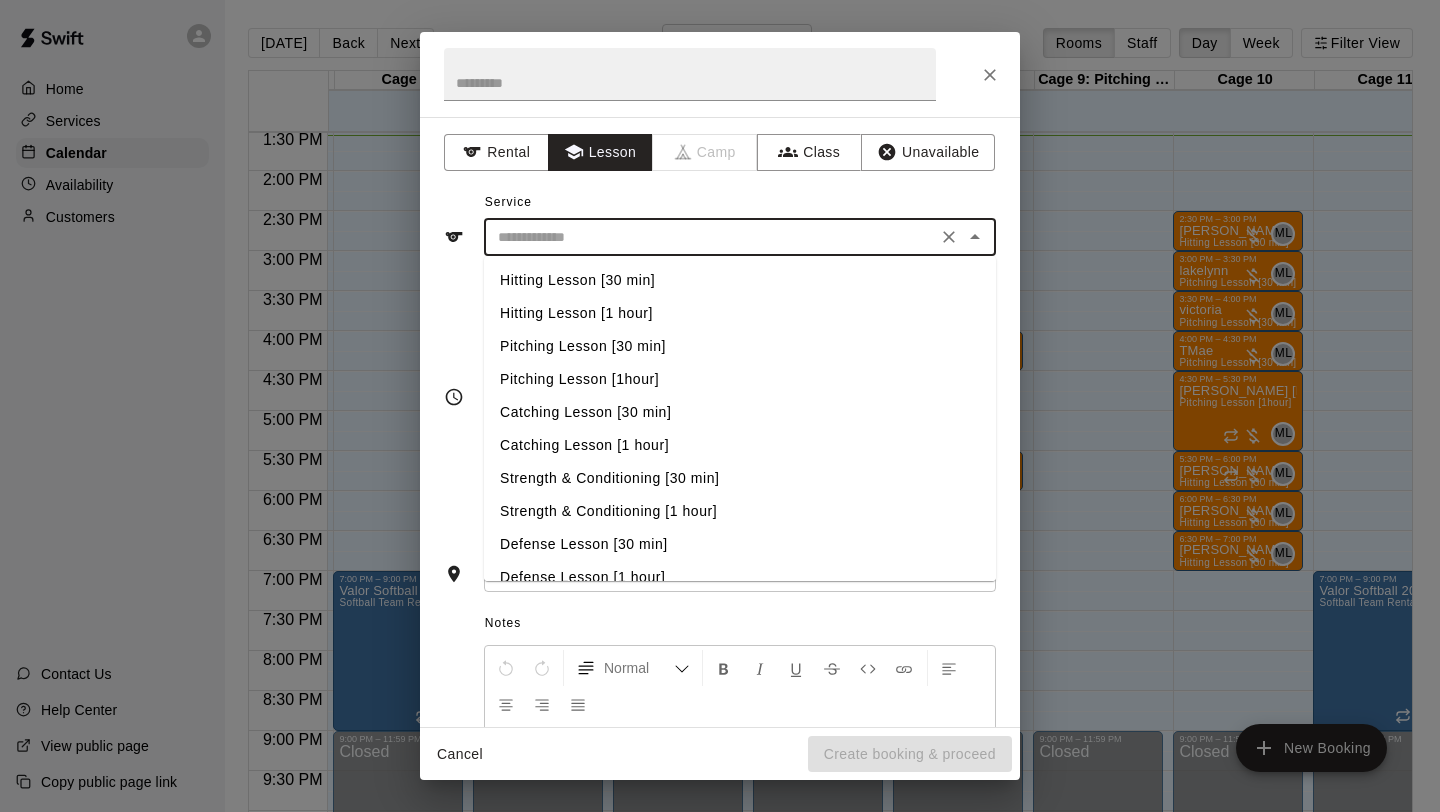 type on "**********" 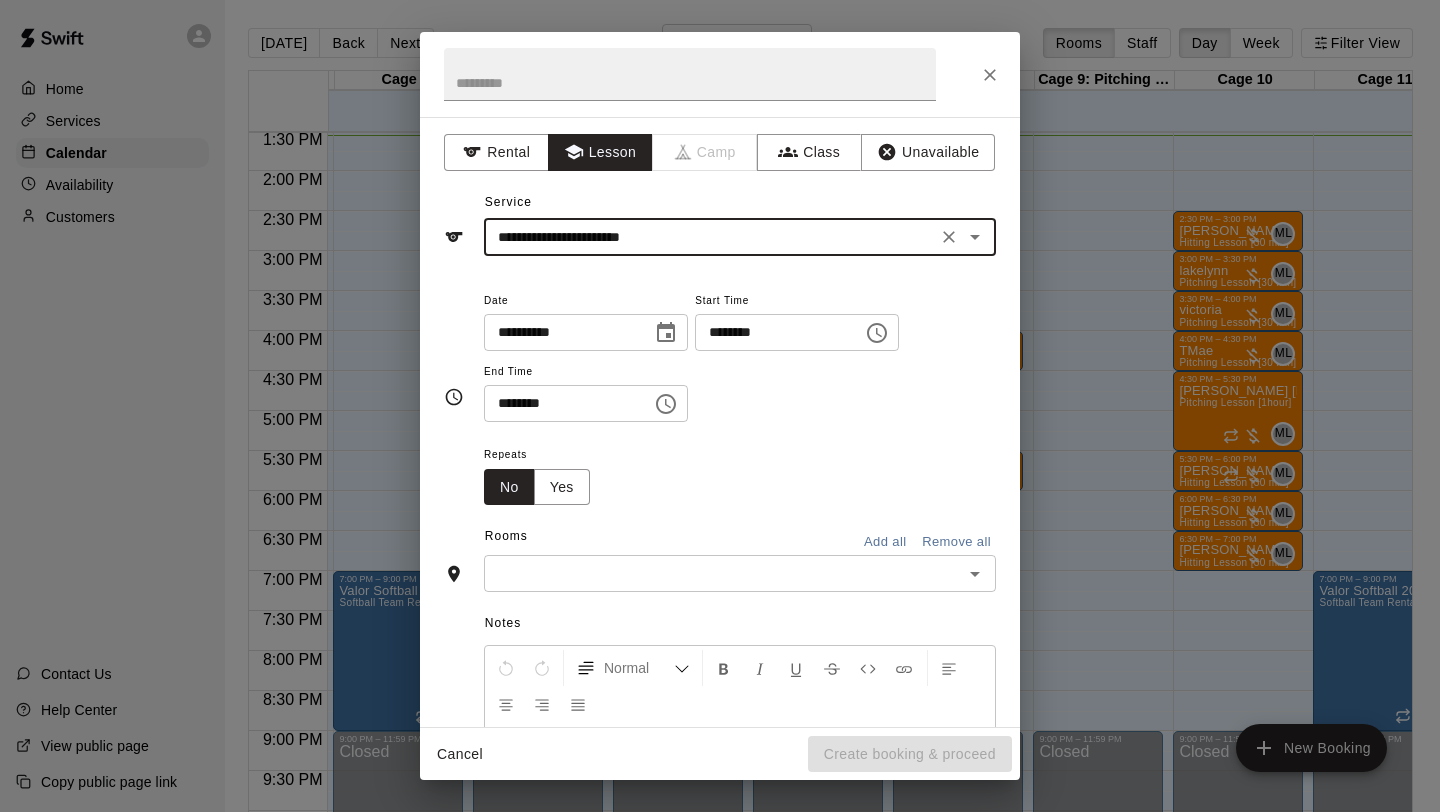 click at bounding box center [877, 333] 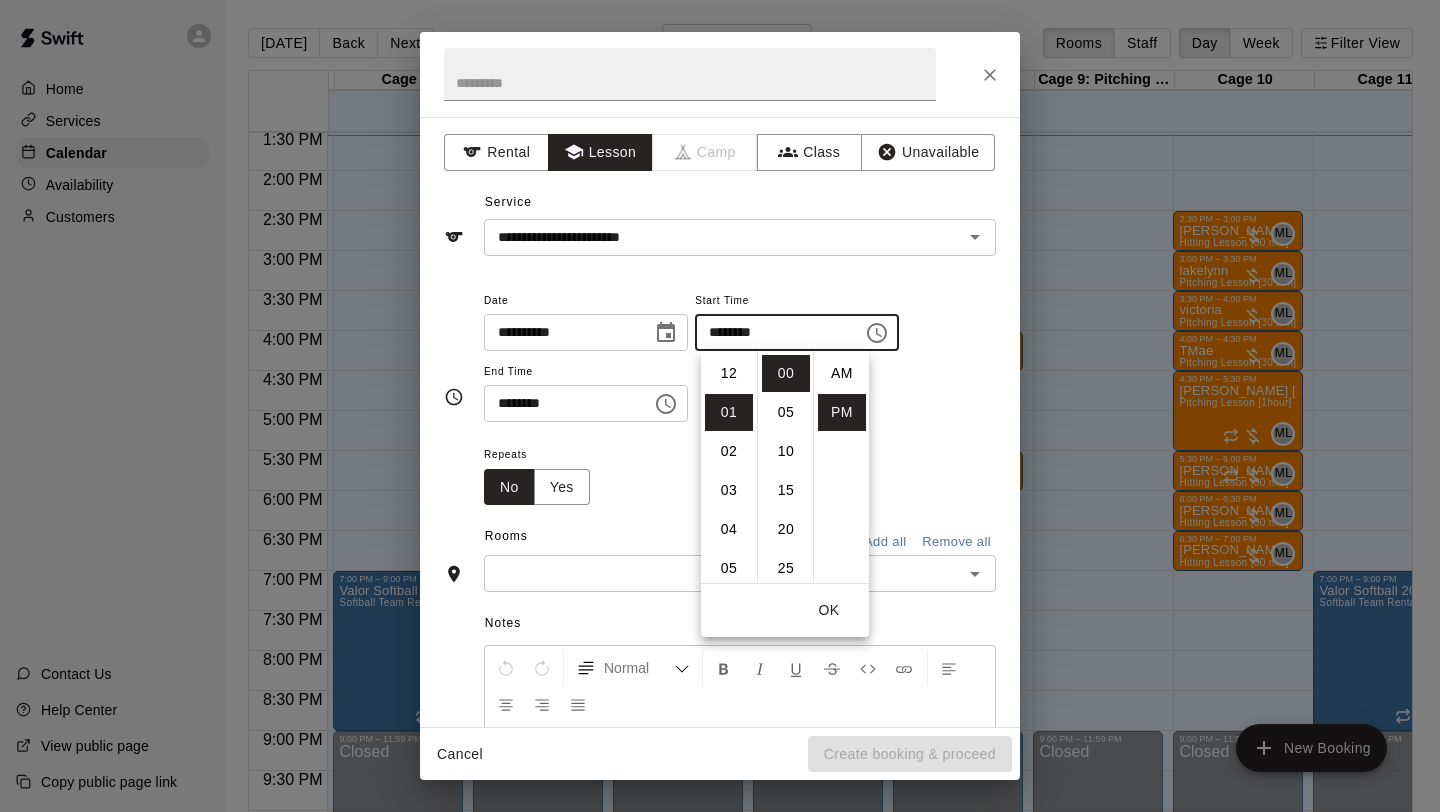 scroll, scrollTop: 39, scrollLeft: 0, axis: vertical 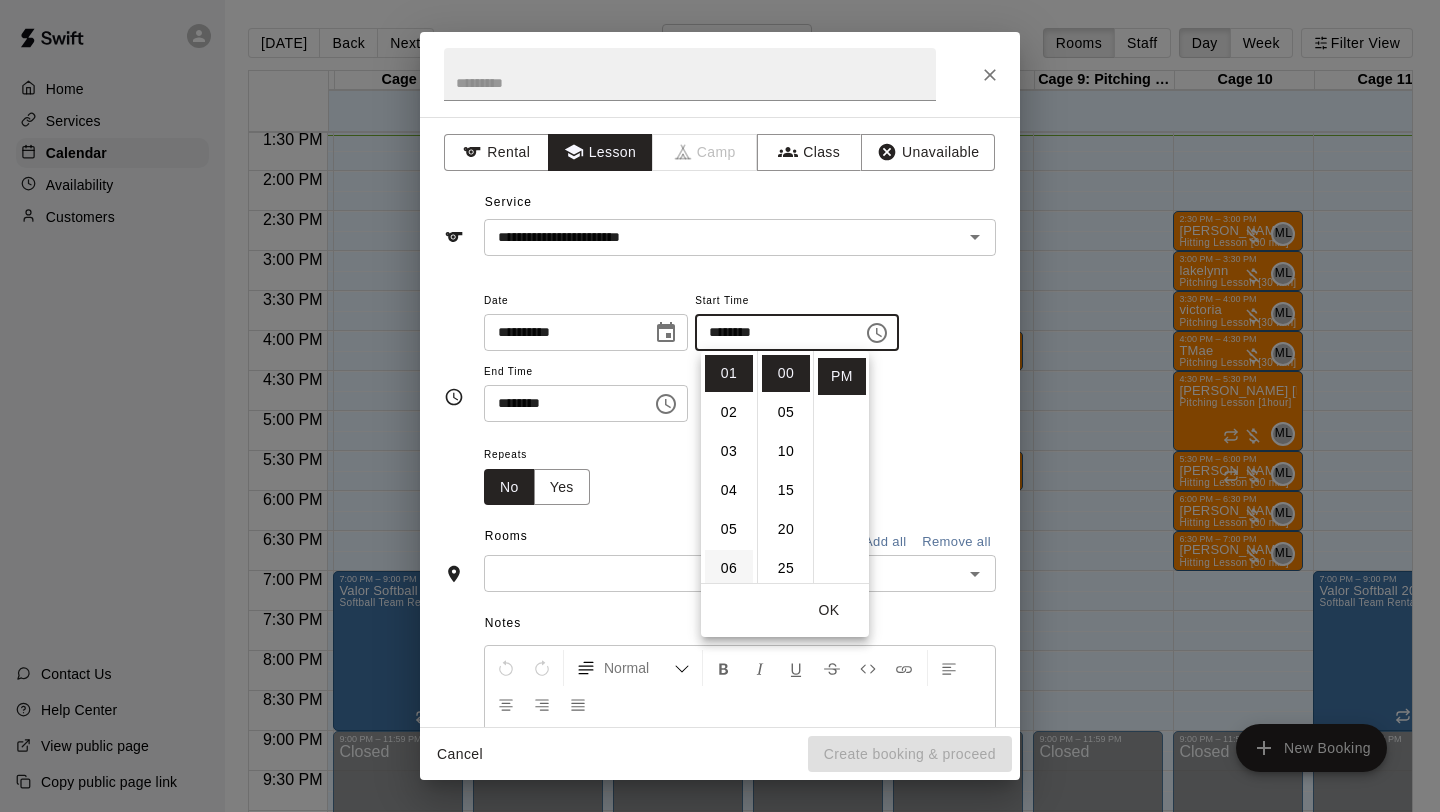 click on "06" at bounding box center (729, 568) 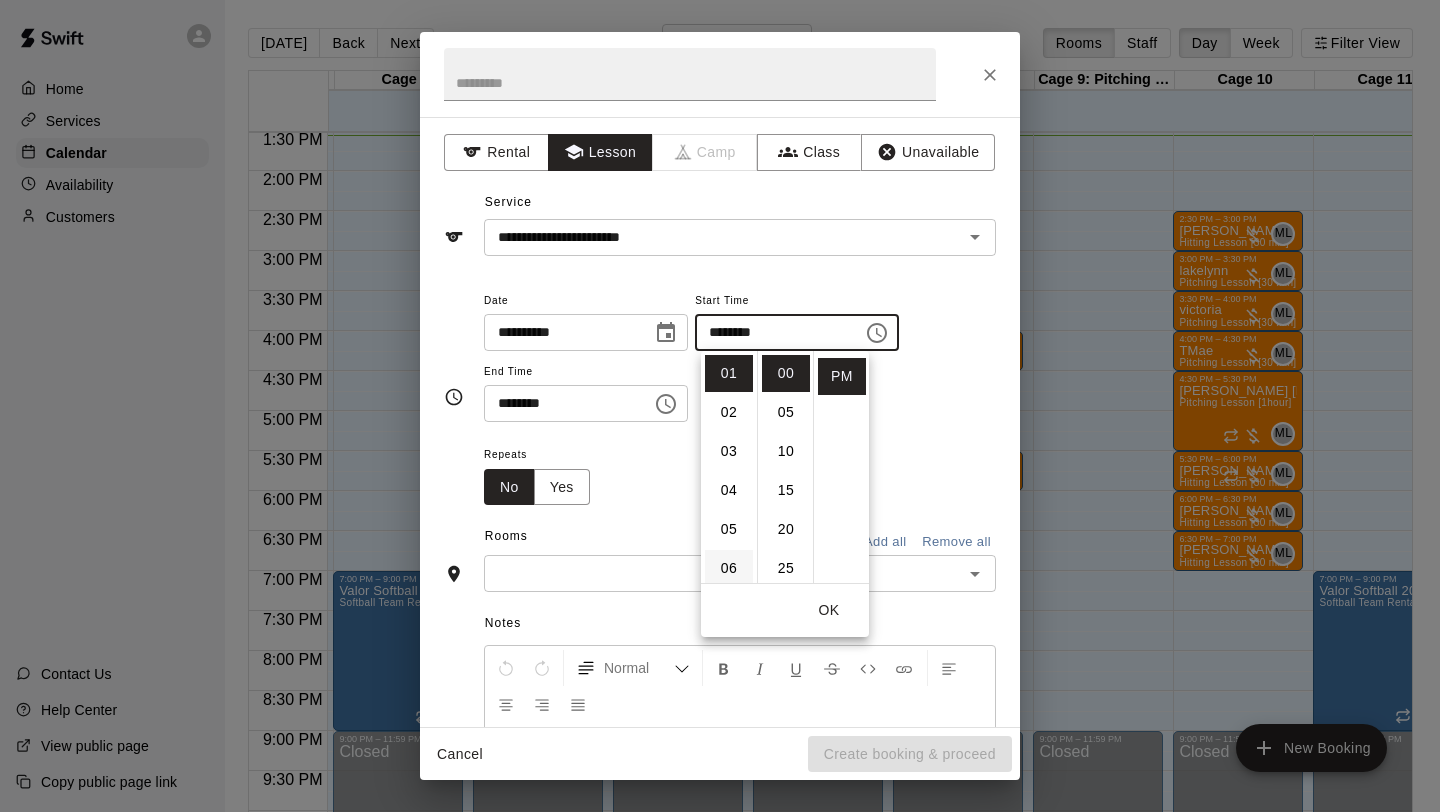 type on "********" 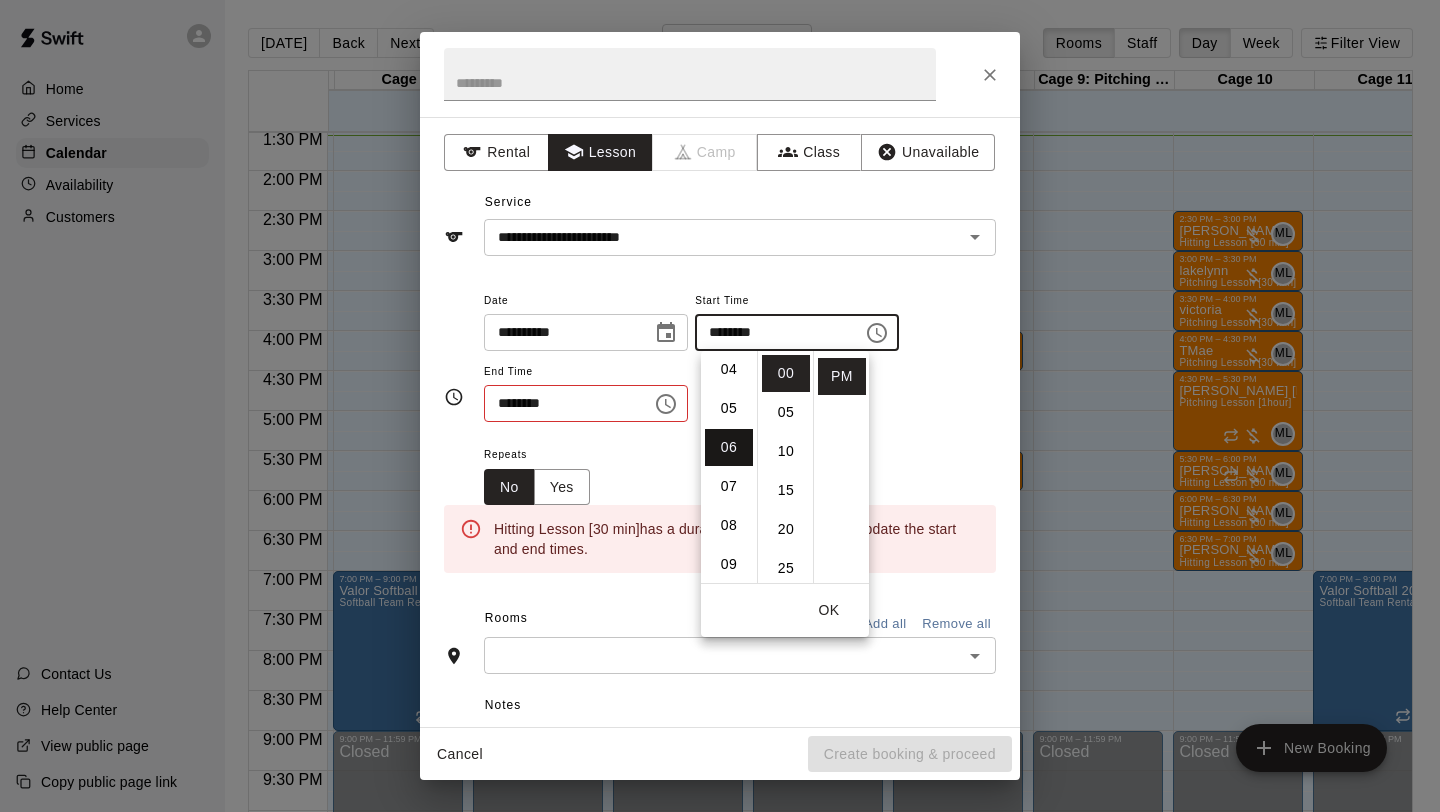 scroll, scrollTop: 234, scrollLeft: 0, axis: vertical 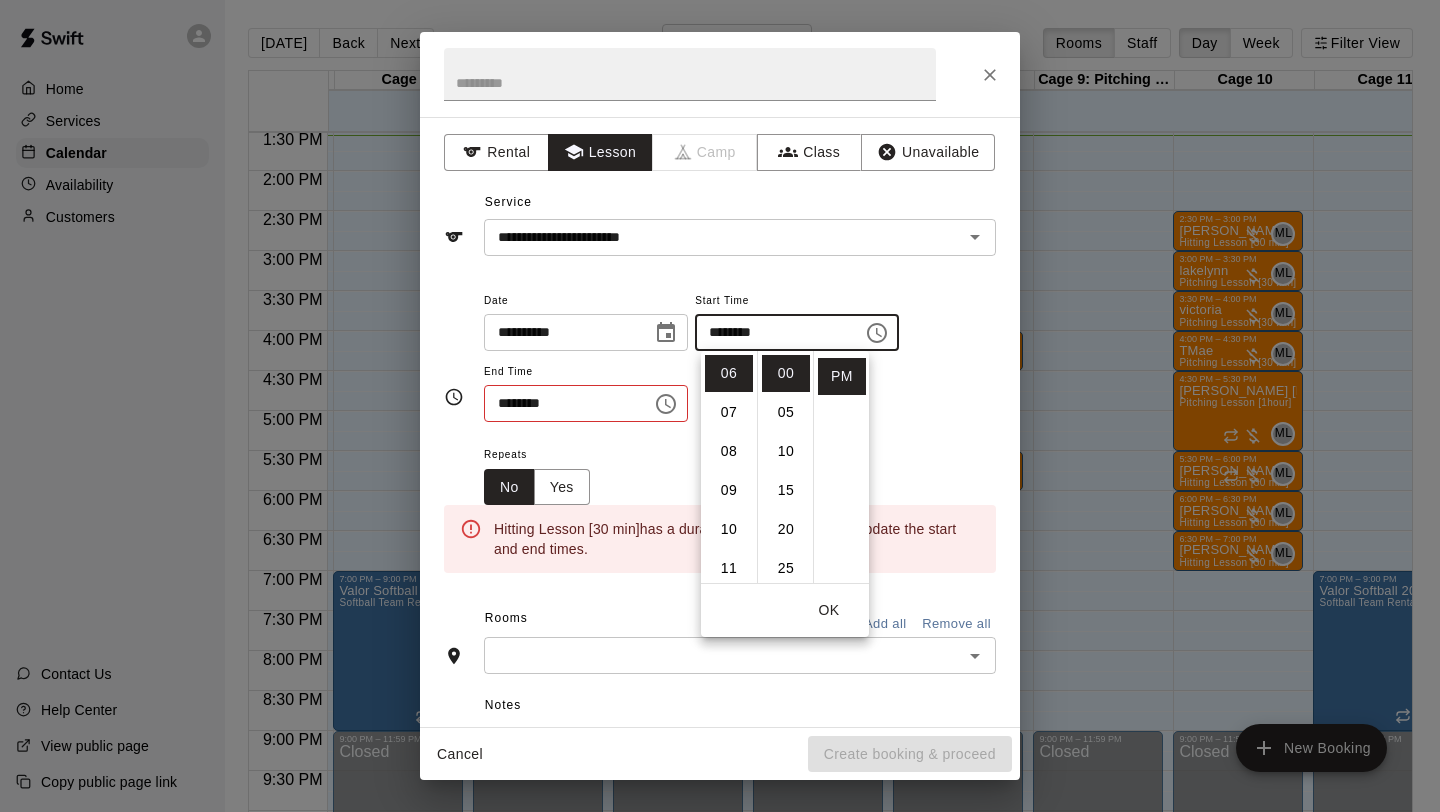 click 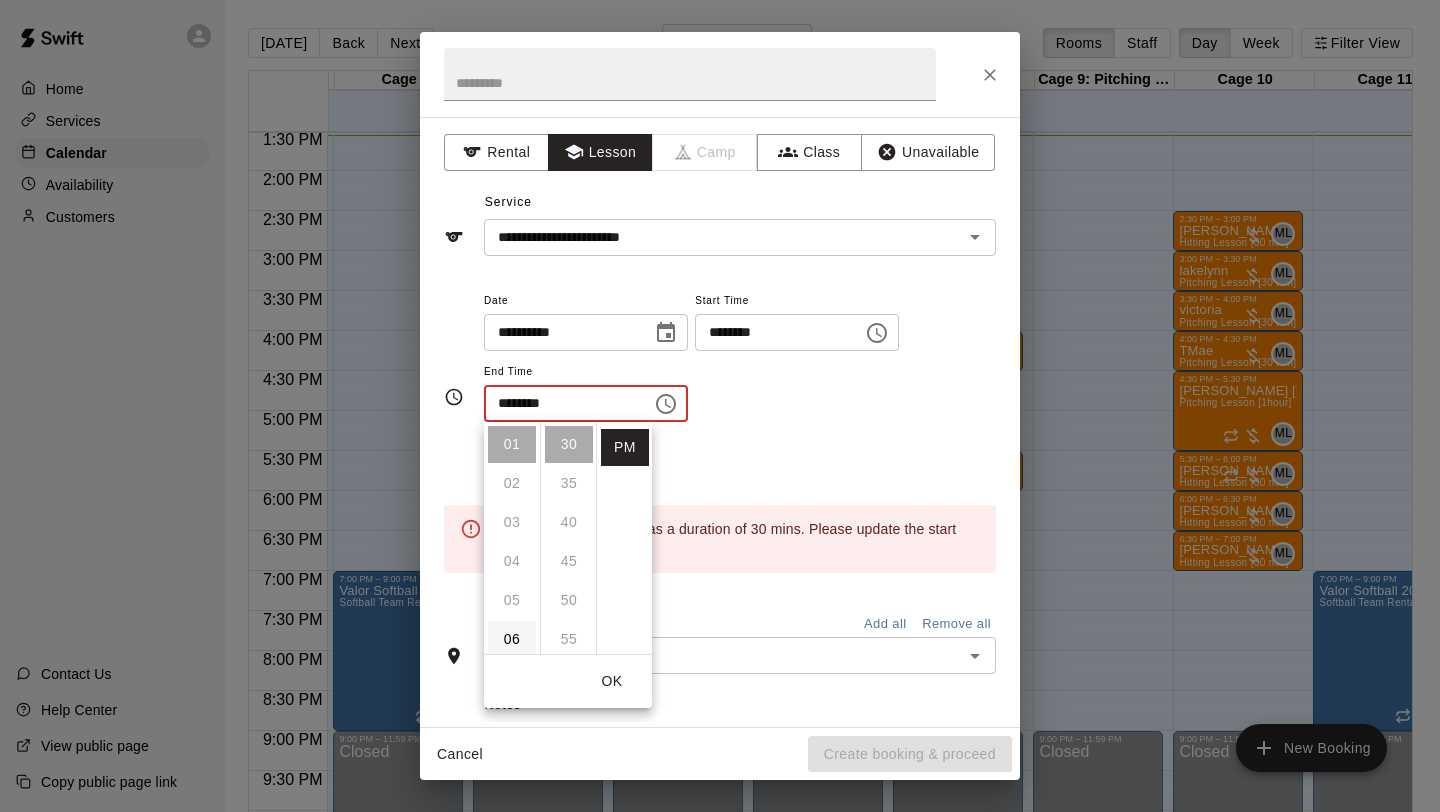 click on "06" at bounding box center [512, 639] 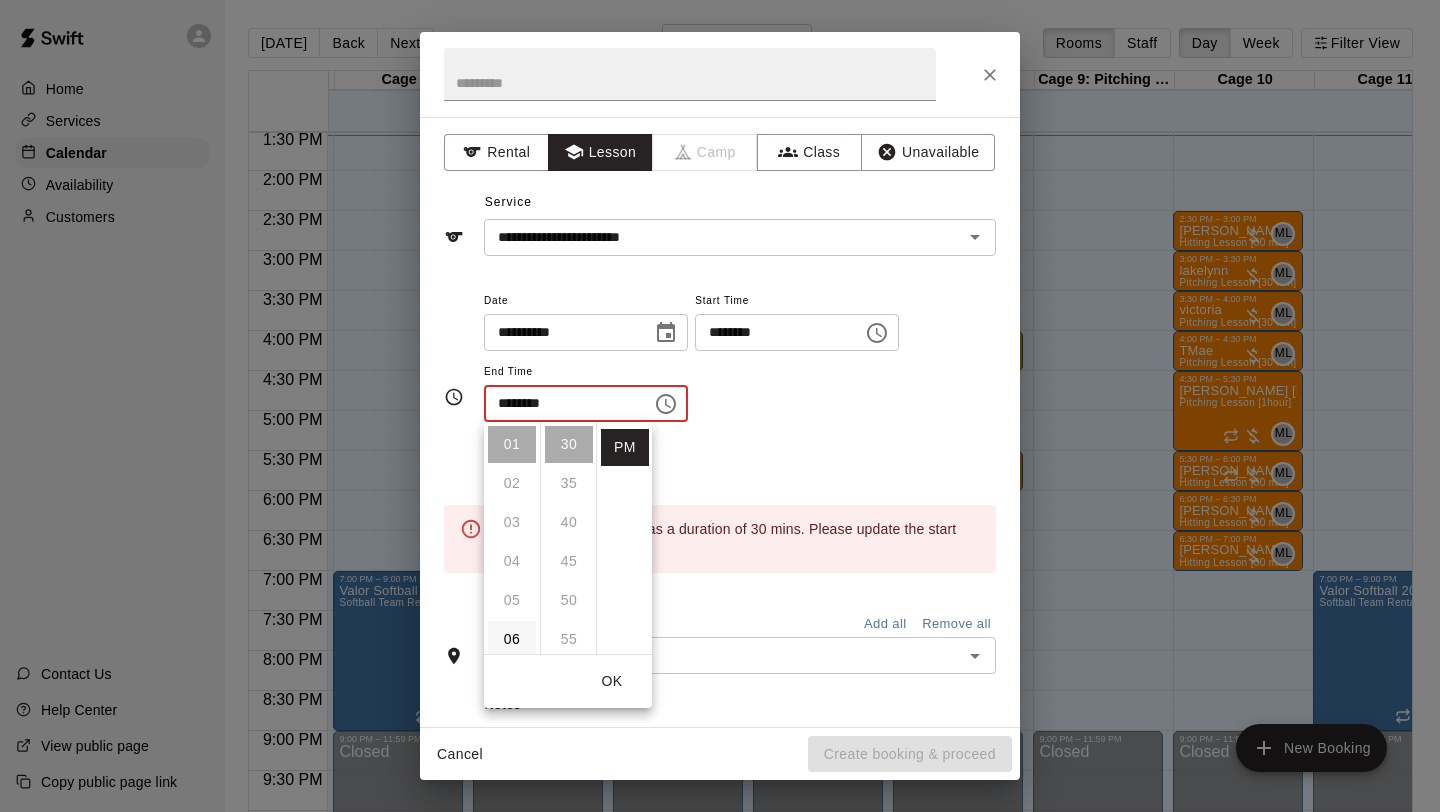 type on "********" 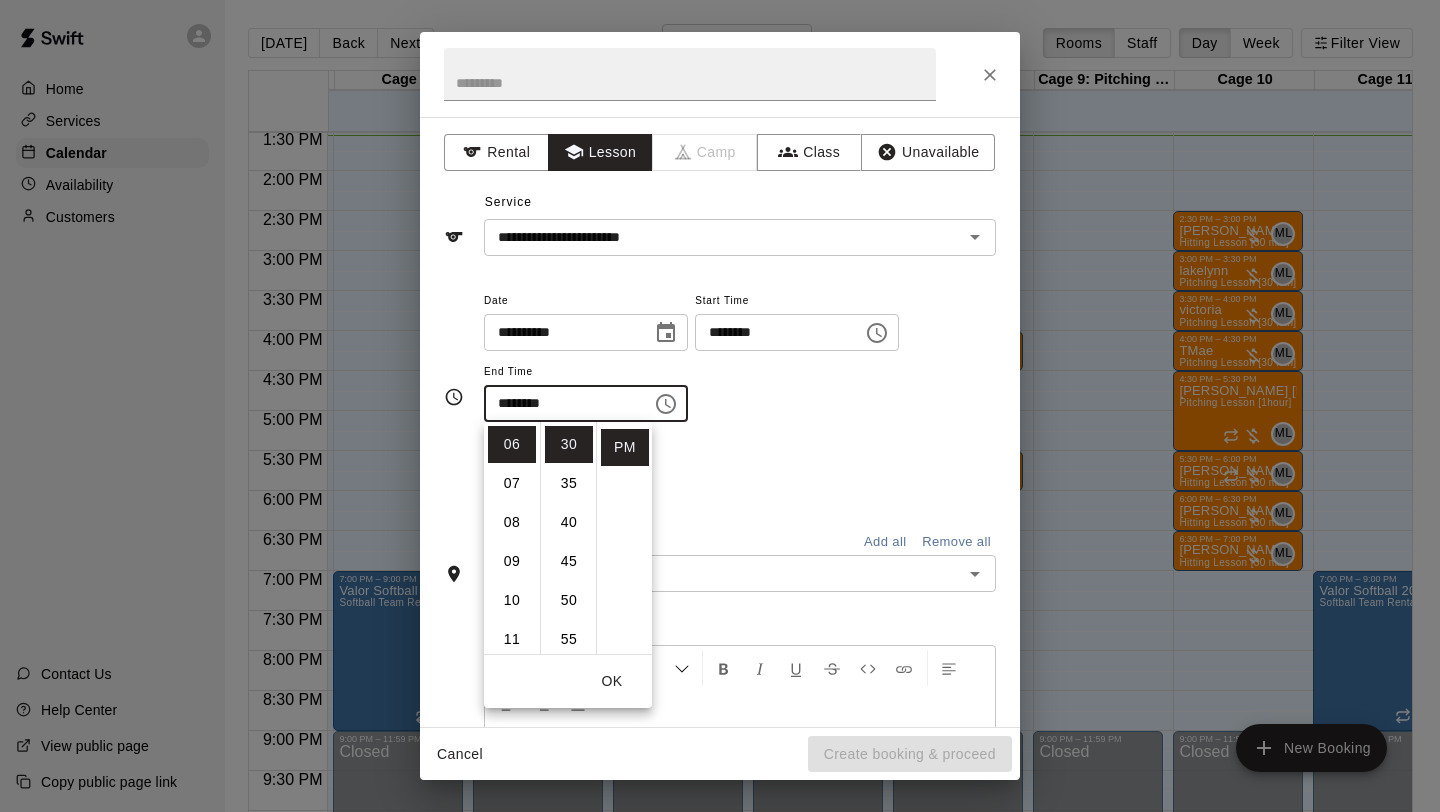 click on "Repeats No Yes" at bounding box center [740, 473] 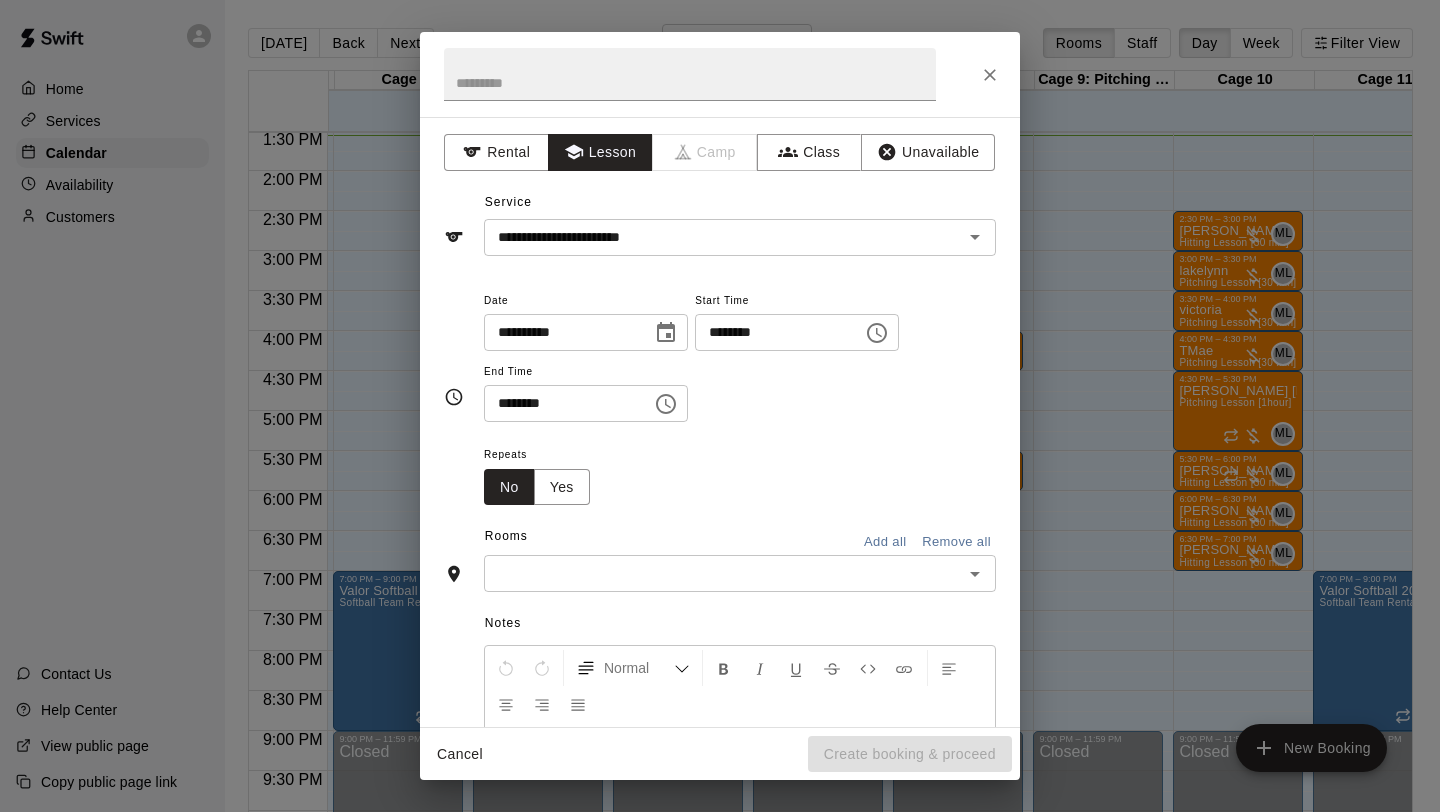 click at bounding box center (723, 573) 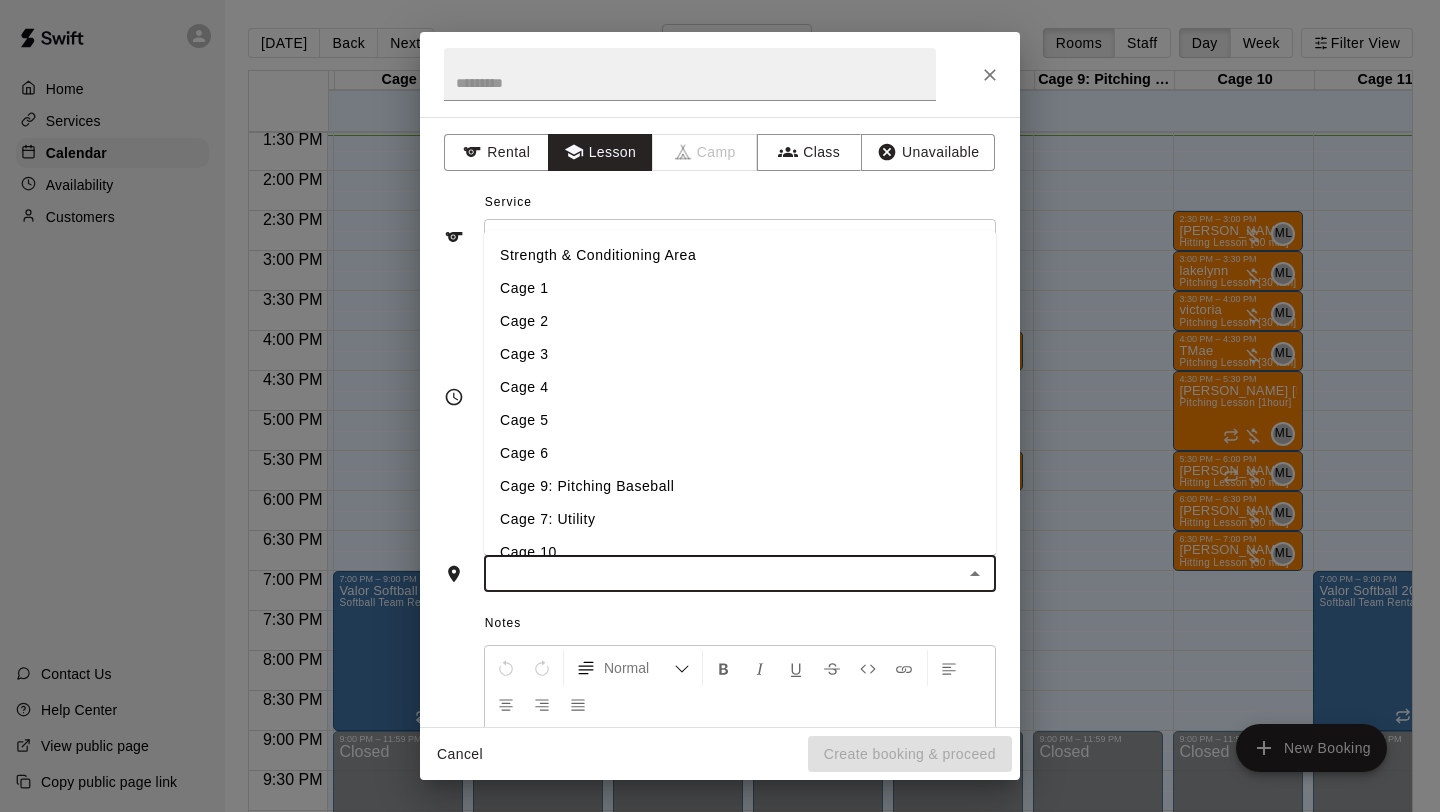 click on "Cage 5" at bounding box center (740, 420) 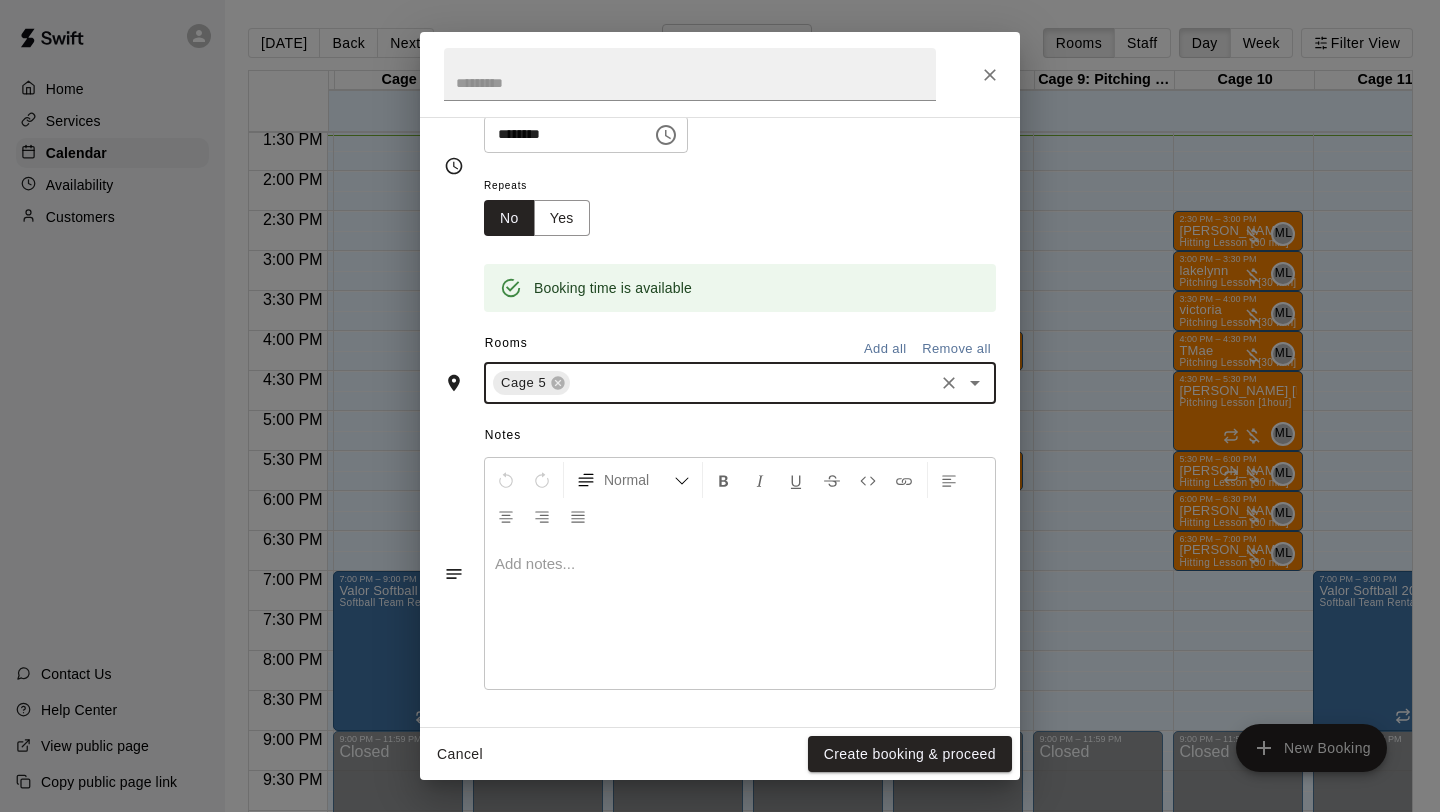 click at bounding box center (740, 614) 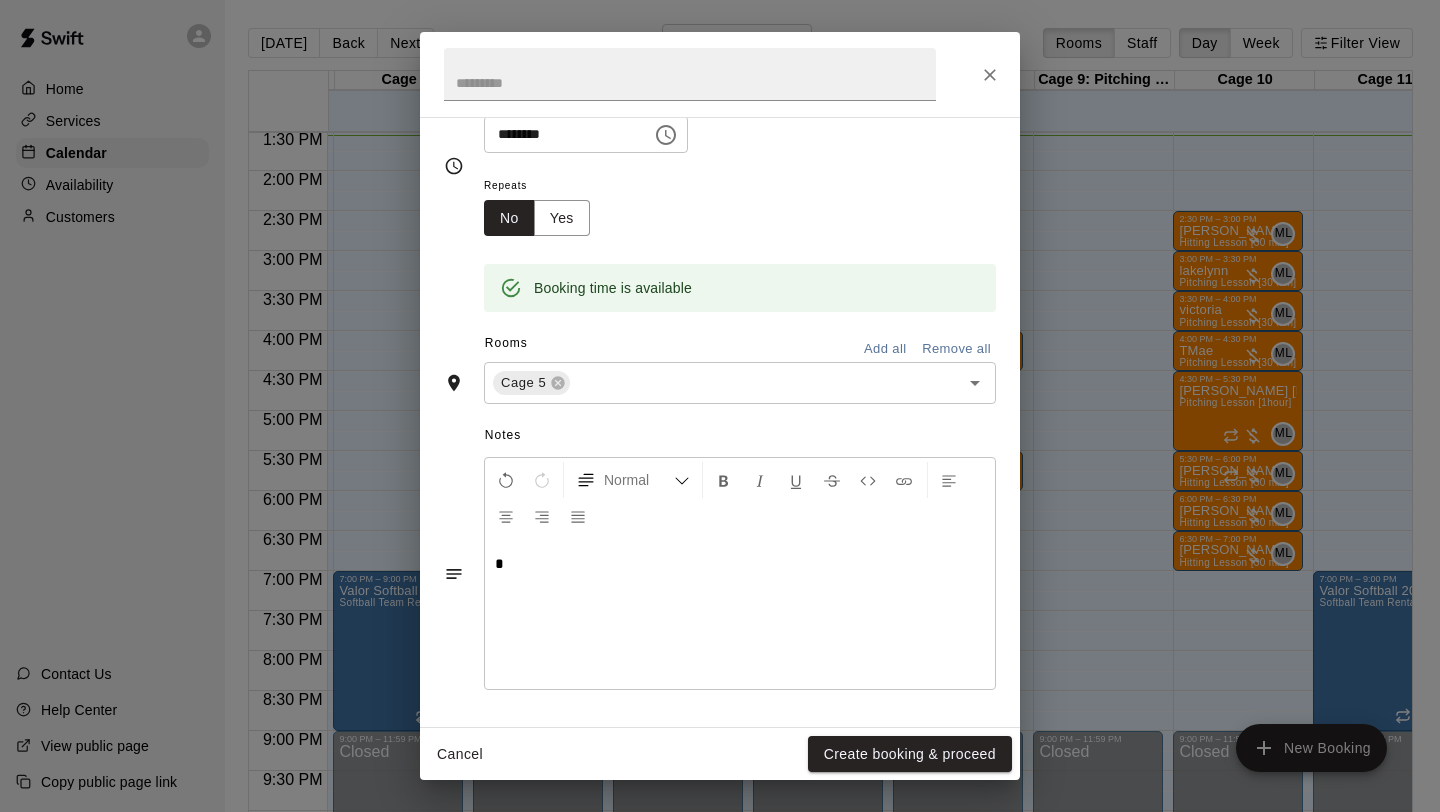 type 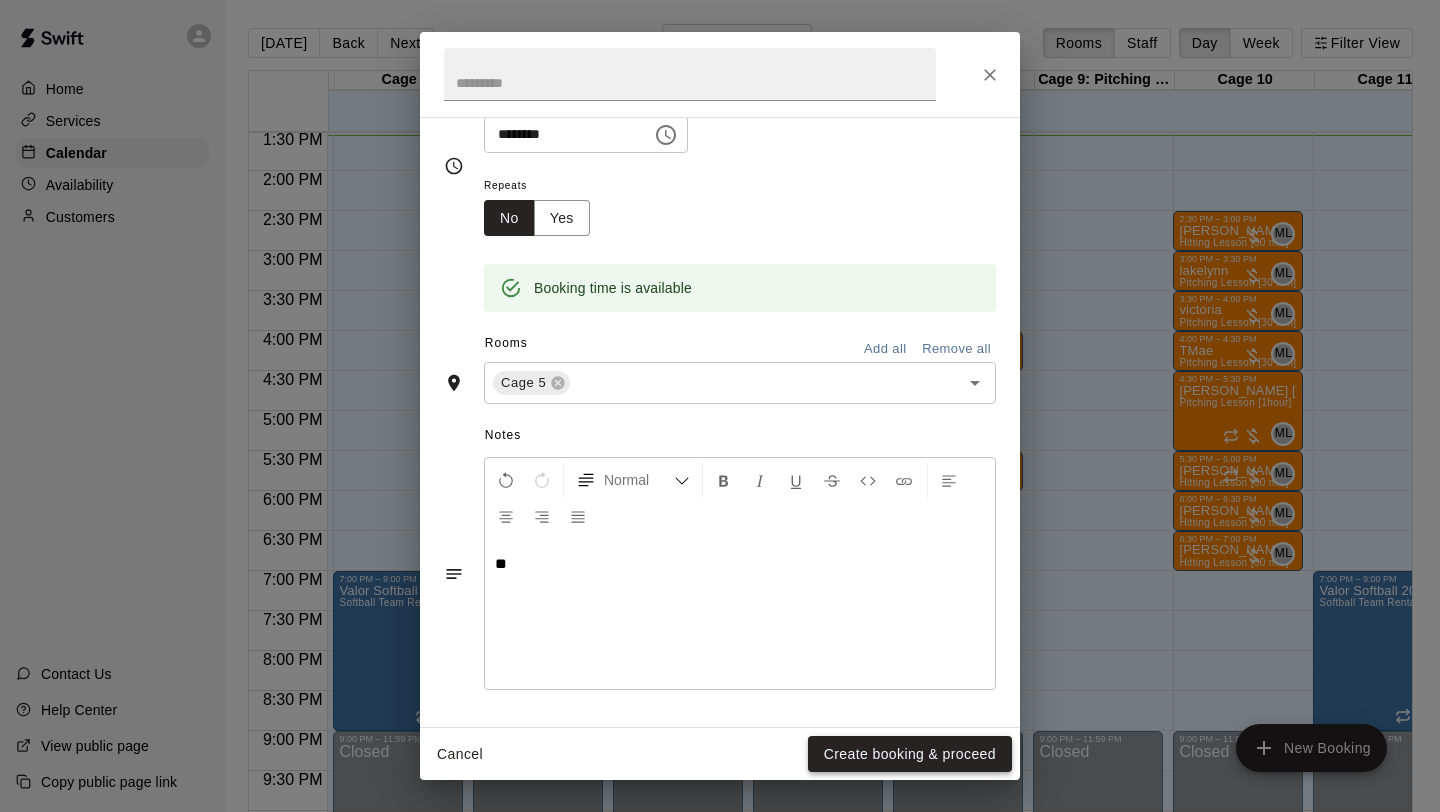 click on "Create booking & proceed" at bounding box center [910, 754] 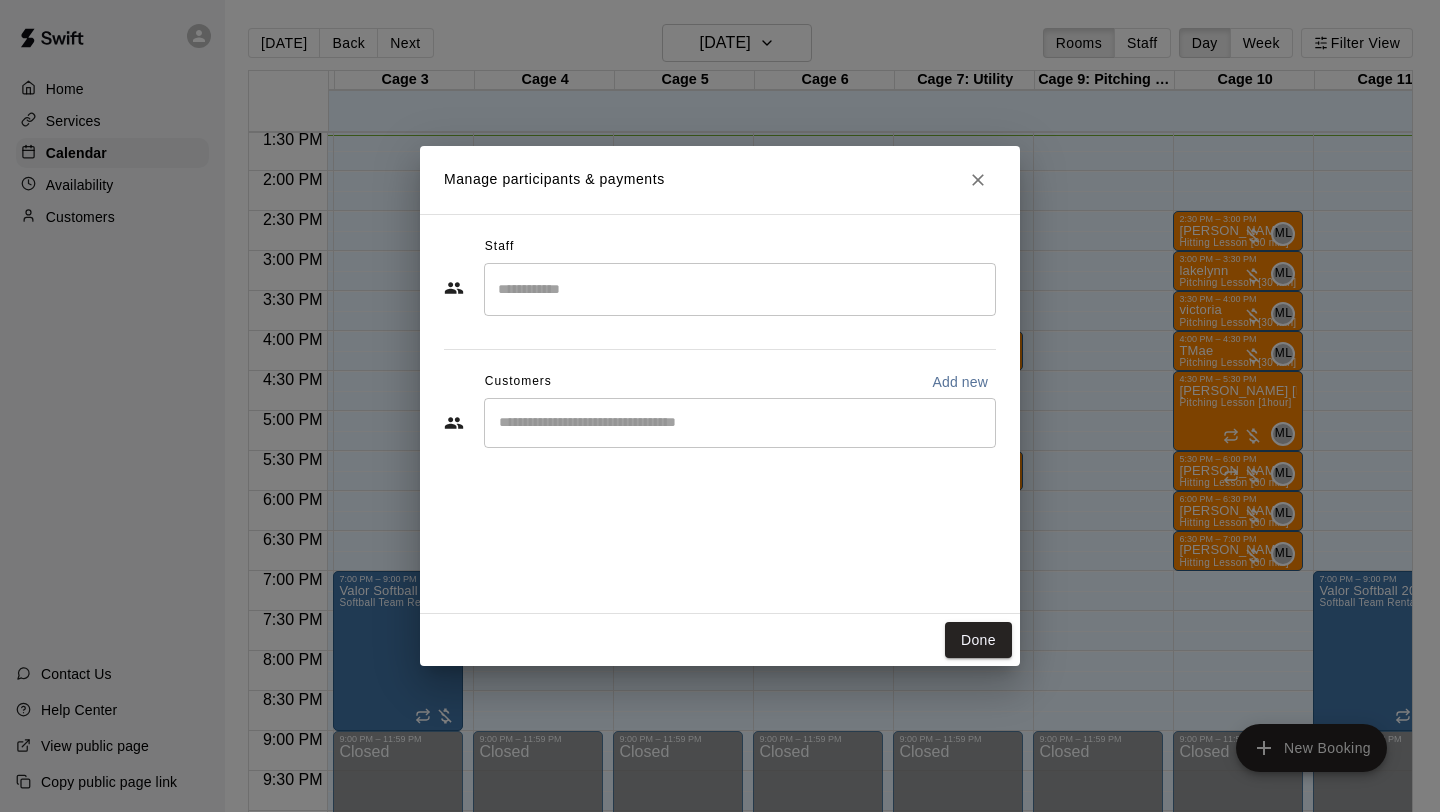 click at bounding box center [740, 289] 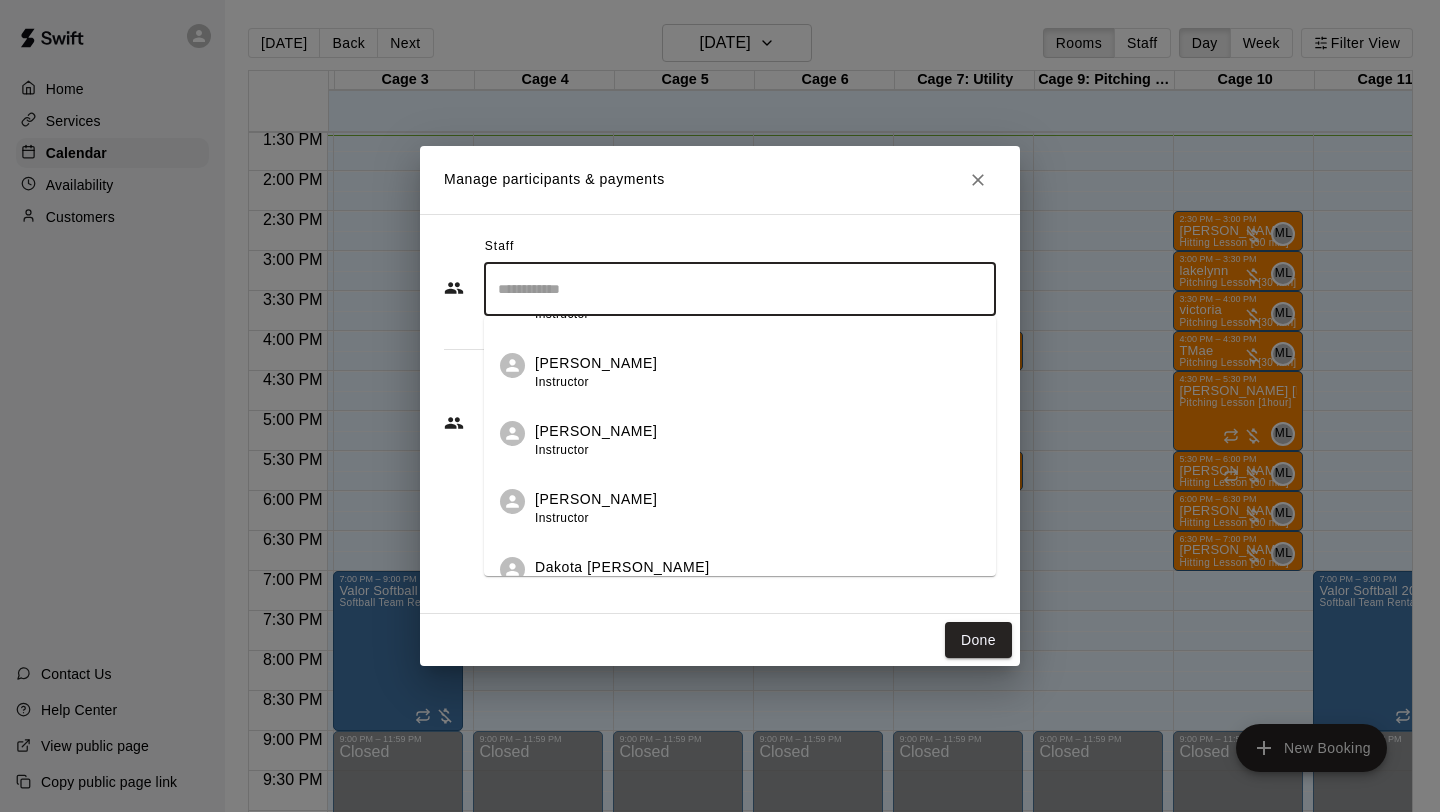 scroll, scrollTop: 366, scrollLeft: 0, axis: vertical 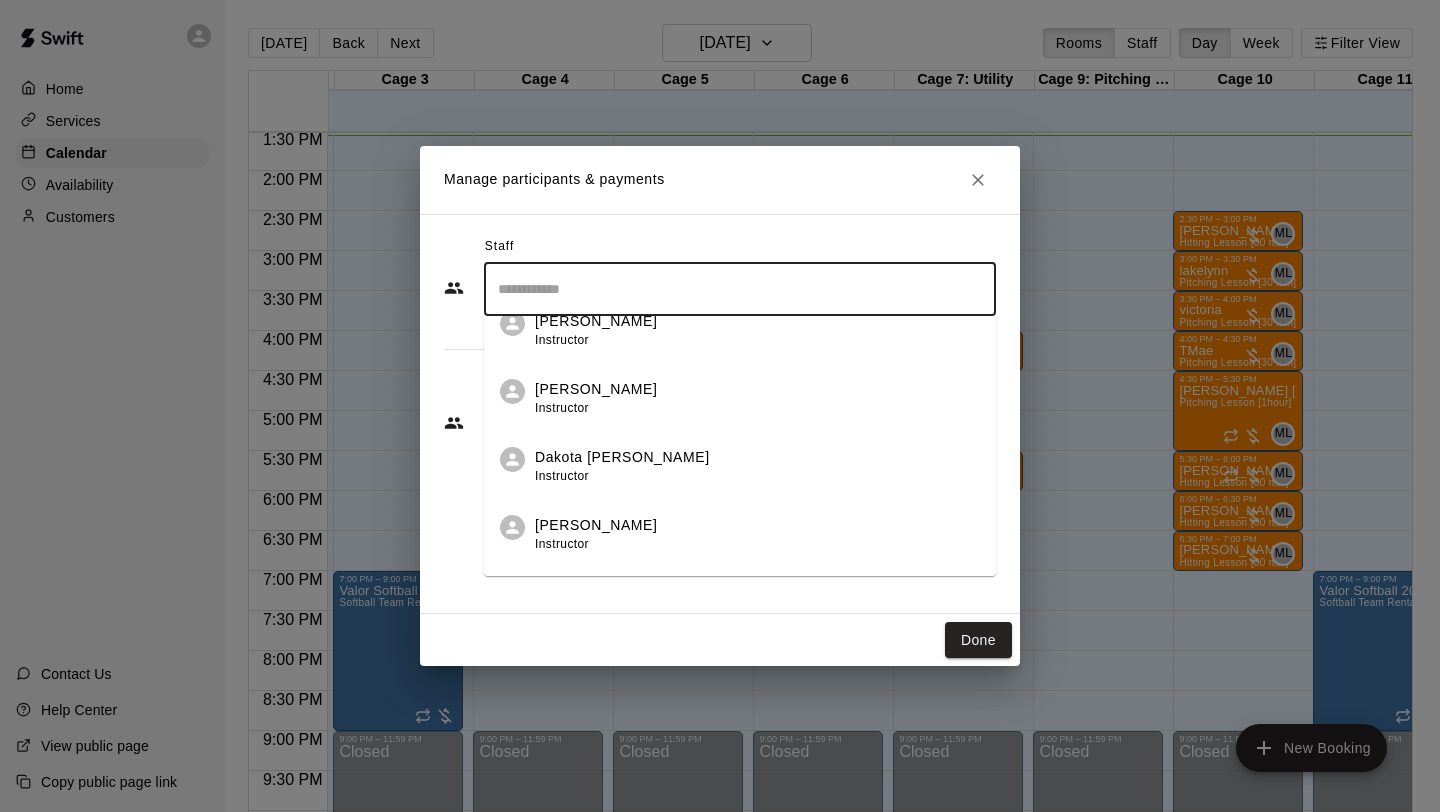 click on "Dakota [PERSON_NAME] Instructor" at bounding box center [757, 466] 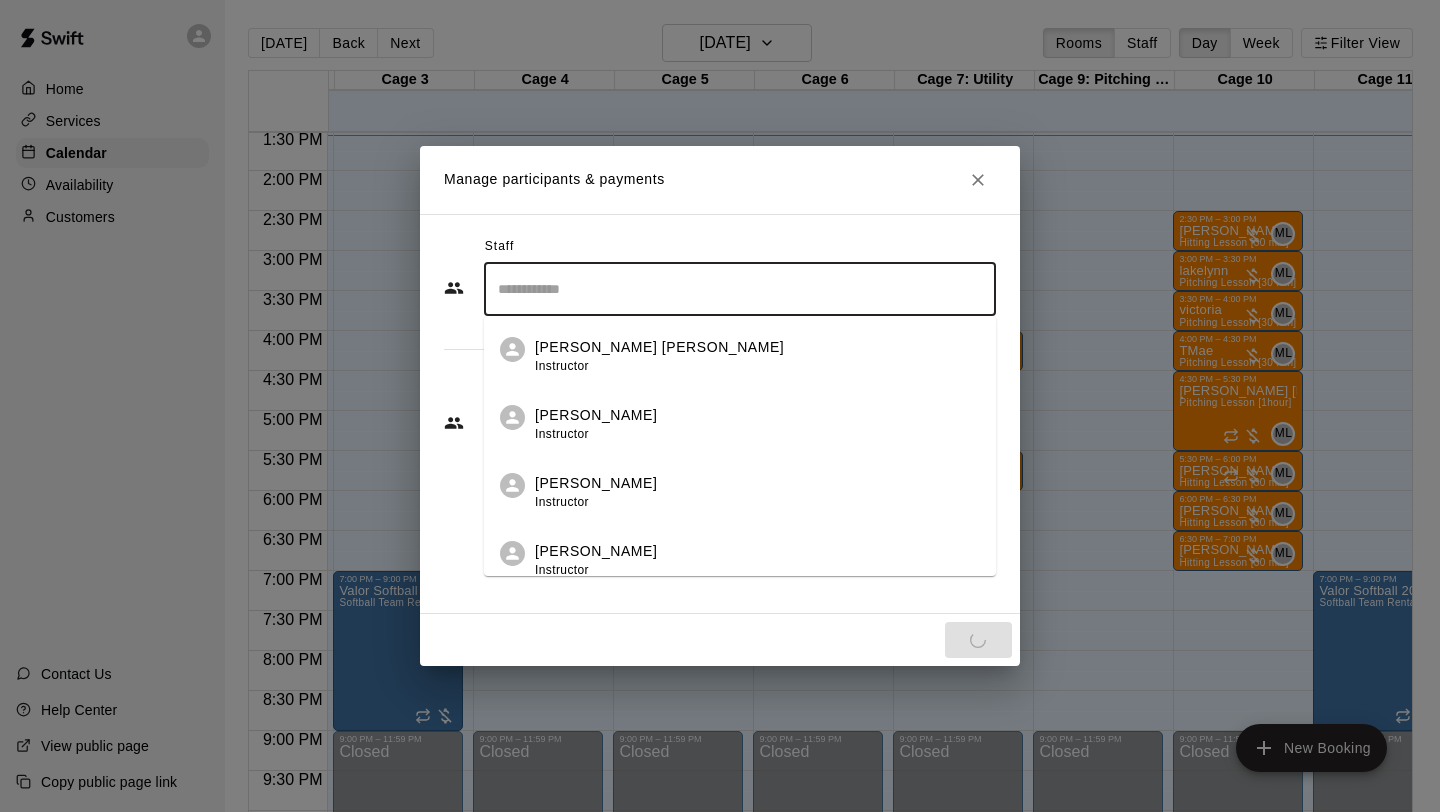 click on "Staff ​ [PERSON_NAME] [PERSON_NAME] Instructor [PERSON_NAME] Instructor [PERSON_NAME] Instructor [PERSON_NAME] Instructor [PERSON_NAME] Instructor [PERSON_NAME] Instructor [PERSON_NAME] Instructor Dakota [PERSON_NAME] Instructor [PERSON_NAME] Instructor [PERSON_NAME] Instructor [PERSON_NAME] Instructor [PERSON_NAME] Instructor [PERSON_NAME] Admin Customers Add new ​" at bounding box center (720, 414) 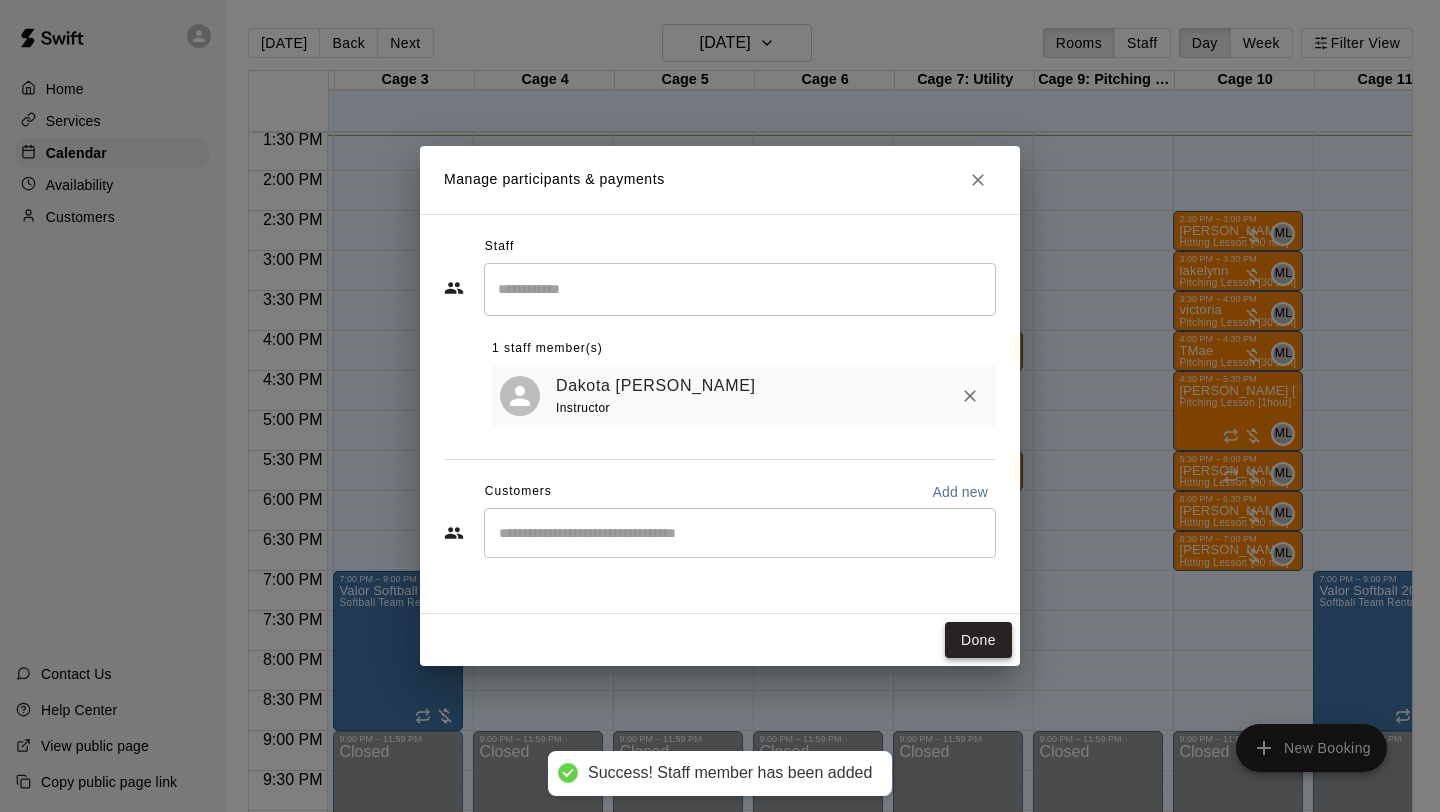 click on "Done" at bounding box center (978, 640) 